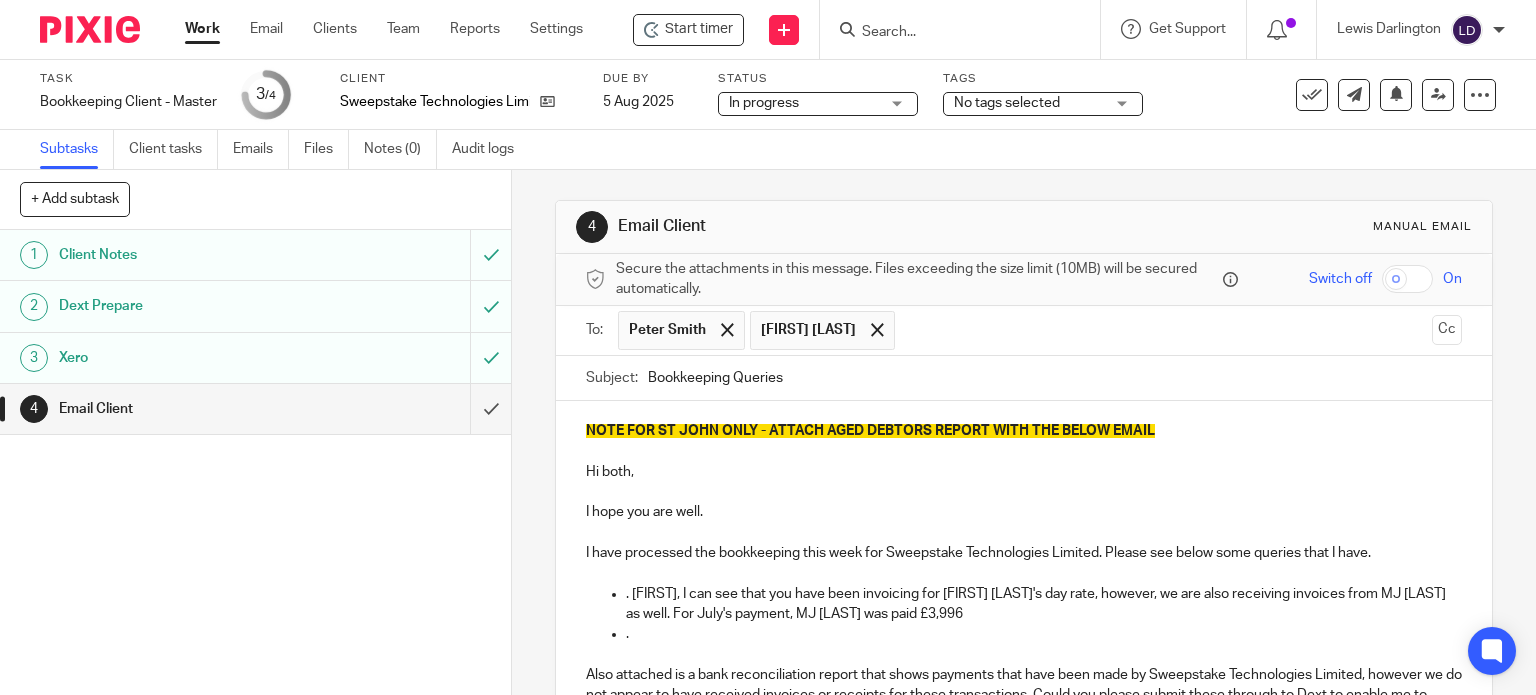 scroll, scrollTop: 0, scrollLeft: 0, axis: both 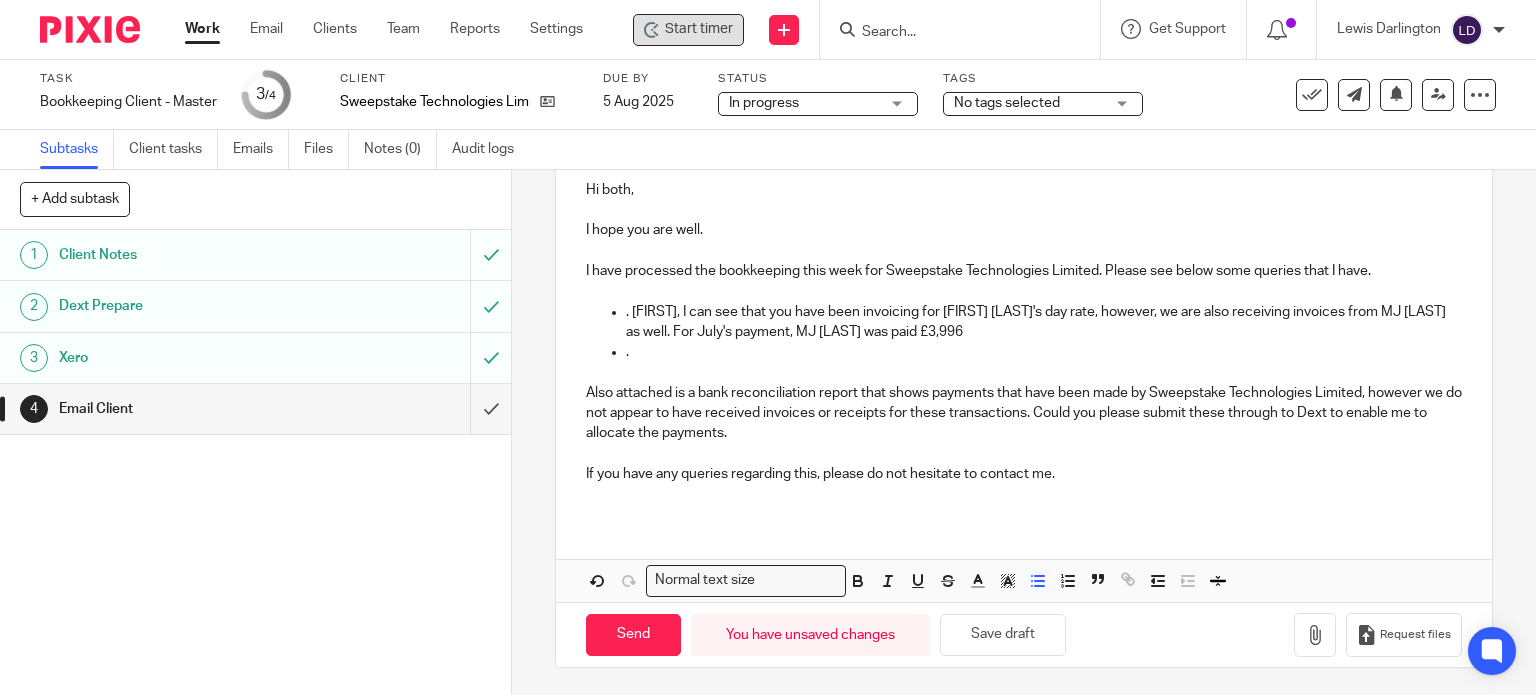 click on "Start timer" at bounding box center [699, 29] 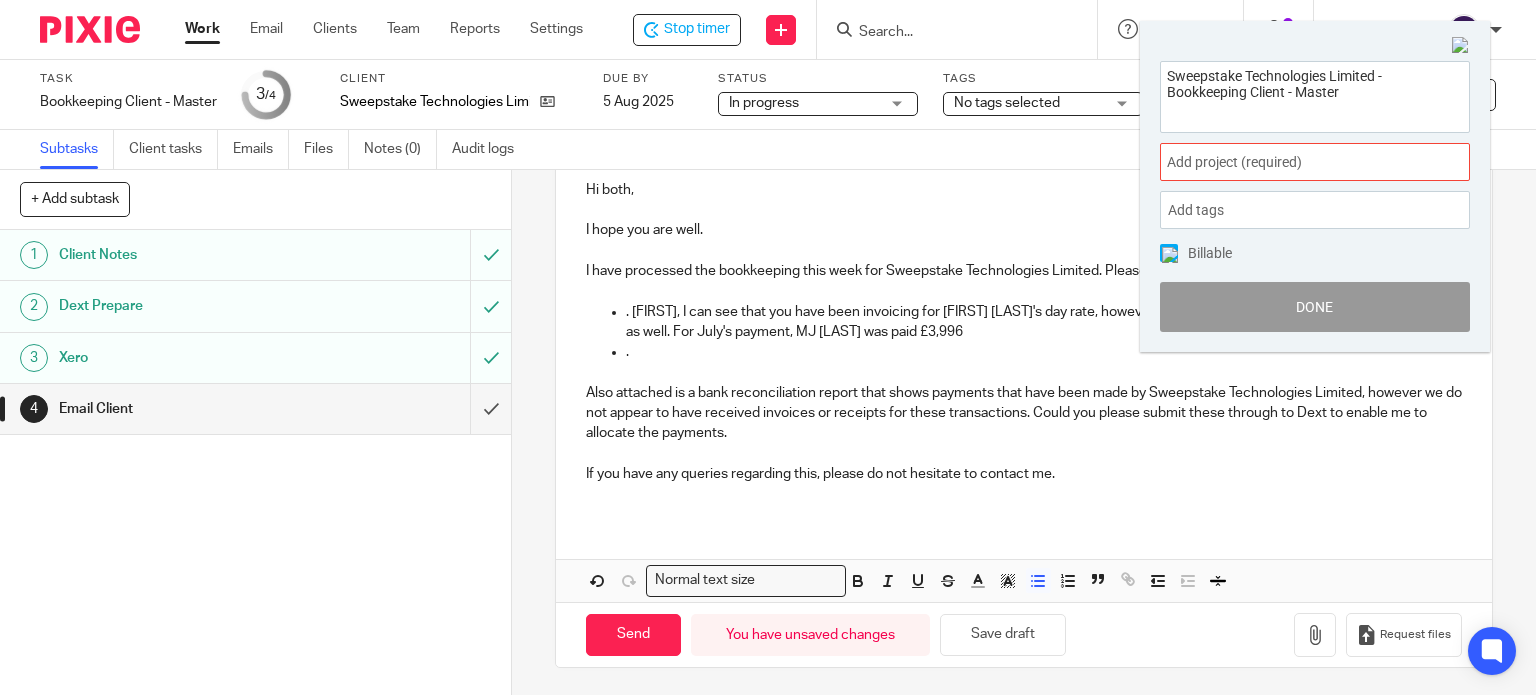 click on "Add project (required) :" at bounding box center [1293, 162] 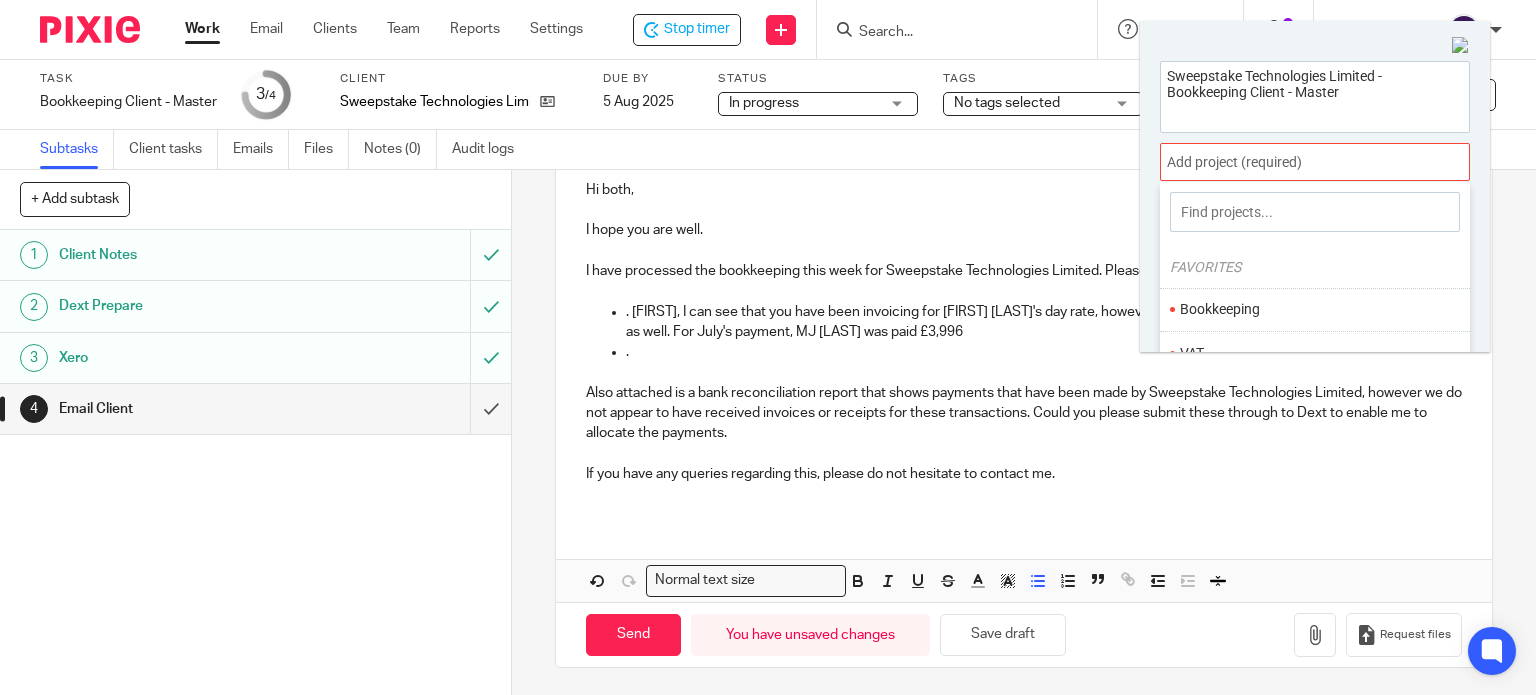 click on "Bookkeeping" at bounding box center (1310, 309) 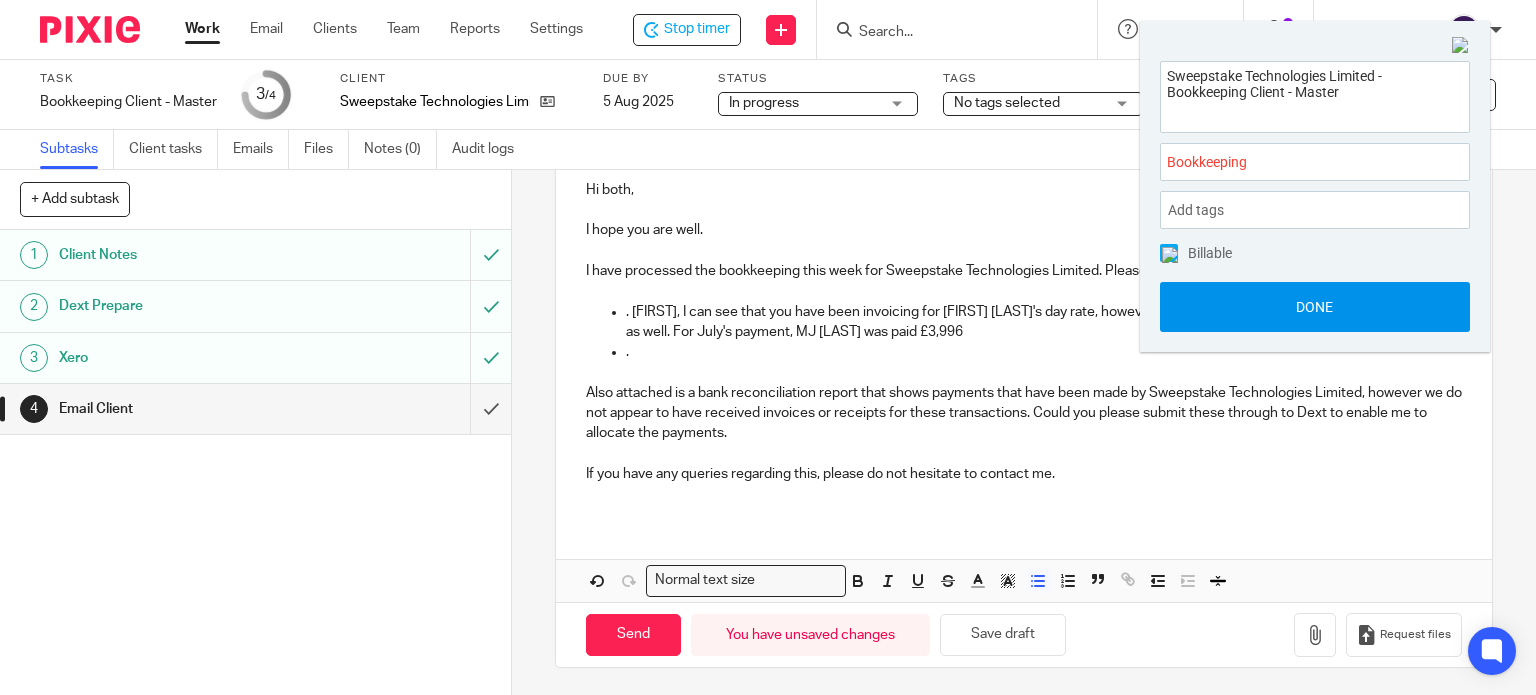 click on "Done" at bounding box center [1315, 307] 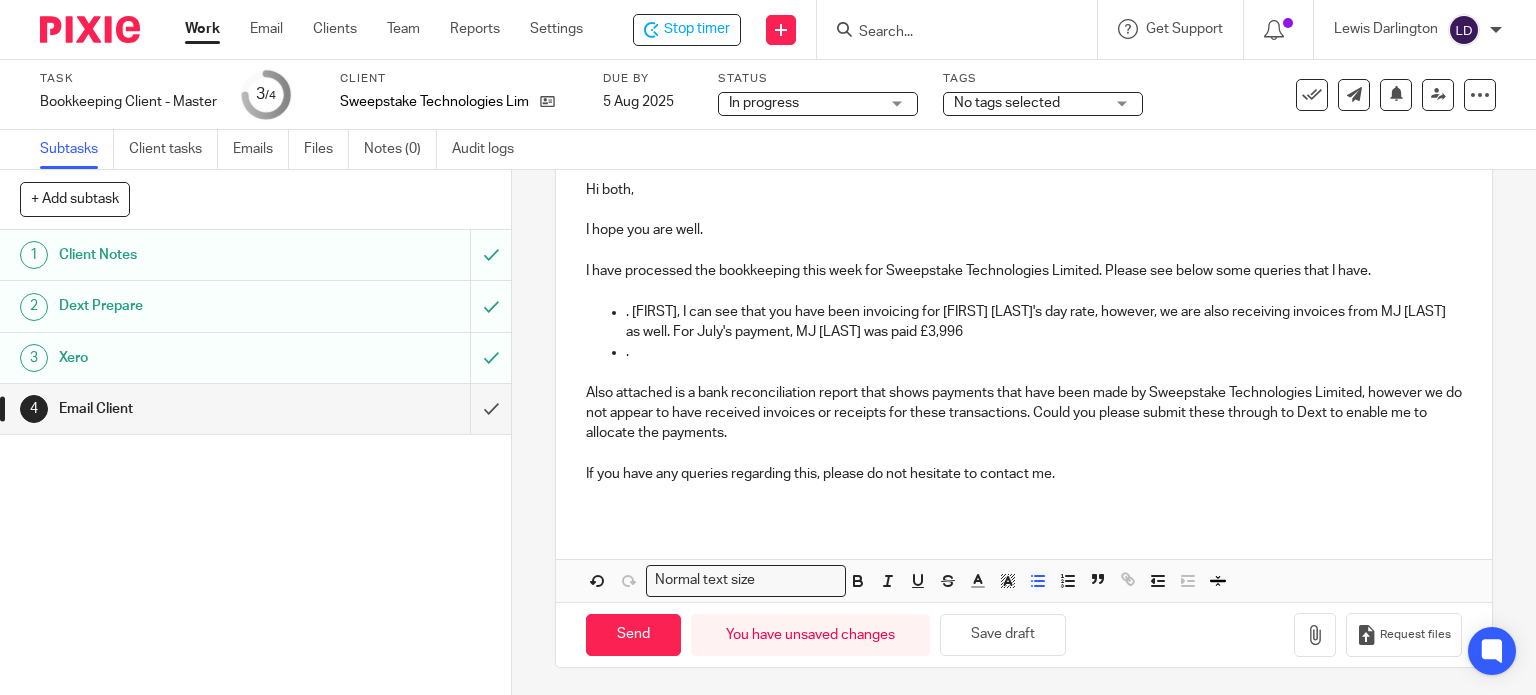 click on ". [FIRST], I can see that you have been invoicing for [FIRST] [LAST]'s day rate, however, we are also receiving invoices from MJ [LAST] as well. For July's payment, MJ [LAST] was paid £3,996" at bounding box center (1044, 322) 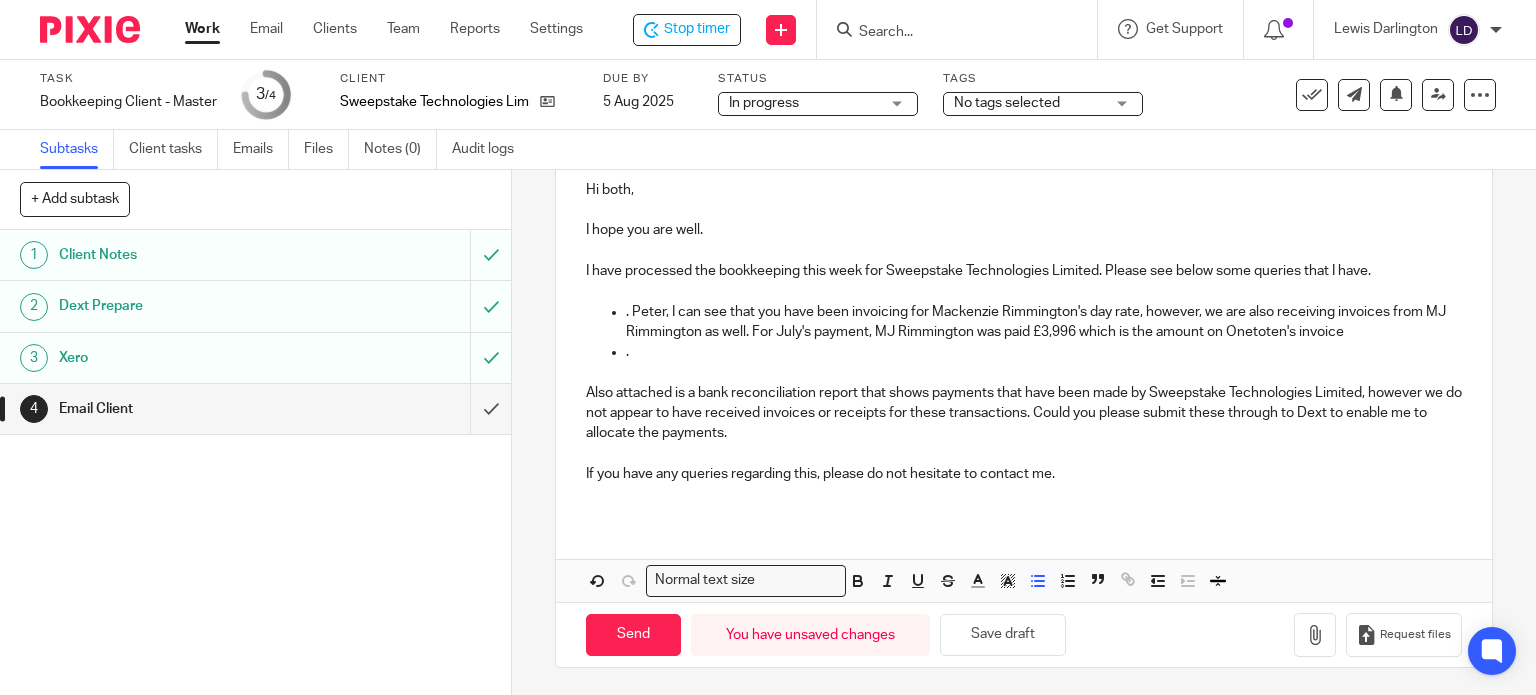 click on ". Peter, I can see that you have been invoicing for Mackenzie Rimmington's day rate, however, we are also receiving invoices from MJ Rimmington as well. For July's payment, MJ Rimmington was paid £3,996 which is the amount on Onetoten's invoice" at bounding box center [1044, 322] 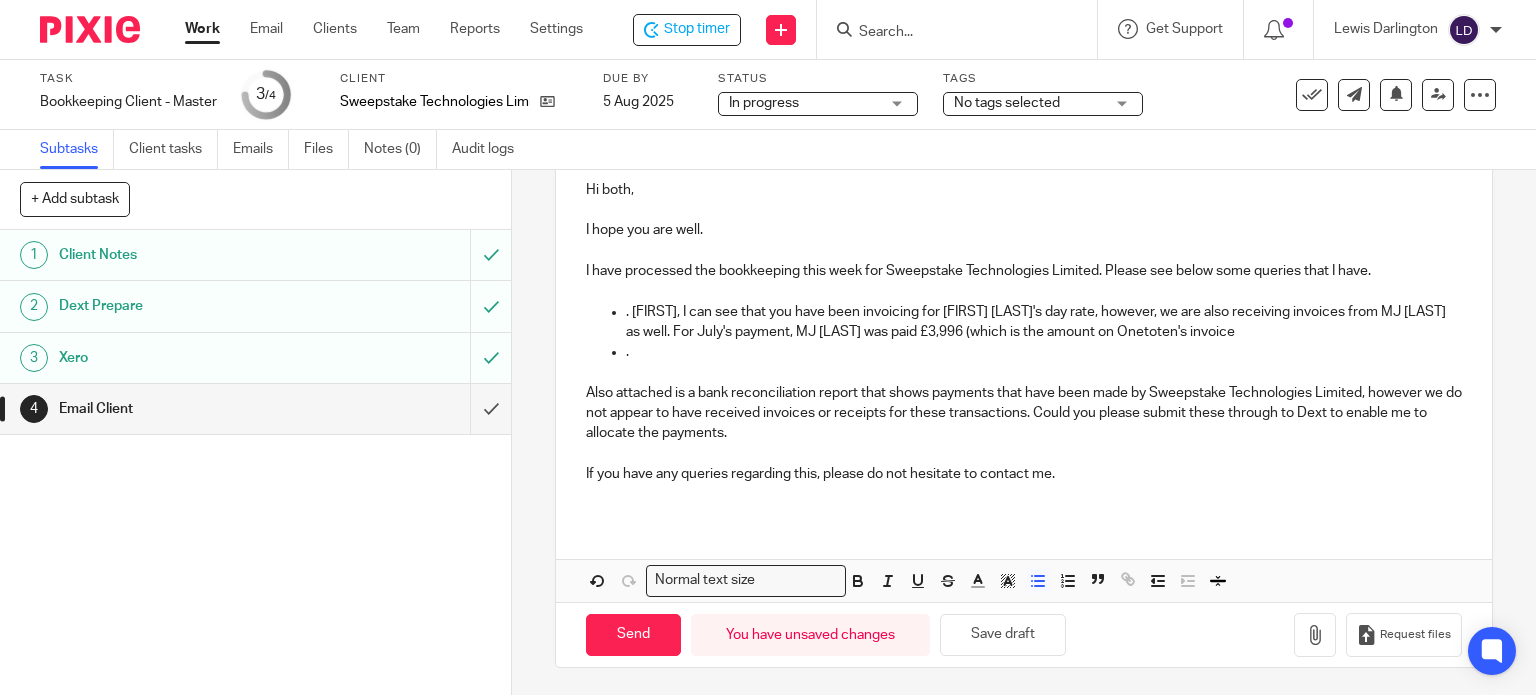 click on ". [FIRST], I can see that you have been invoicing for [FIRST] [LAST]'s day rate, however, we are also receiving invoices from MJ [LAST] as well. For July's payment, MJ [LAST] was paid £3,996 (which is the amount on Onetoten's invoice" at bounding box center [1044, 322] 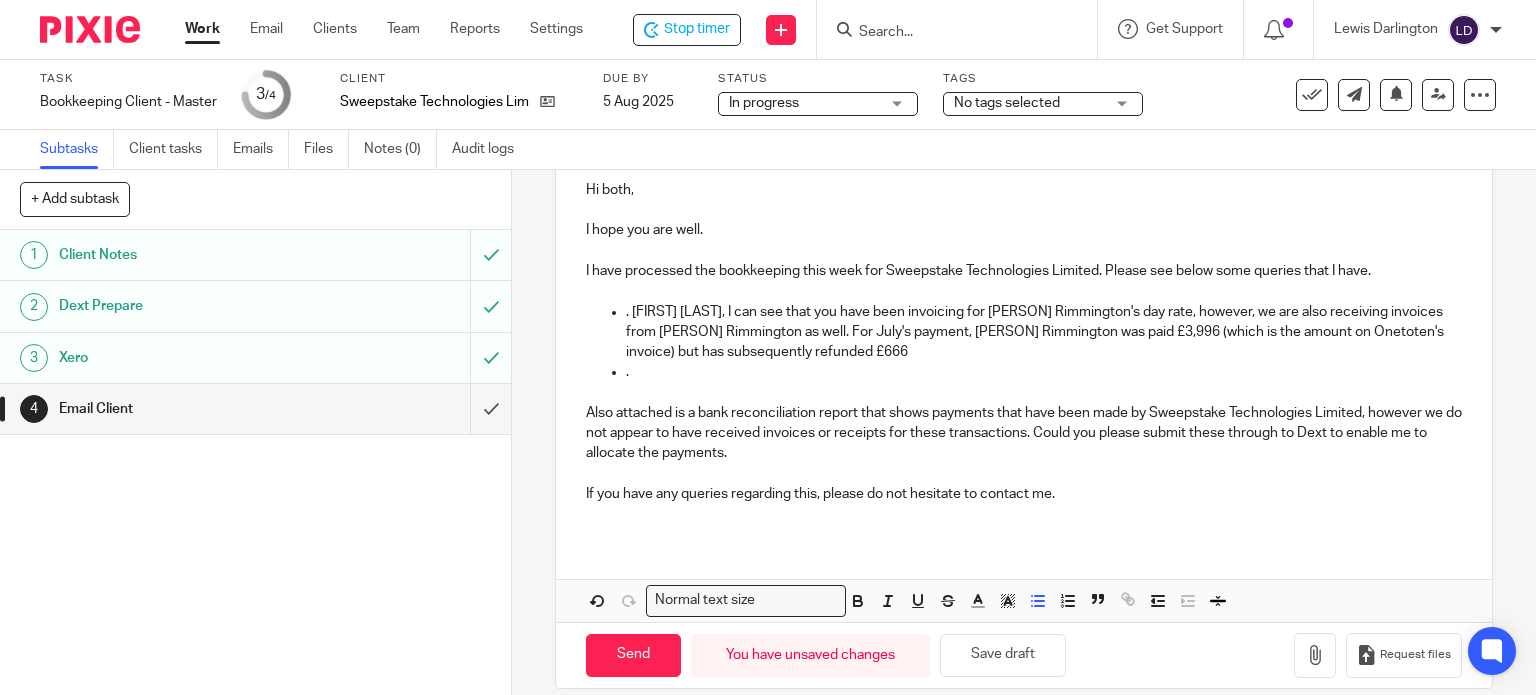 click on ". [FIRST] [LAST], I can see that you have been invoicing for [PERSON] Rimmington's day rate, however, we are also receiving invoices from [PERSON] Rimmington as well. For July's payment, [PERSON] Rimmington was paid £3,996 (which is the amount on Onetoten's invoice) but has subsequently refunded £666" at bounding box center (1044, 332) 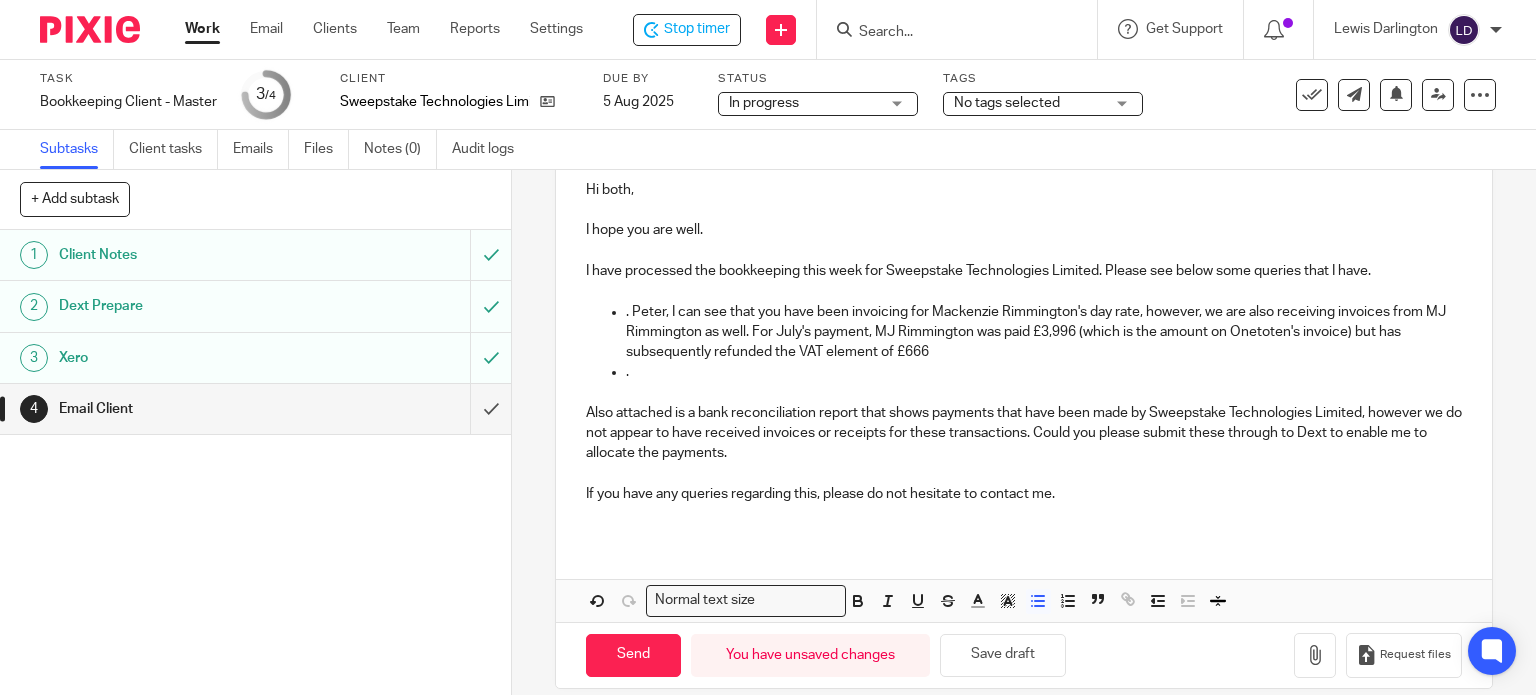 click on ". Peter, I can see that you have been invoicing for Mackenzie Rimmington's day rate, however, we are also receiving invoices from MJ Rimmington as well. For July's payment, MJ Rimmington was paid £3,996 (which is the amount on Onetoten's invoice) but has subsequently refunded the VAT element of £666" at bounding box center [1044, 332] 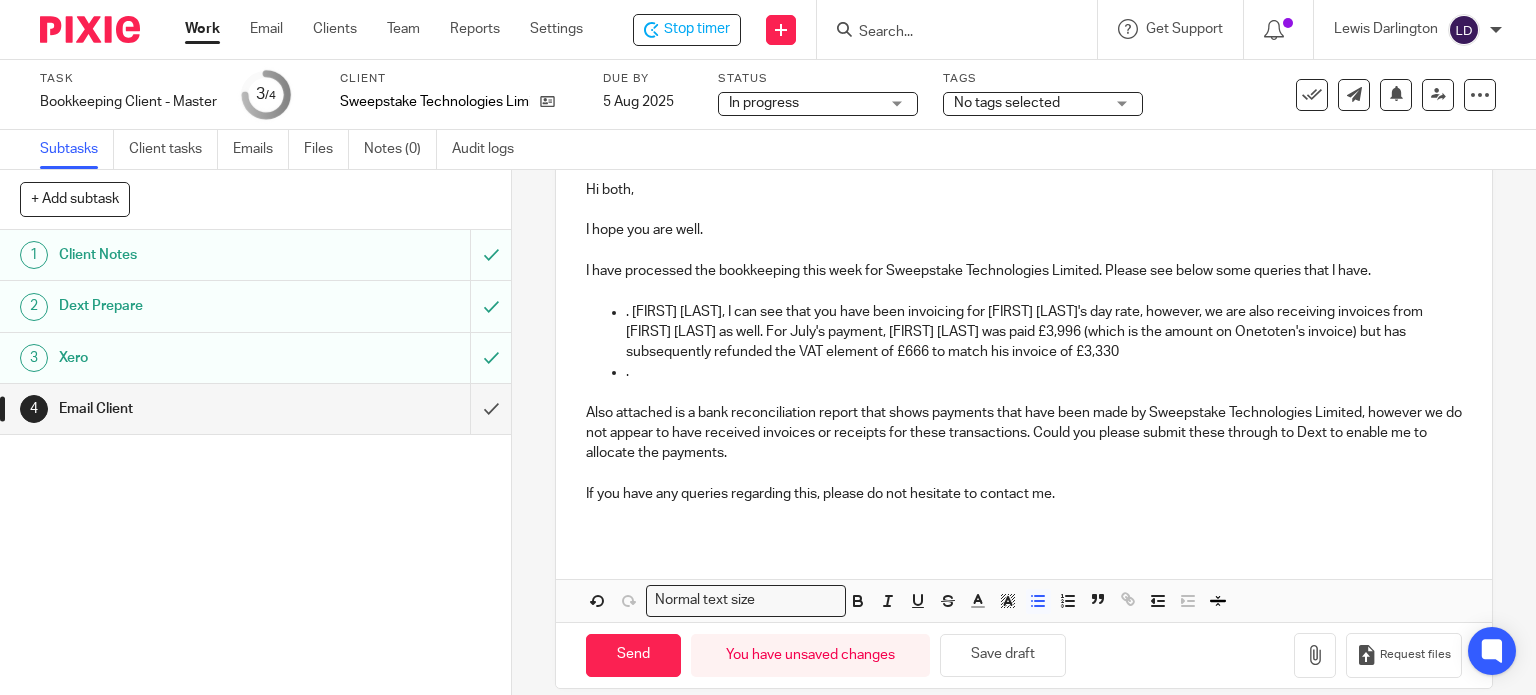 drag, startPoint x: 1131, startPoint y: 355, endPoint x: 1131, endPoint y: 366, distance: 11 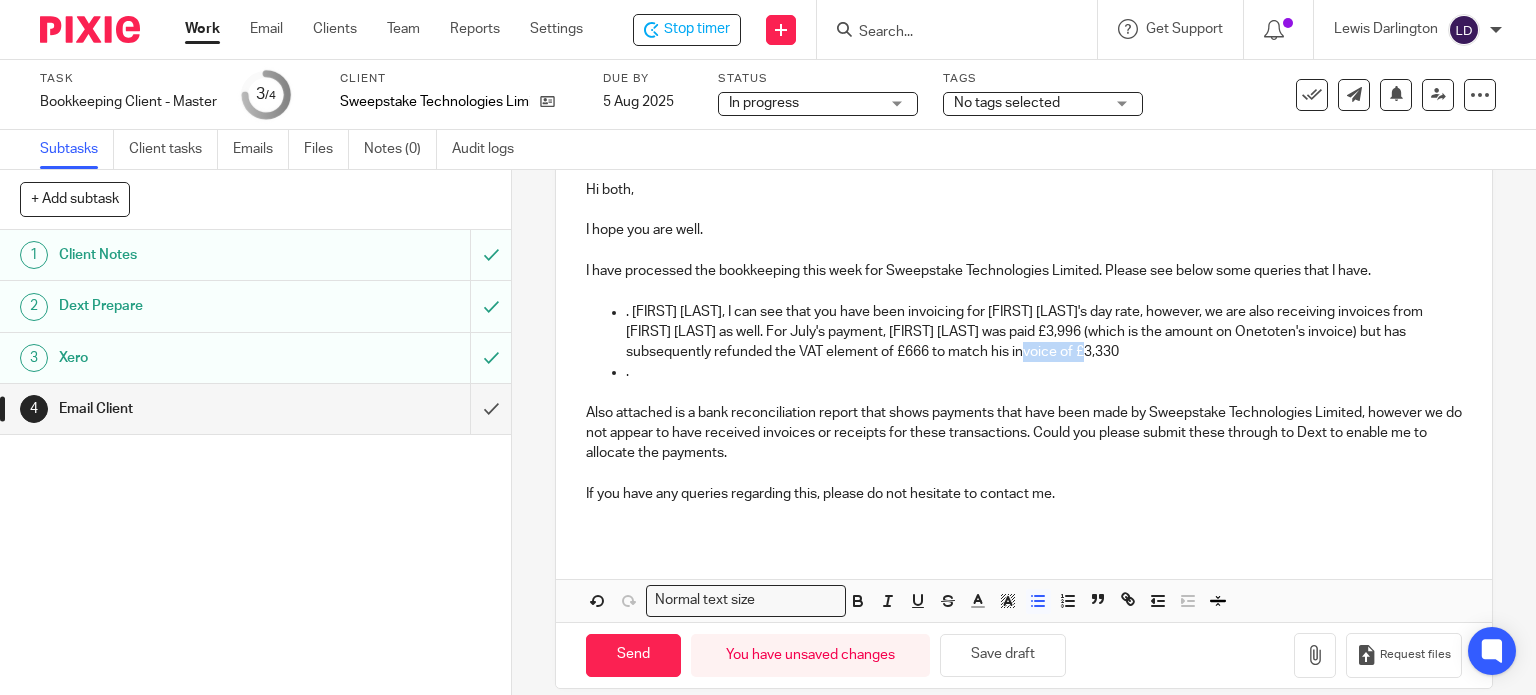 drag, startPoint x: 1048, startPoint y: 351, endPoint x: 1118, endPoint y: 355, distance: 70.11419 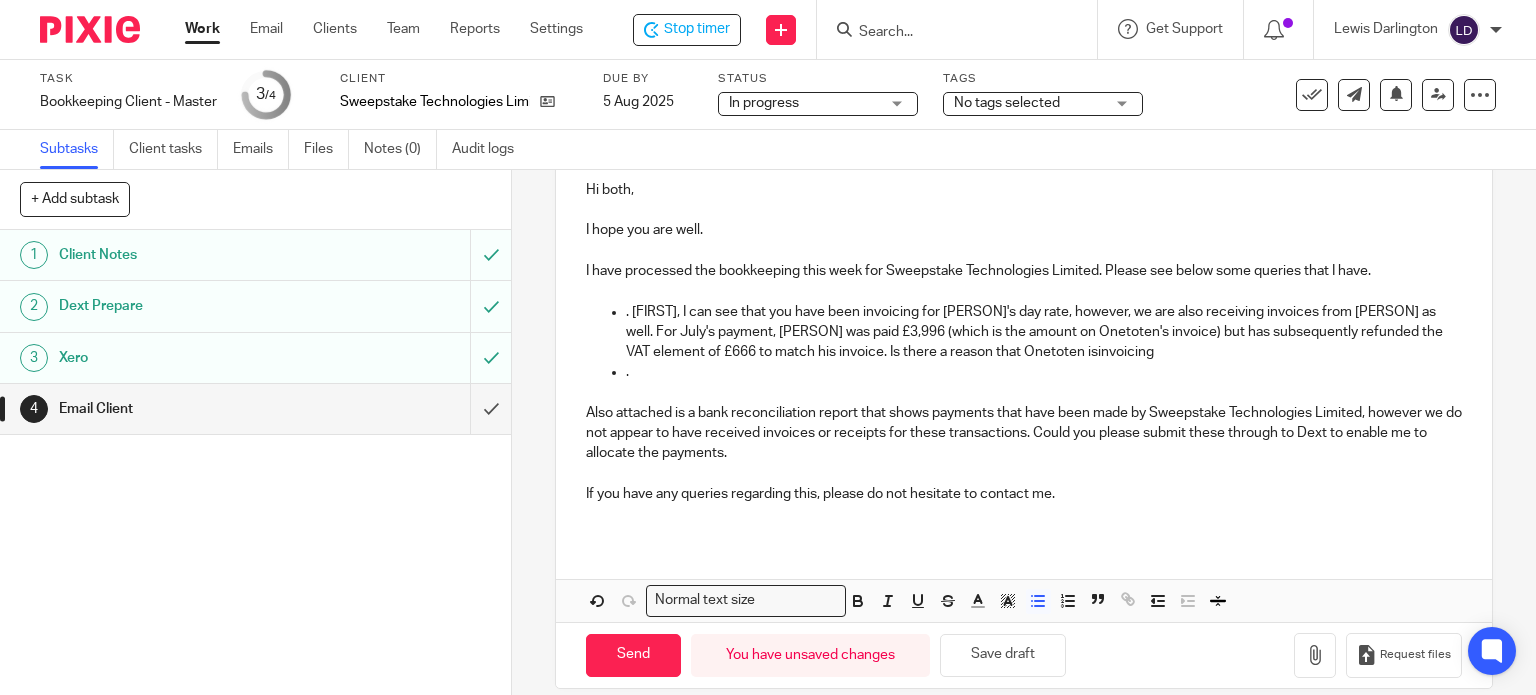 drag, startPoint x: 1264, startPoint y: 350, endPoint x: 1280, endPoint y: 365, distance: 21.931713 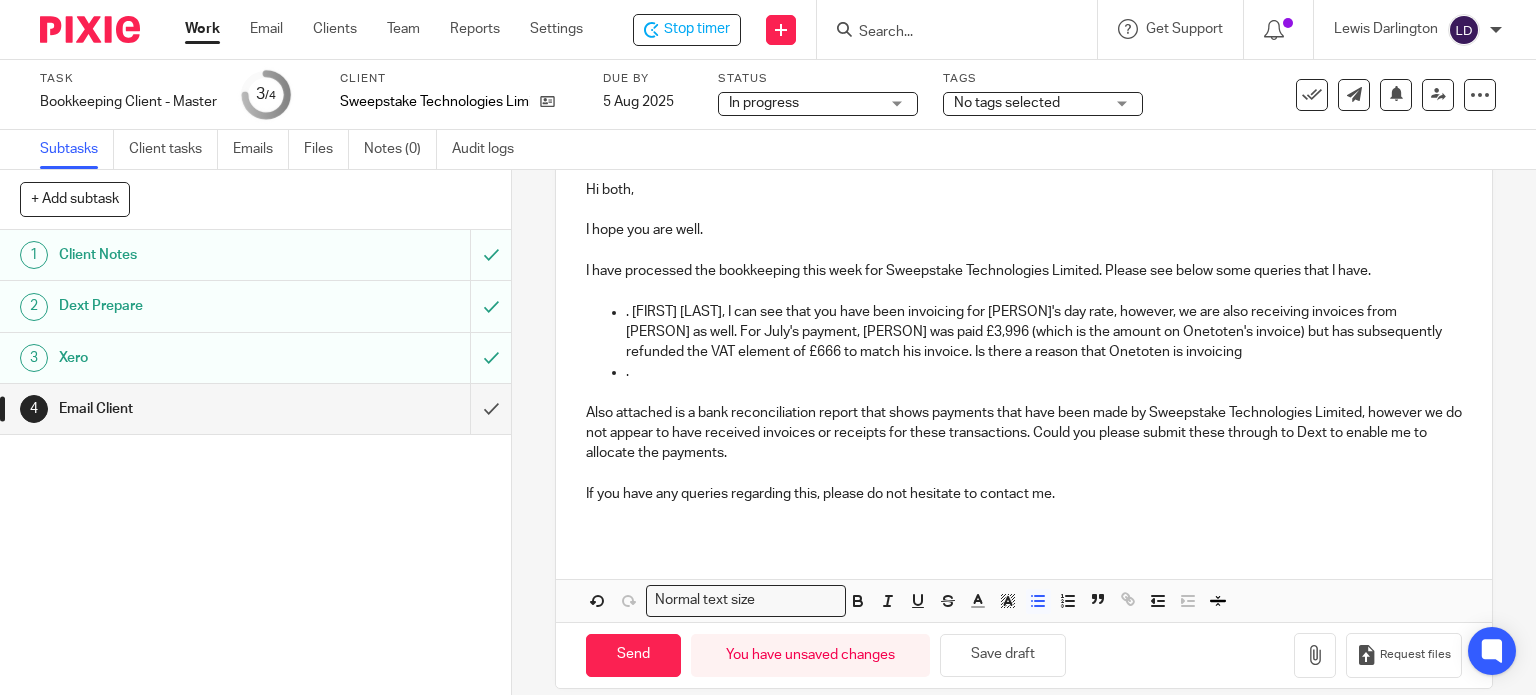 click on ". [FIRST] [LAST], I can see that you have been invoicing for [PERSON]'s day rate, however, we are also receiving invoices from [PERSON] as well. For July's payment, [PERSON] was paid £3,996 (which is the amount on Onetoten's invoice) but has subsequently refunded the VAT element of £666 to match his invoice. Is there a reason that Onetoten is invoicing" at bounding box center (1044, 332) 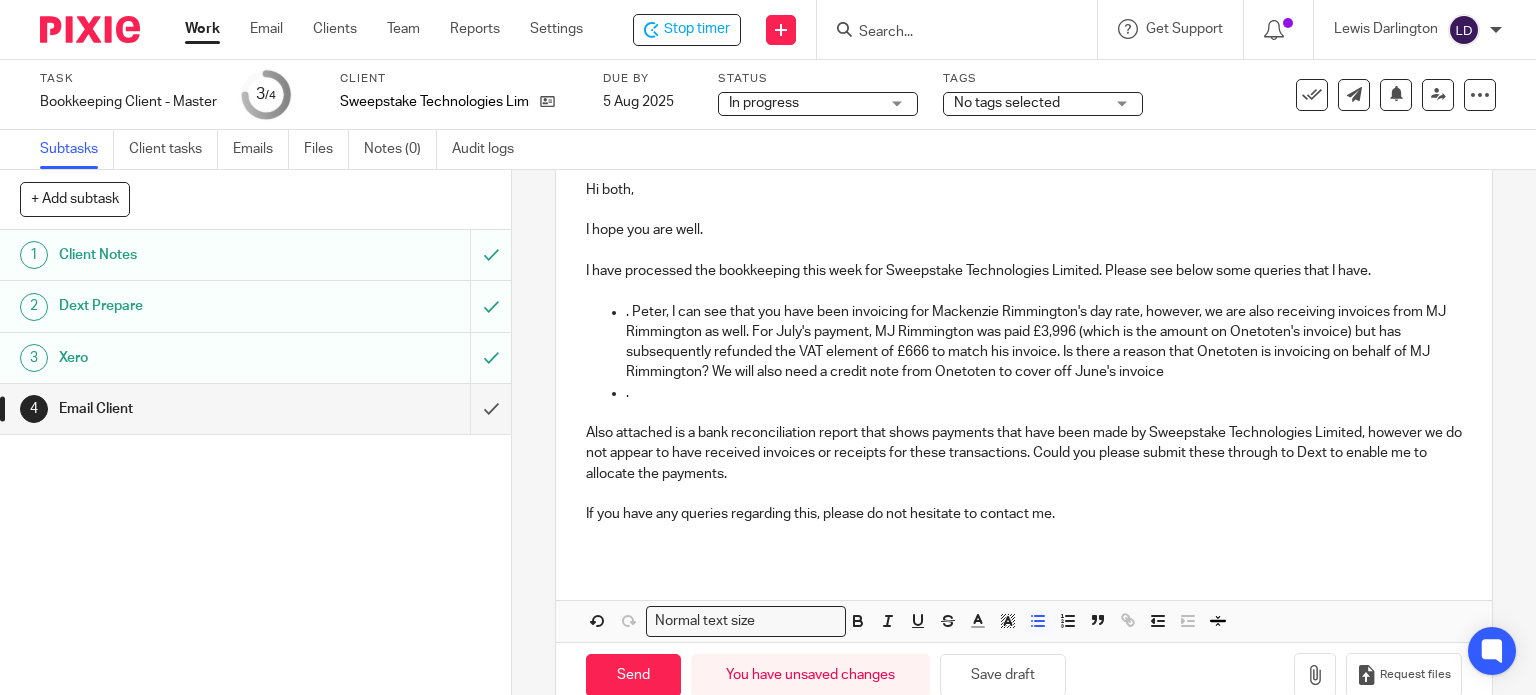 click on ". Peter, I can see that you have been invoicing for Mackenzie Rimmington's day rate, however, we are also receiving invoices from MJ Rimmington as well. For July's payment, MJ Rimmington was paid £3,996 (which is the amount on Onetoten's invoice) but has subsequently refunded the VAT element of £666 to match his invoice. Is there a reason that Onetoten is invoicing on behalf of MJ Rimmington? We will also need a credit note from Onetoten to cover off June's invoice" at bounding box center (1044, 342) 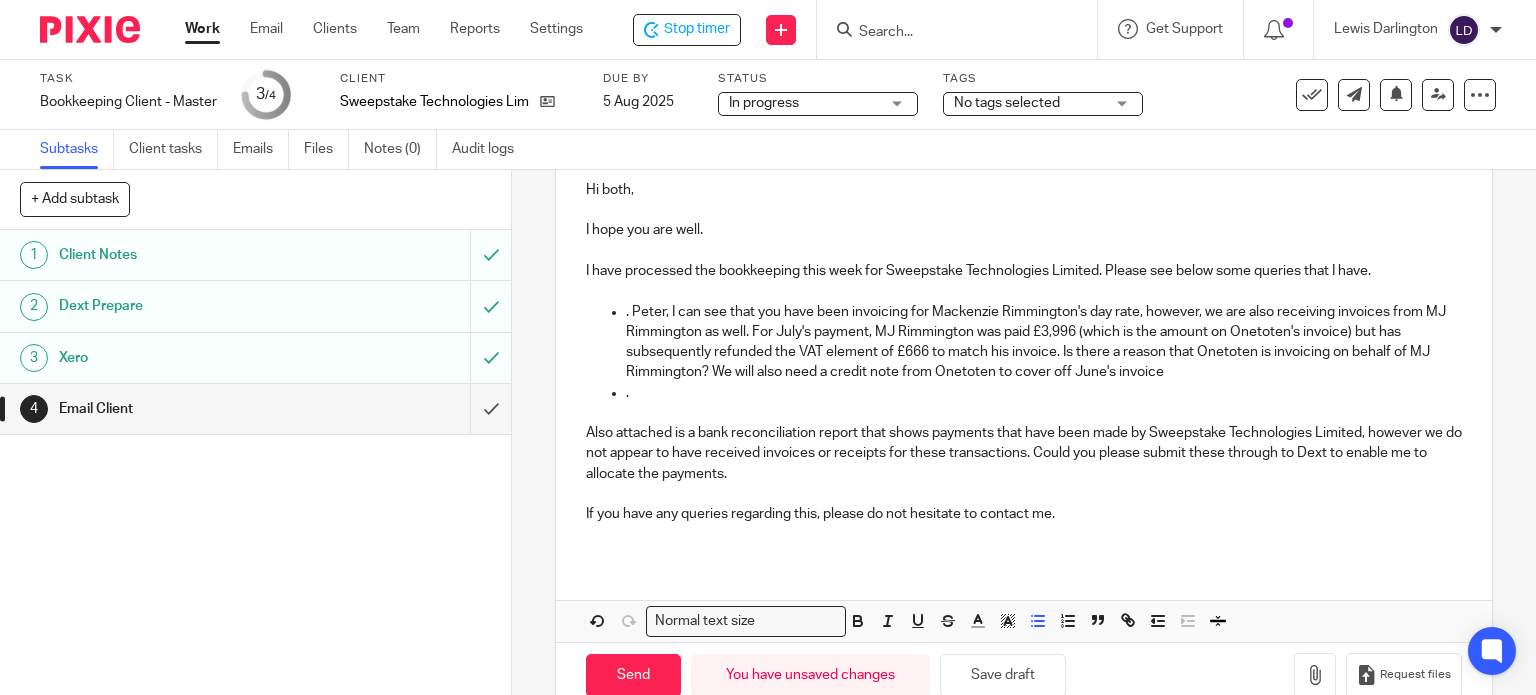 drag, startPoint x: 1071, startPoint y: 365, endPoint x: 1172, endPoint y: 365, distance: 101 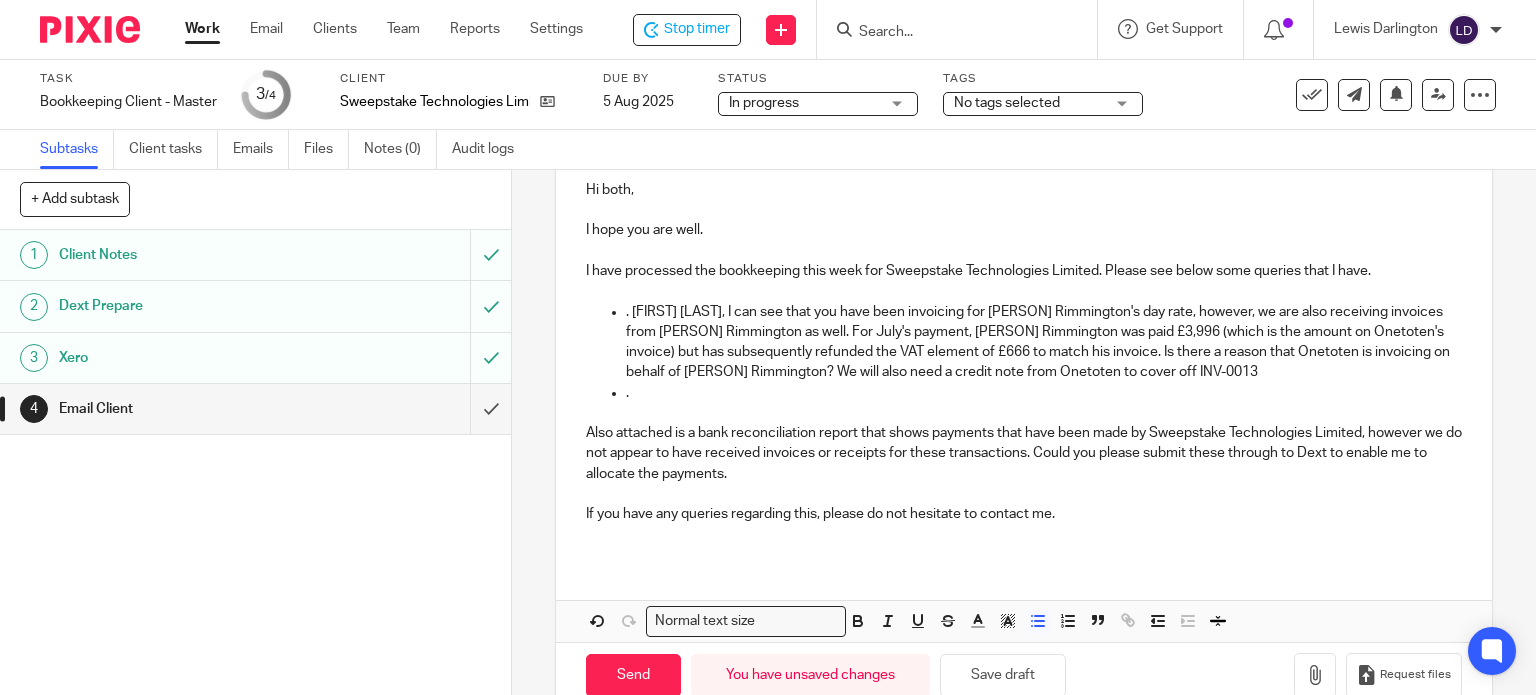 click on ". [FIRST] [LAST], I can see that you have been invoicing for [PERSON] Rimmington's day rate, however, we are also receiving invoices from [PERSON] Rimmington as well. For July's payment, [PERSON] Rimmington was paid £3,996 (which is the amount on Onetoten's invoice) but has subsequently refunded the VAT element of £666 to match his invoice. Is there a reason that Onetoten is invoicing on behalf of [PERSON] Rimmington? We will also need a credit note from Onetoten to cover off INV-0013" at bounding box center [1044, 342] 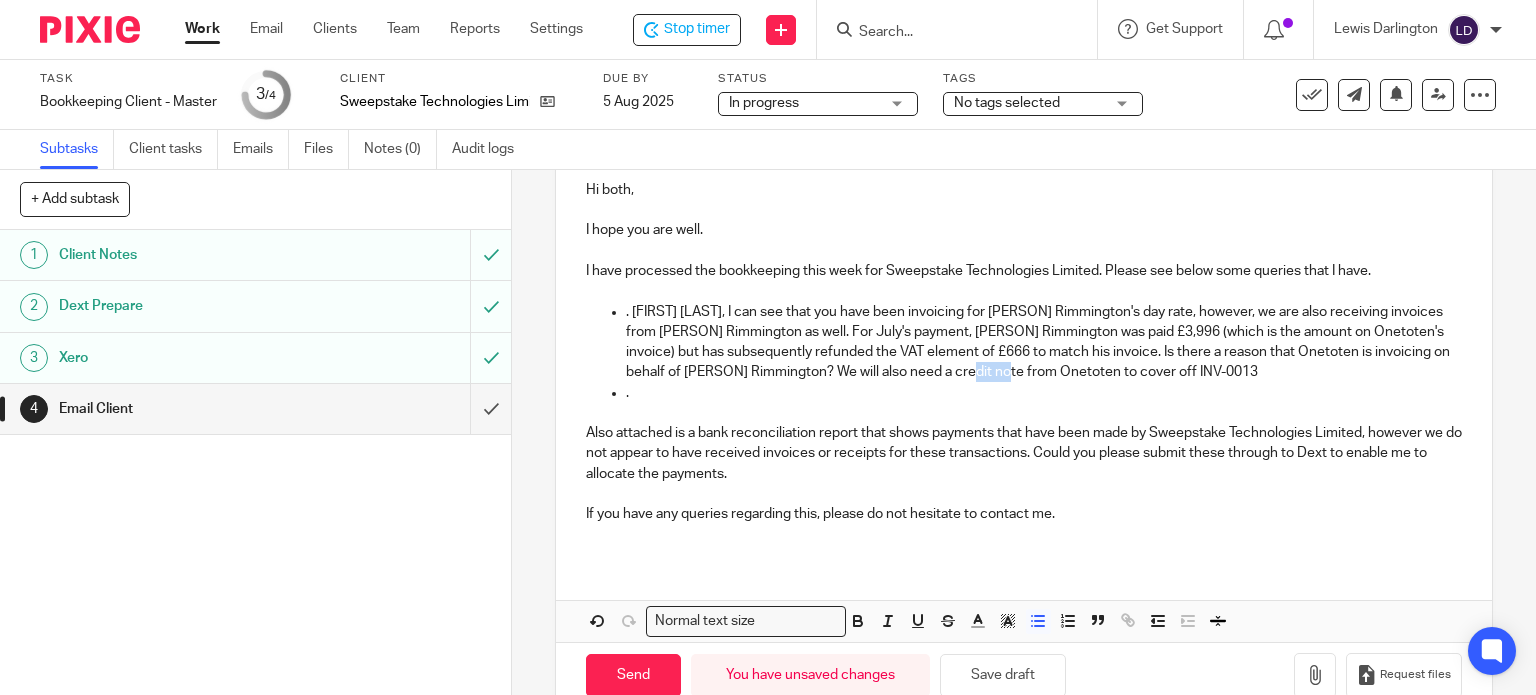 click on ". [FIRST] [LAST], I can see that you have been invoicing for [PERSON] Rimmington's day rate, however, we are also receiving invoices from [PERSON] Rimmington as well. For July's payment, [PERSON] Rimmington was paid £3,996 (which is the amount on Onetoten's invoice) but has subsequently refunded the VAT element of £666 to match his invoice. Is there a reason that Onetoten is invoicing on behalf of [PERSON] Rimmington? We will also need a credit note from Onetoten to cover off INV-0013" at bounding box center [1044, 342] 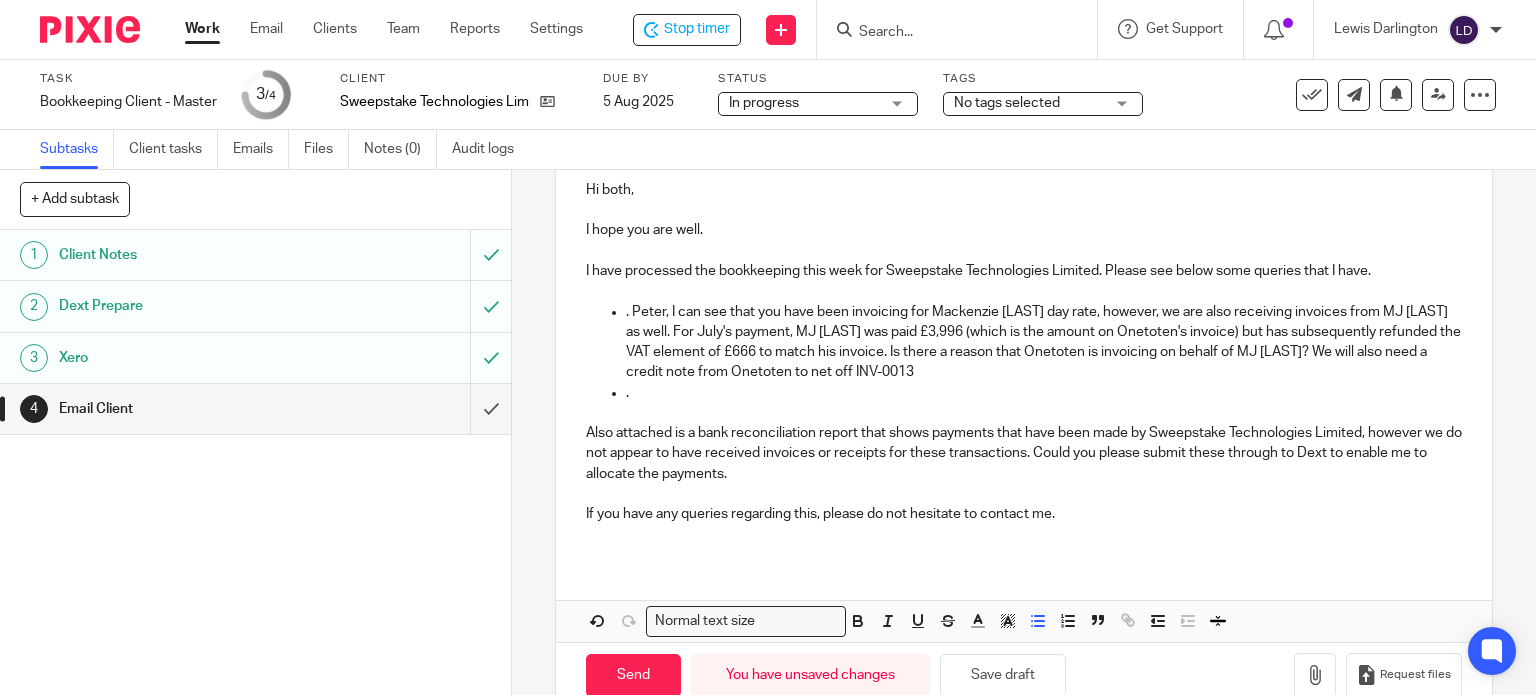 click on ". Peter, I can see that you have been invoicing for Mackenzie [LAST] day rate, however, we are also receiving invoices from MJ [LAST] as well. For July's payment, MJ [LAST] was paid £3,996 (which is the amount on Onetoten's invoice) but has subsequently refunded the VAT element of £666 to match his invoice. Is there a reason that Onetoten is invoicing on behalf of MJ [LAST]? We will also need a credit note from Onetoten to net off INV-0013" at bounding box center [1044, 342] 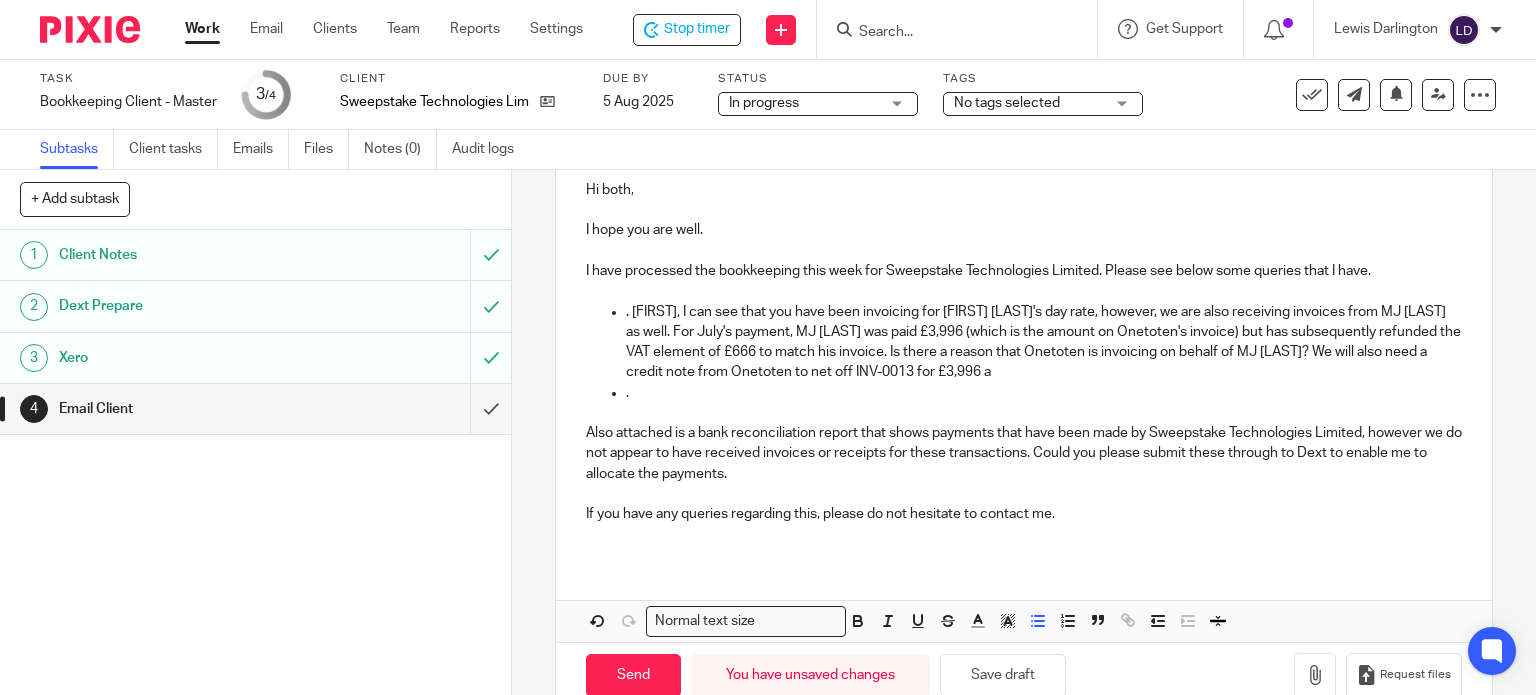 drag, startPoint x: 1181, startPoint y: 371, endPoint x: 1189, endPoint y: 381, distance: 12.806249 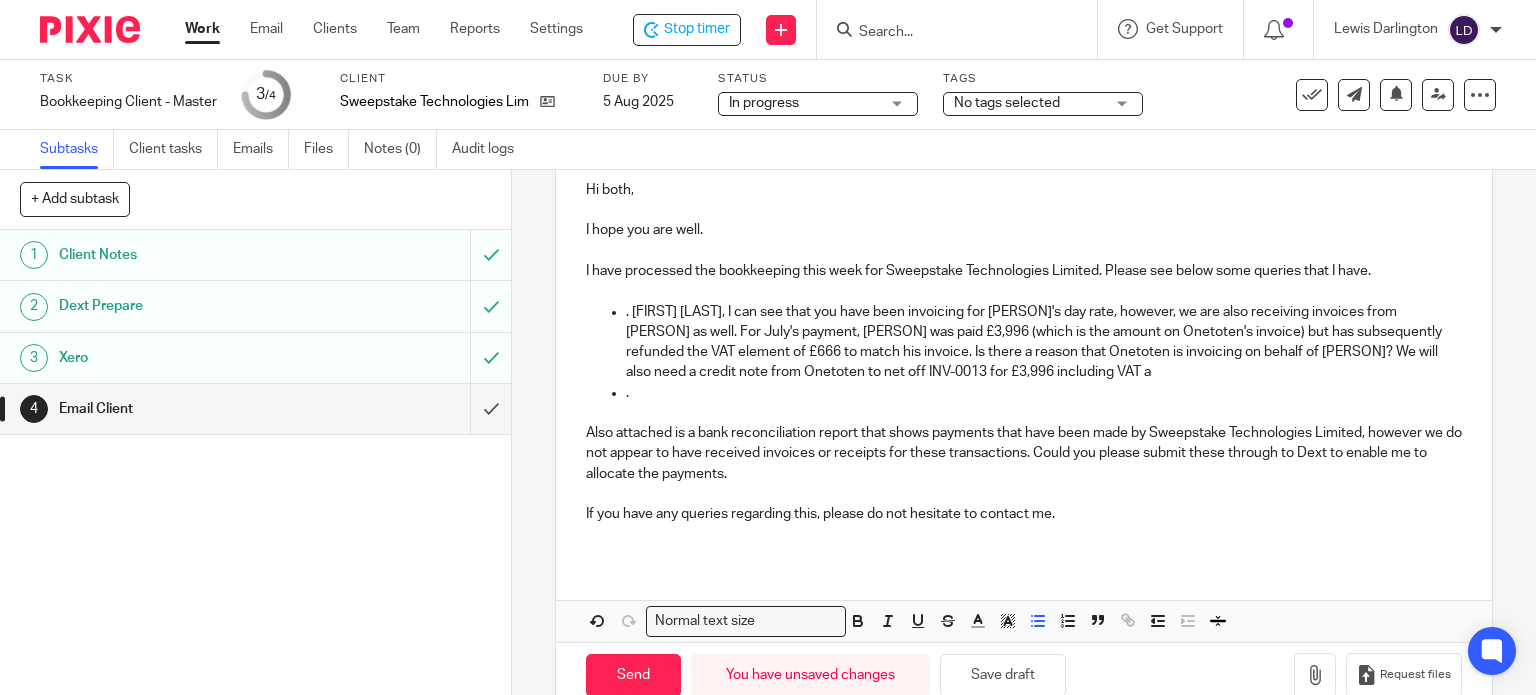 click on ". [FIRST] [LAST], I can see that you have been invoicing for [PERSON]'s day rate, however, we are also receiving invoices from [PERSON] as well. For July's payment, [PERSON] was paid £3,996 (which is the amount on Onetoten's invoice) but has subsequently refunded the VAT element of £666 to match his invoice. Is there a reason that Onetoten is invoicing on behalf of [PERSON]? We will also need a credit note from Onetoten to net off INV-0013 for £3,996 including VAT a" at bounding box center (1044, 342) 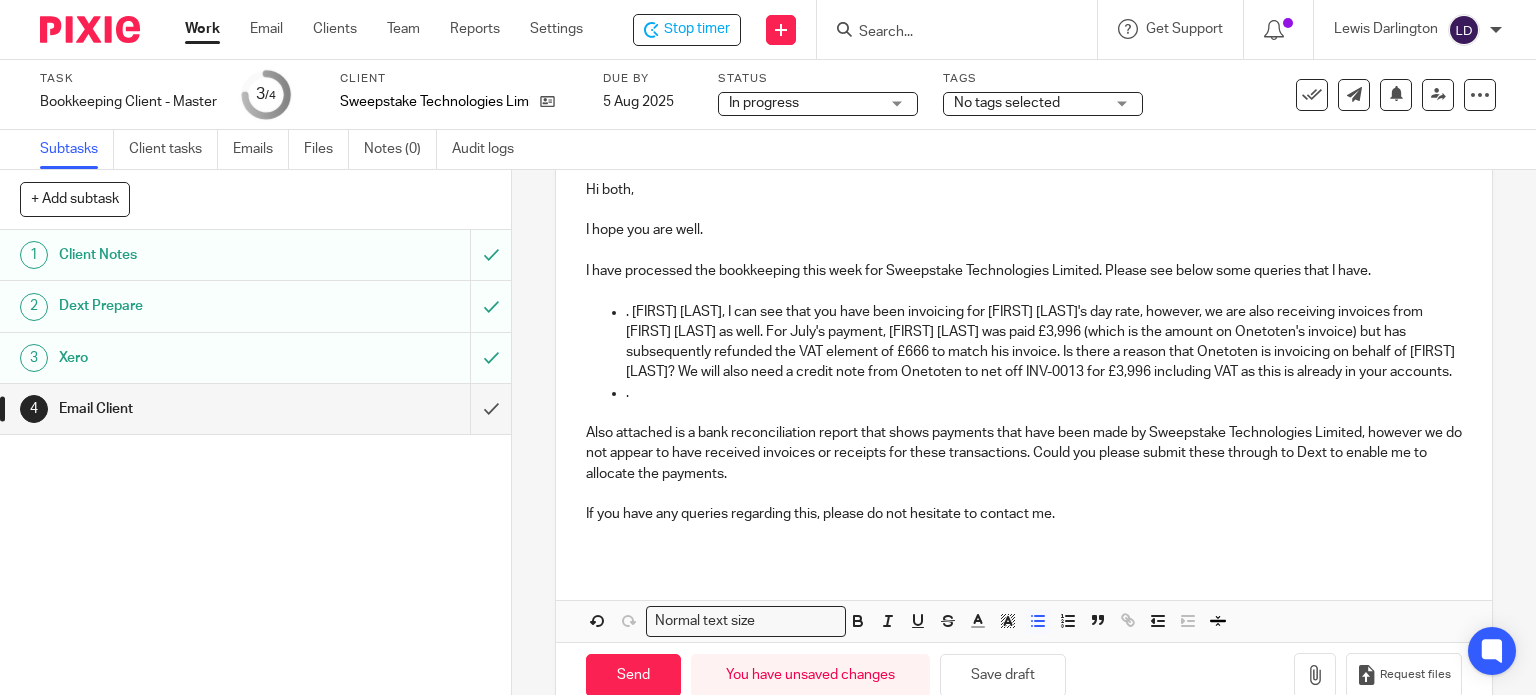 click on "." at bounding box center (1044, 393) 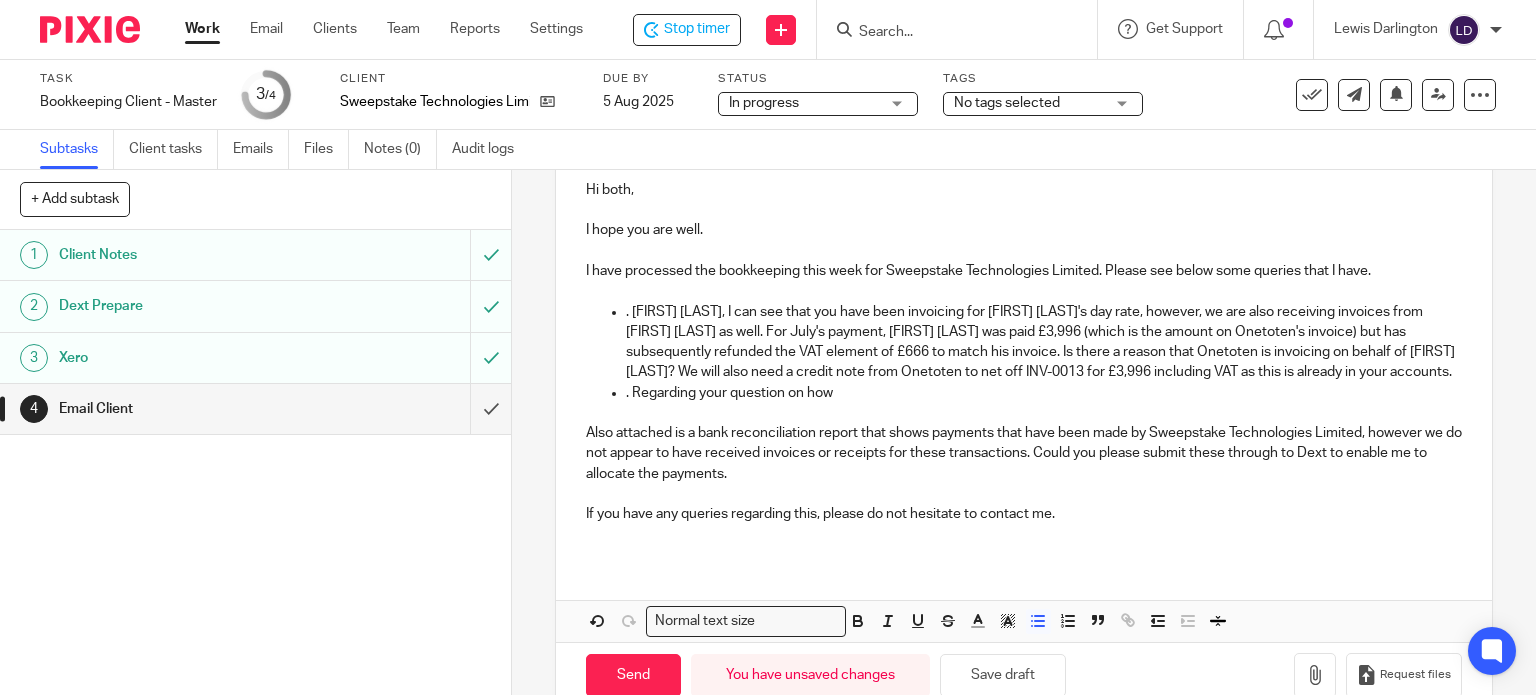 click on ". Regarding your question on how" at bounding box center (1044, 393) 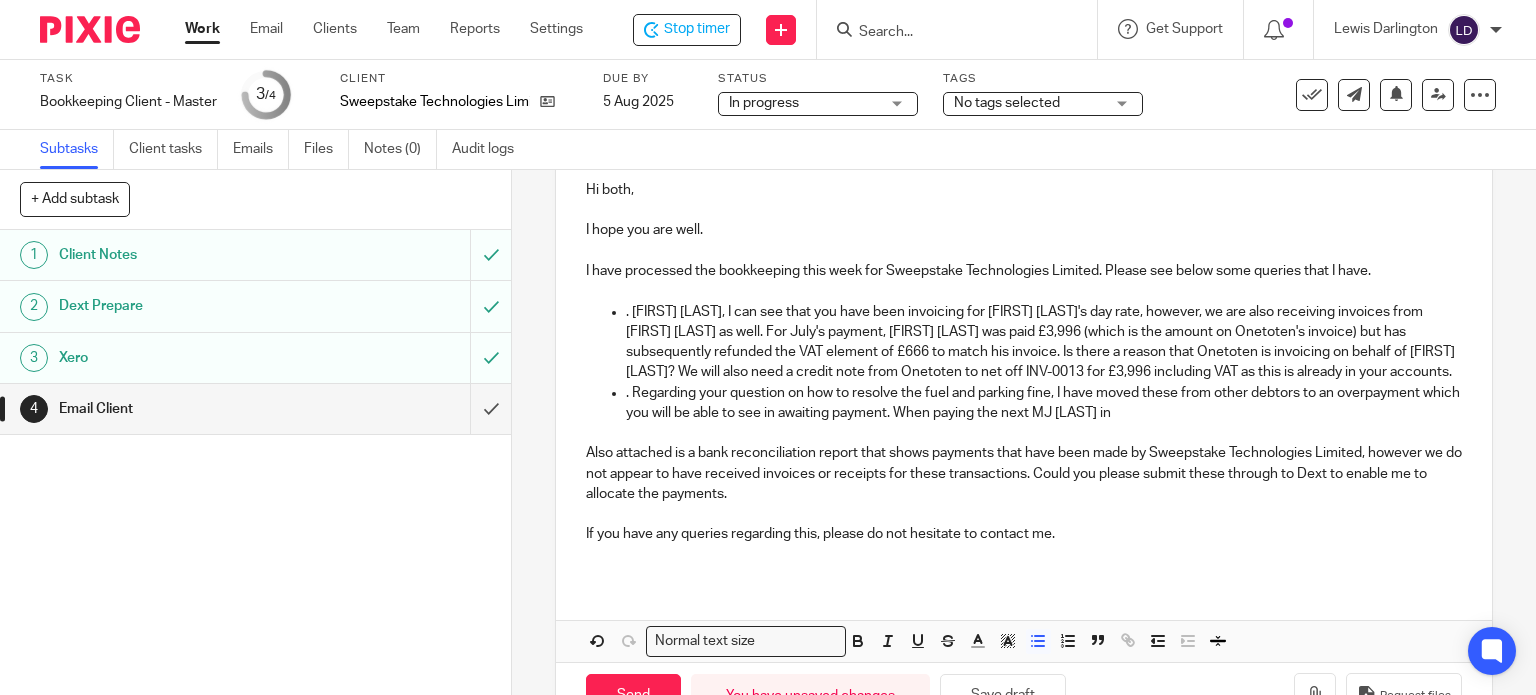 click on ". [FIRST] [LAST], I can see that you have been invoicing for [FIRST] [LAST]'s day rate, however, we are also receiving invoices from [FIRST] [LAST] as well. For July's payment, [FIRST] [LAST] was paid £3,996 (which is the amount on Onetoten's invoice) but has subsequently refunded the VAT element of £666 to match his invoice. Is there a reason that Onetoten is invoicing on behalf of [FIRST] [LAST]? We will also need a credit note from Onetoten to net off INV-0013 for £3,996 including VAT as this is already in your accounts." at bounding box center (1044, 342) 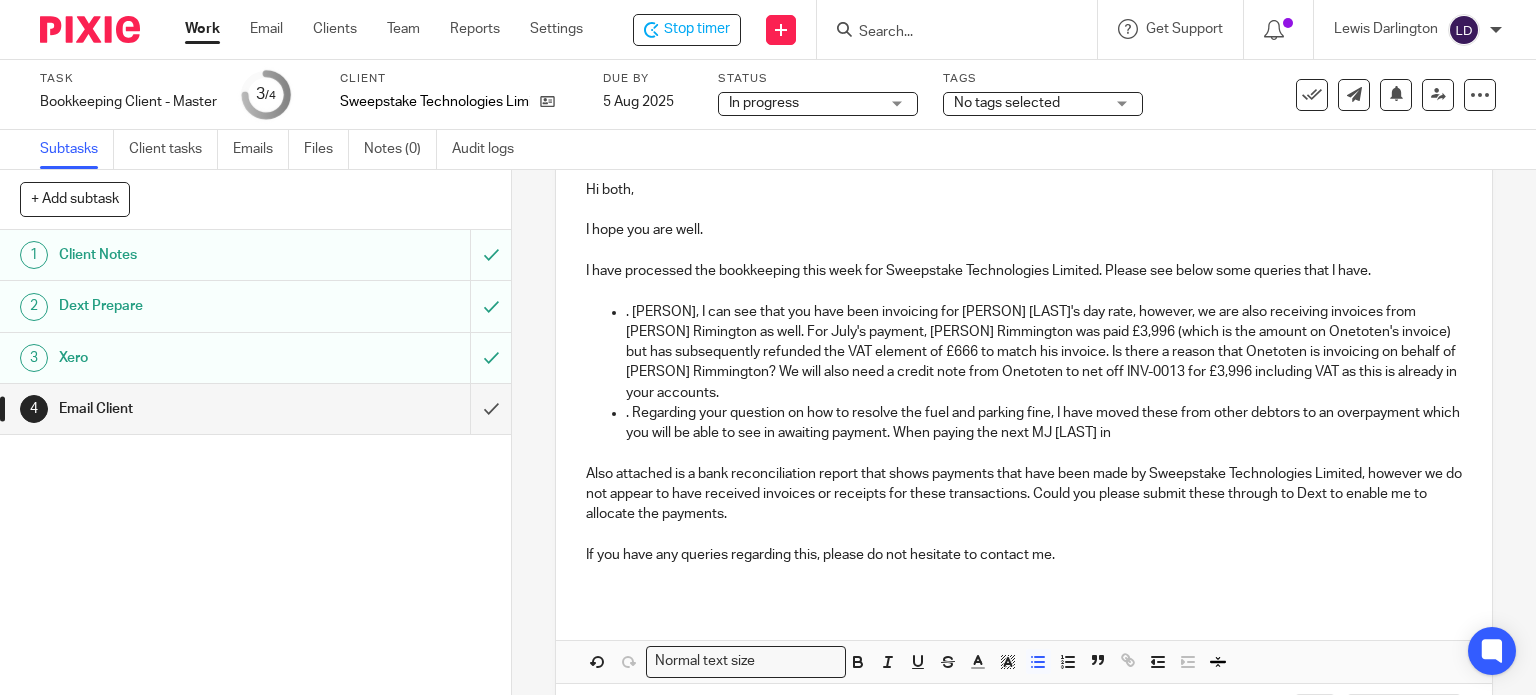 click on ". [PERSON], I can see that you have been invoicing for [PERSON] [LAST]'s day rate, however, we are also receiving invoices from [PERSON] Rimington as well. For July's payment, [PERSON] Rimmington was paid £3,996 (which is the amount on Onetoten's invoice) but has subsequently refunded the VAT element of £666 to match his invoice. Is there a reason that Onetoten is invoicing on behalf of [PERSON] Rimmington? We will also need a credit note from Onetoten to net off INV-0013 for £3,996 including VAT as this is already in your accounts." at bounding box center [1044, 352] 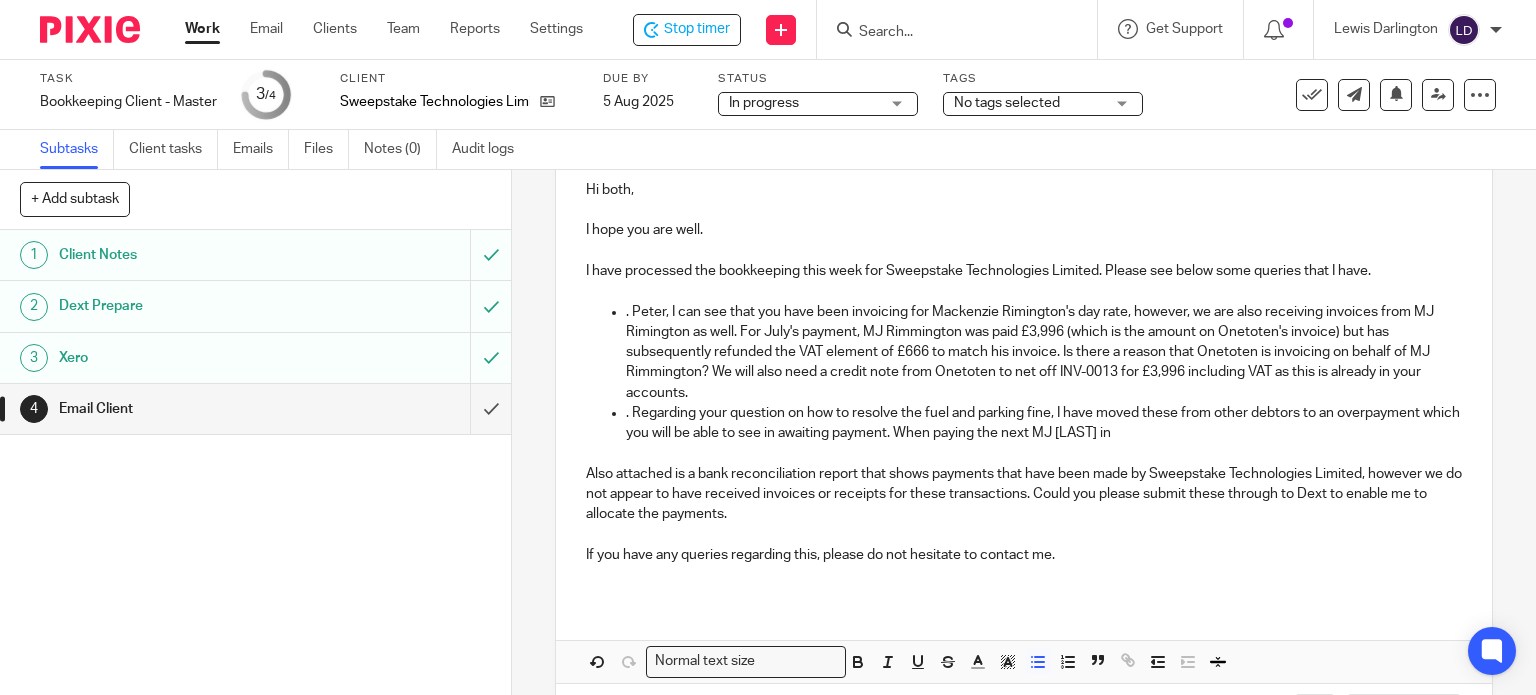 click on ". Peter, I can see that you have been invoicing for Mackenzie Rimington's day rate, however, we are also receiving invoices from MJ Rimington as well. For July's payment, MJ Rimmington was paid £3,996 (which is the amount on Onetoten's invoice) but has subsequently refunded the VAT element of £666 to match his invoice. Is there a reason that Onetoten is invoicing on behalf of MJ Rimmington? We will also need a credit note from Onetoten to net off INV-0013 for £3,996 including VAT as this is already in your accounts." at bounding box center [1044, 352] 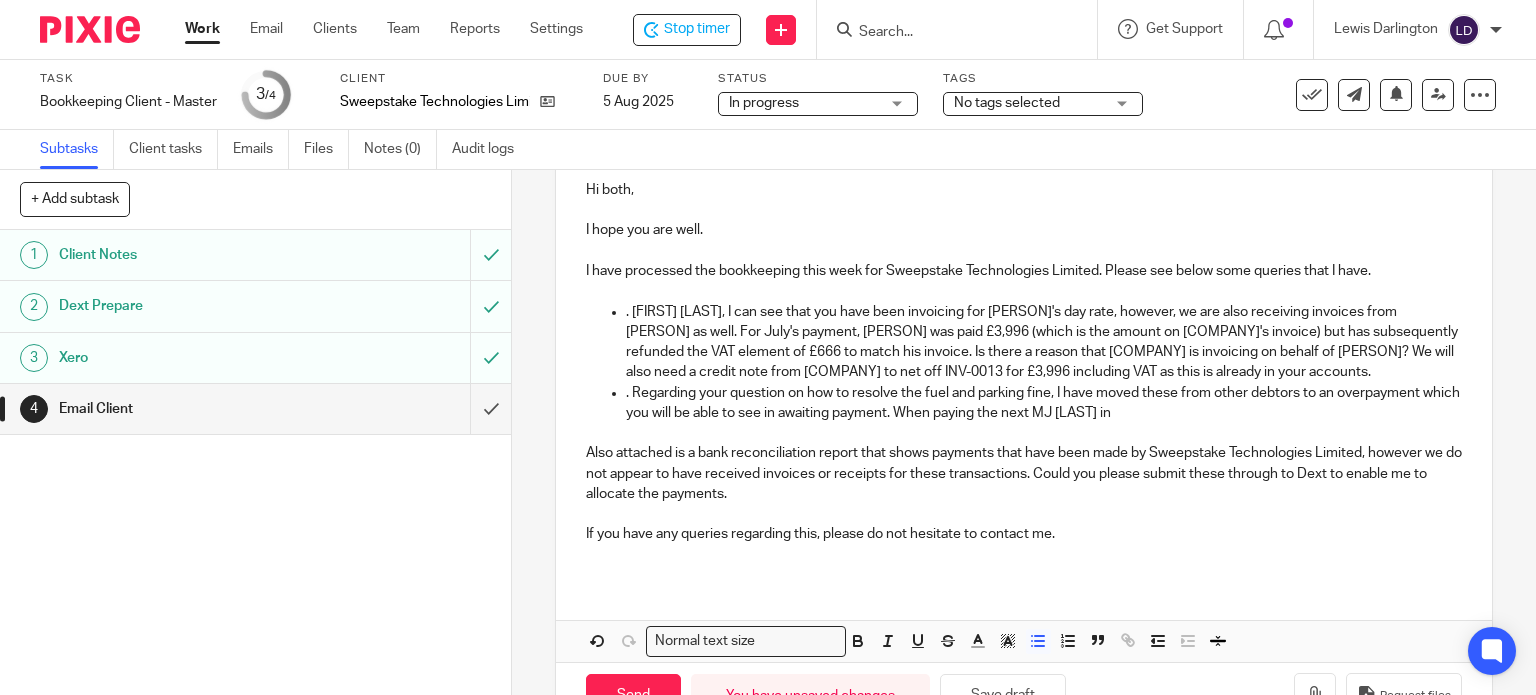 click on ". Regarding your question on how to resolve the fuel and parking fine, I have moved these from other debtors to an overpayment which you will be able to see in awaiting payment. When paying the next MJ [LAST] in" at bounding box center [1044, 403] 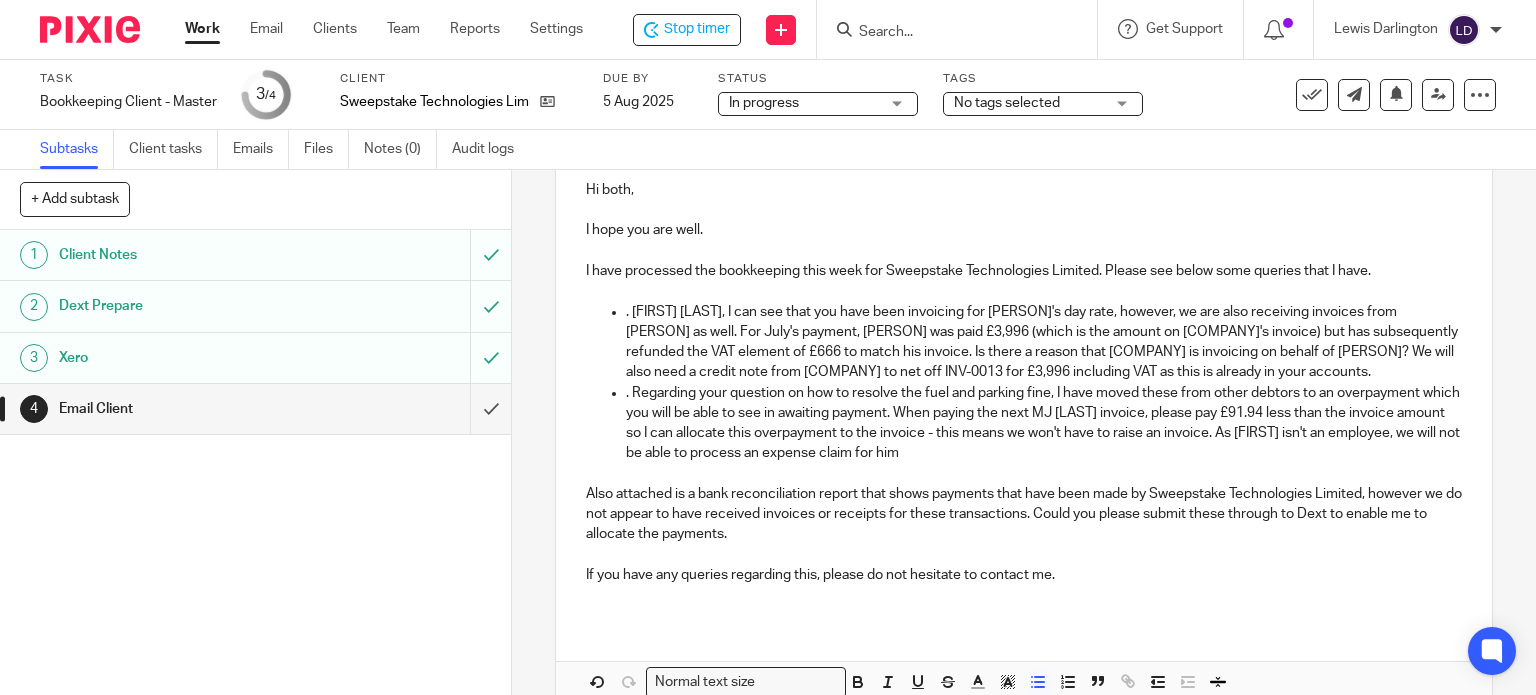 click on ". Regarding your question on how to resolve the fuel and parking fine, I have moved these from other debtors to an overpayment which you will be able to see in awaiting payment. When paying the next MJ [LAST] invoice, please pay £91.94 less than the invoice amount so I can allocate this overpayment to the invoice - this means we won't have to raise an invoice. As [FIRST] isn't an employee, we will not be able to process an expense claim for him" at bounding box center (1044, 423) 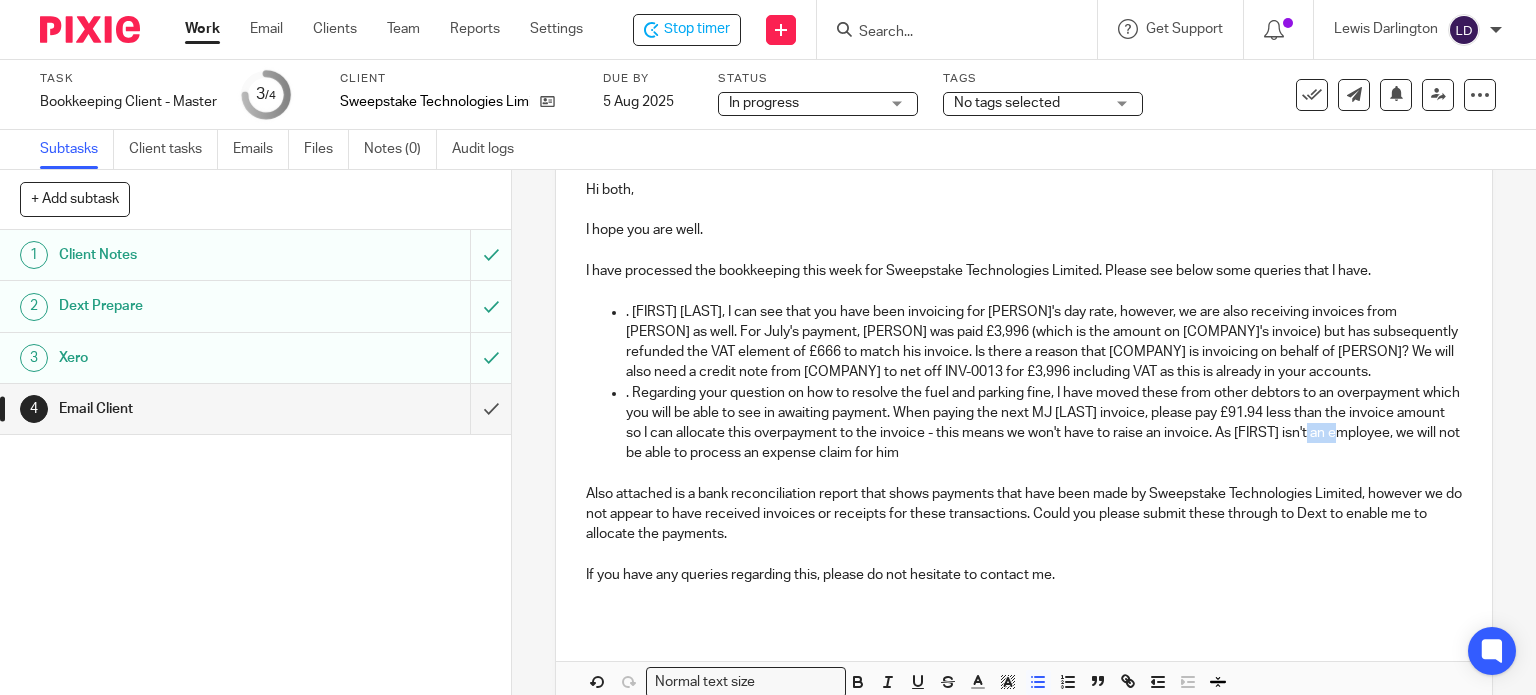 click on ". Regarding your question on how to resolve the fuel and parking fine, I have moved these from other debtors to an overpayment which you will be able to see in awaiting payment. When paying the next MJ [LAST] invoice, please pay £91.94 less than the invoice amount so I can allocate this overpayment to the invoice - this means we won't have to raise an invoice. As [FIRST] isn't an employee, we will not be able to process an expense claim for him" at bounding box center [1044, 423] 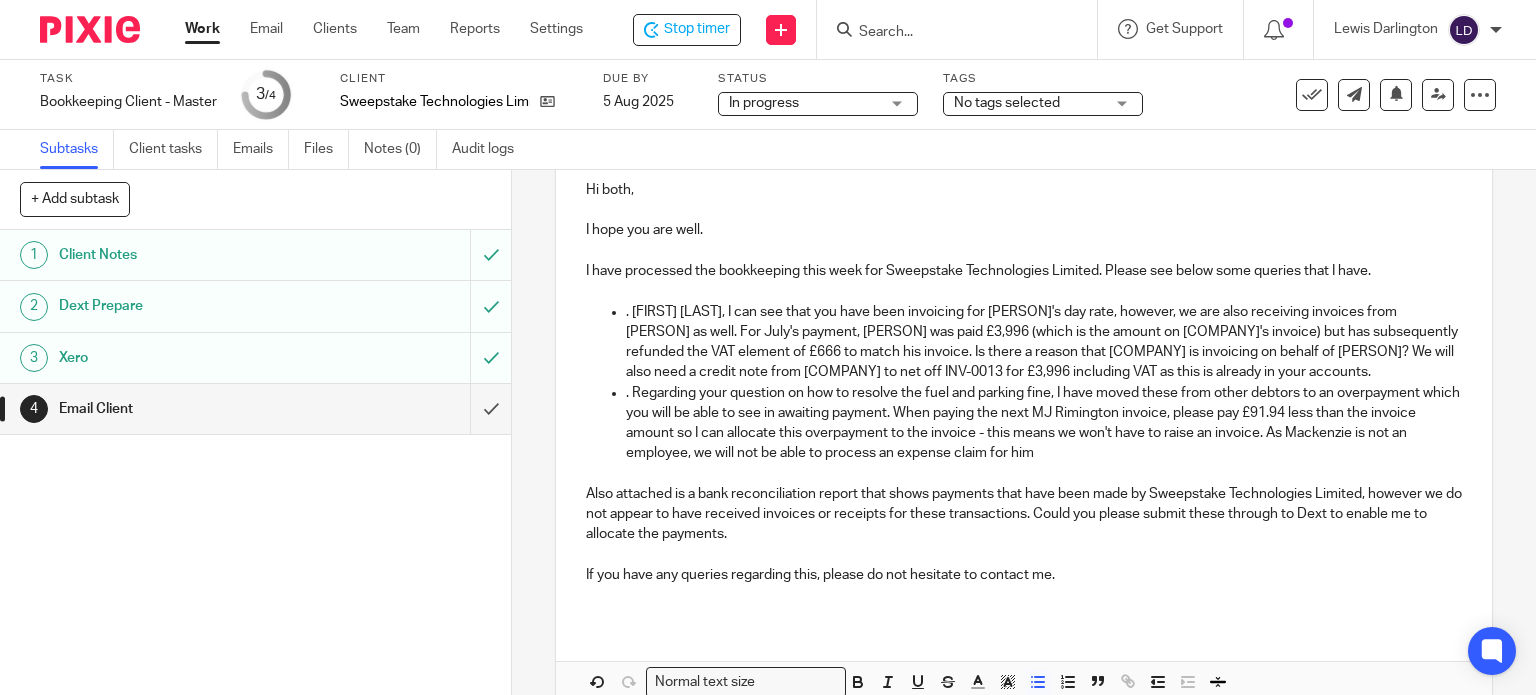 click on ". Regarding your question on how to resolve the fuel and parking fine, I have moved these from other debtors to an overpayment which you will be able to see in awaiting payment. When paying the next MJ Rimington invoice, please pay £91.94 less than the invoice amount so I can allocate this overpayment to the invoice - this means we won't have to raise an invoice. As Mackenzie is not an employee, we will not be able to process an expense claim for him" at bounding box center (1044, 423) 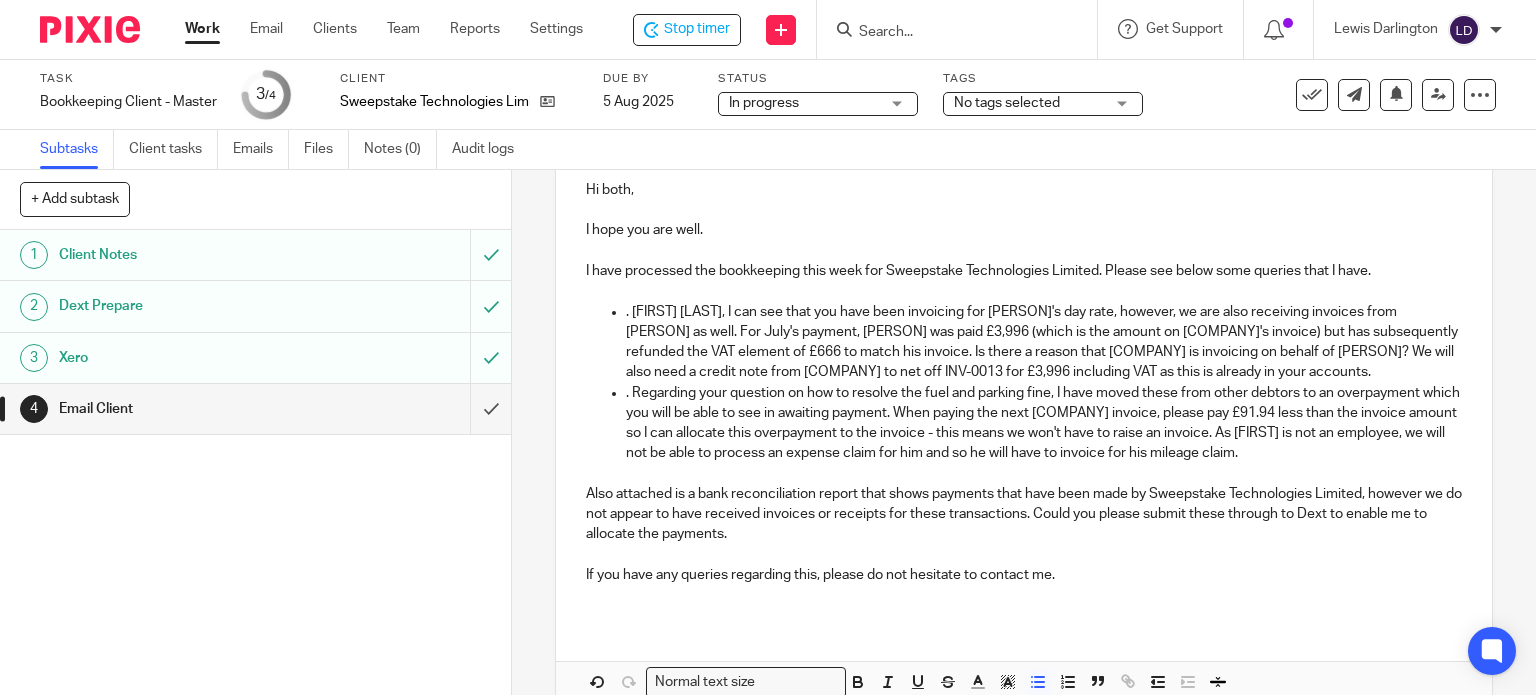 click on ". Regarding your question on how to resolve the fuel and parking fine, I have moved these from other debtors to an overpayment which you will be able to see in awaiting payment. When paying the next [COMPANY] invoice, please pay £91.94 less than the invoice amount so I can allocate this overpayment to the invoice - this means we won't have to raise an invoice. As [FIRST] is not an employee, we will not be able to process an expense claim for him and so he will have to invoice for his mileage claim." at bounding box center [1044, 423] 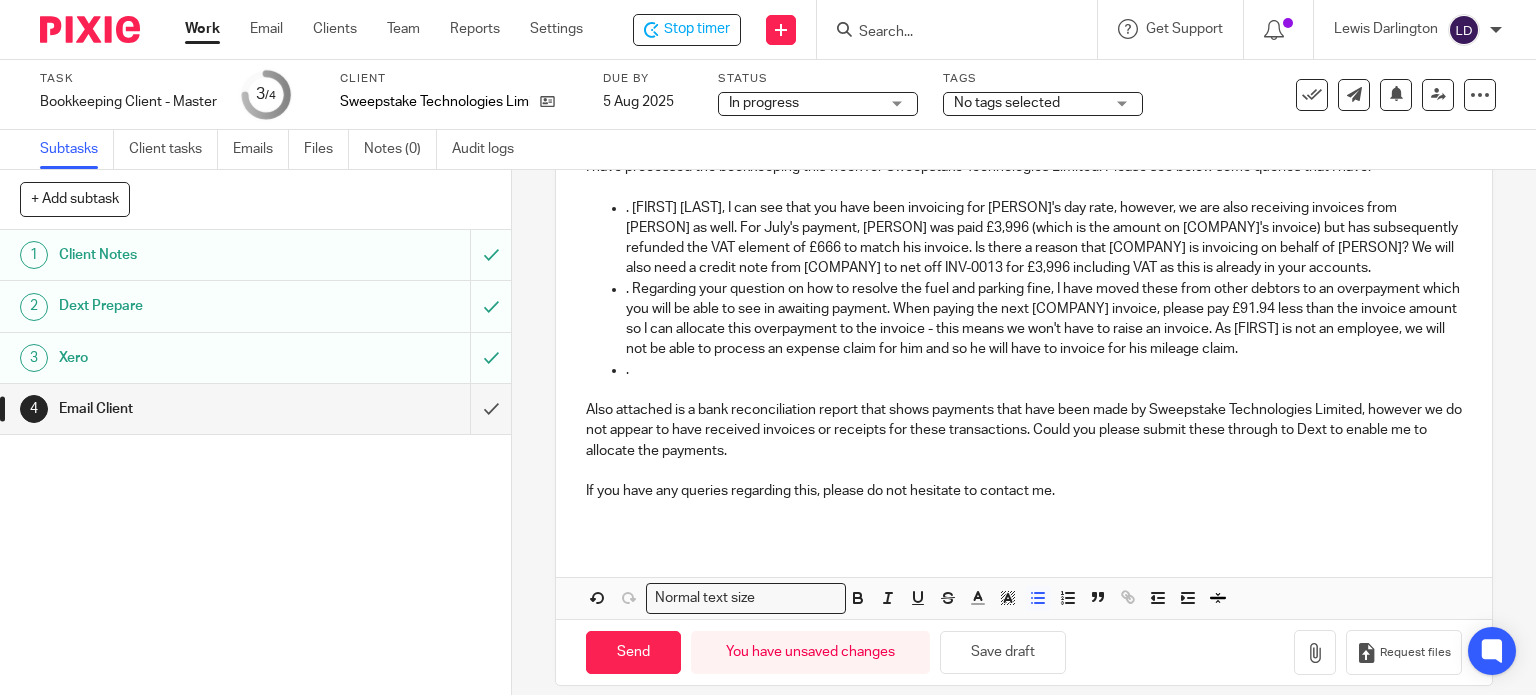 scroll, scrollTop: 424, scrollLeft: 0, axis: vertical 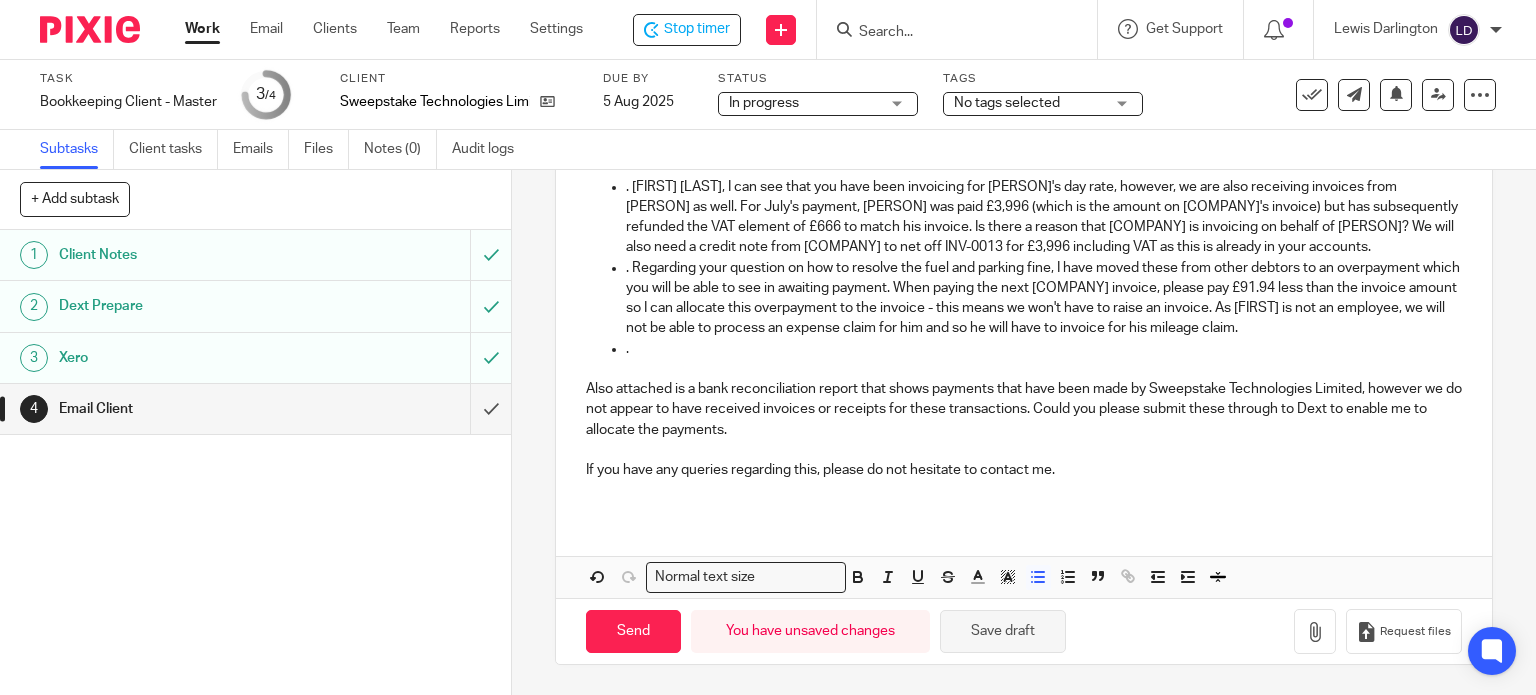click on "Save draft" at bounding box center [1003, 631] 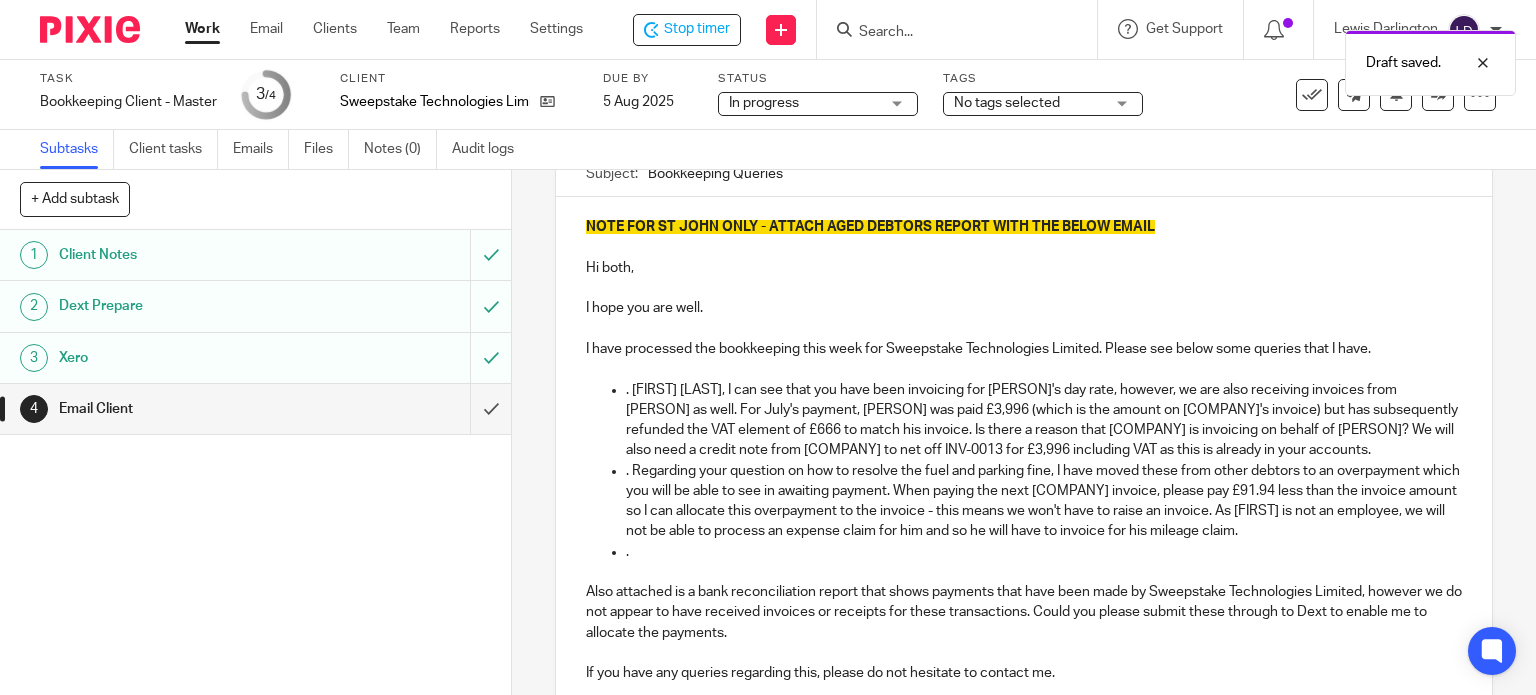 scroll, scrollTop: 90, scrollLeft: 0, axis: vertical 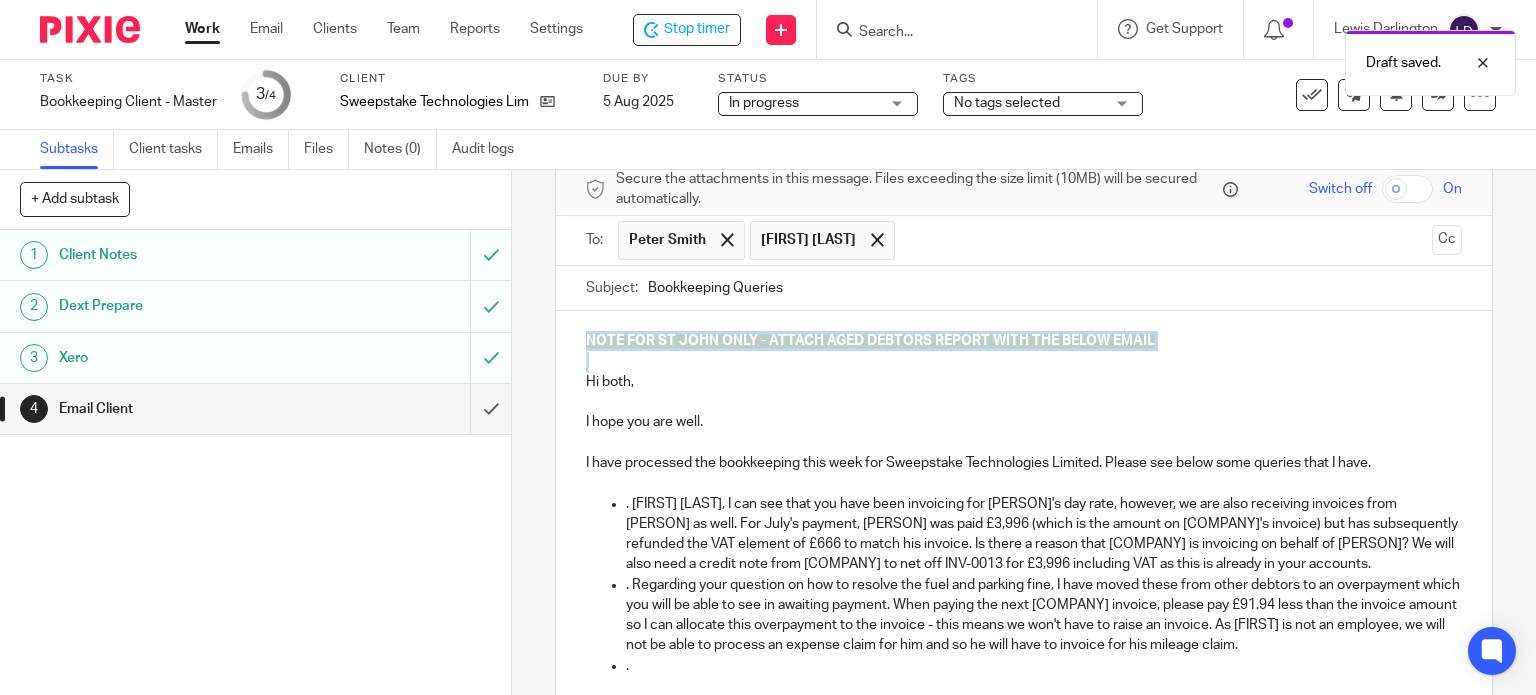 drag, startPoint x: 576, startPoint y: 386, endPoint x: 556, endPoint y: 310, distance: 78.58753 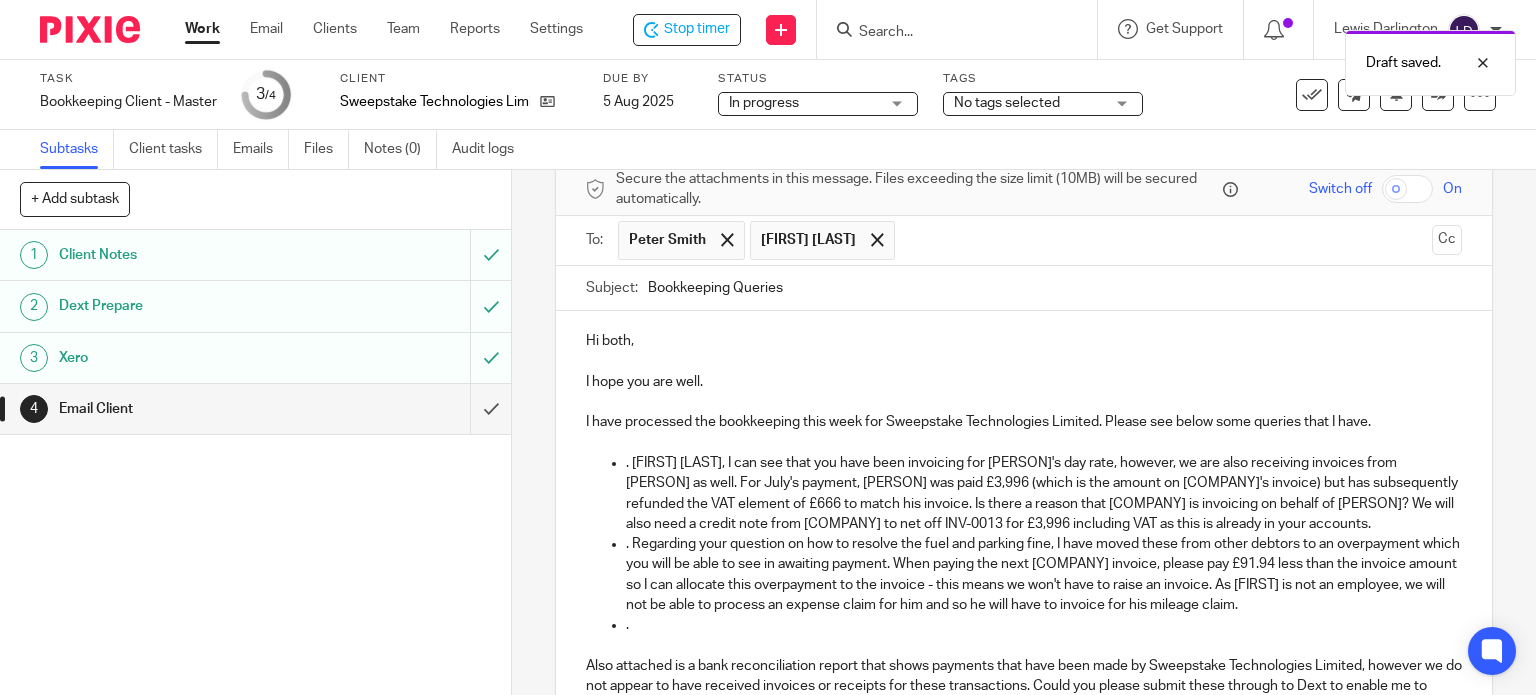 scroll, scrollTop: 383, scrollLeft: 0, axis: vertical 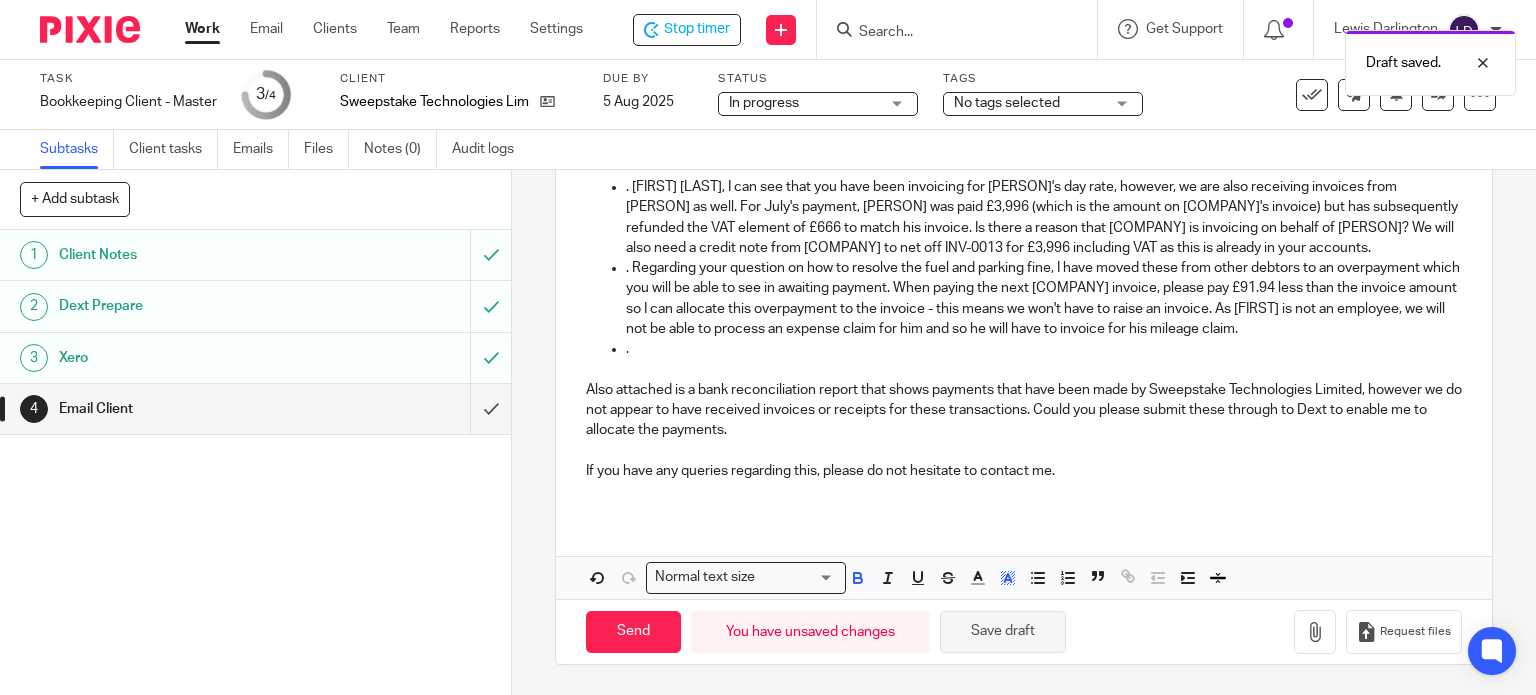 click on "Save draft" at bounding box center [1003, 632] 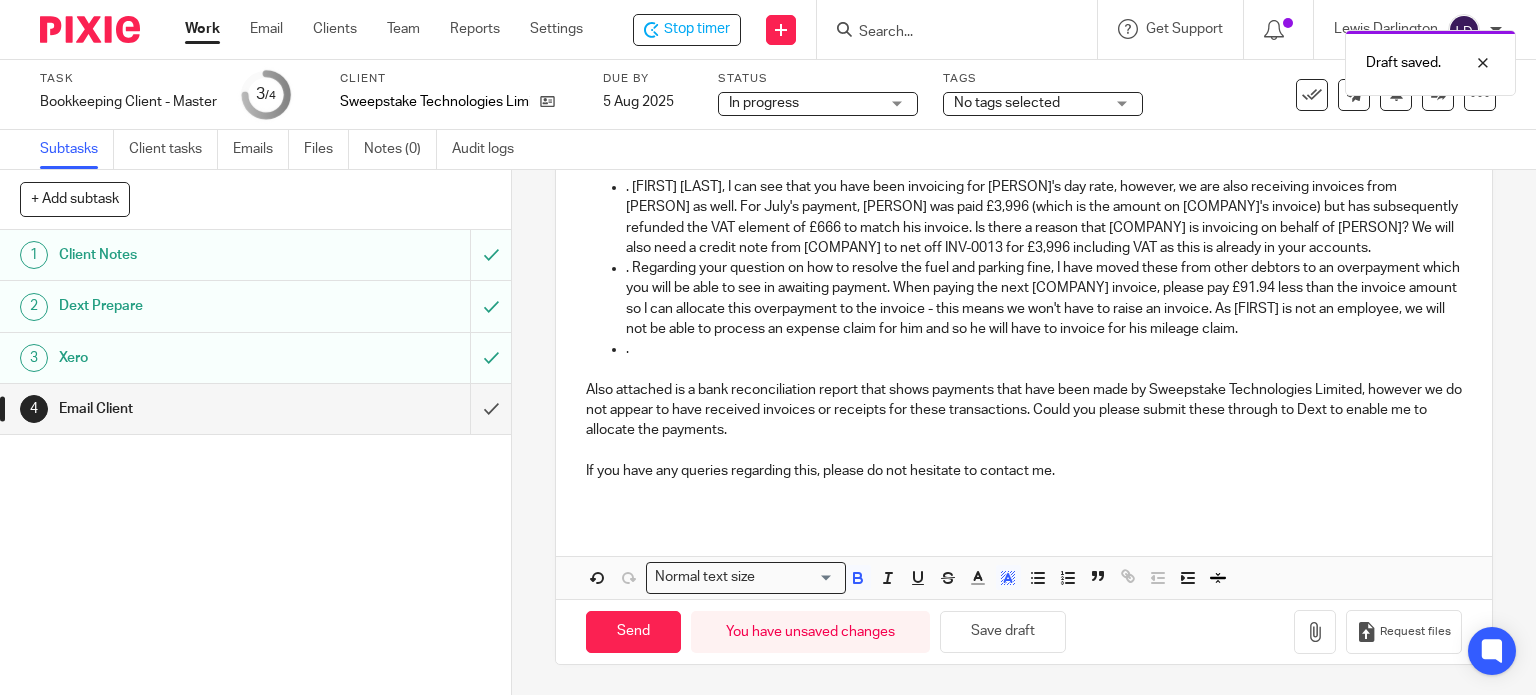 click on ". Regarding your question on how to resolve the fuel and parking fine, I have moved these from other debtors to an overpayment which you will be able to see in awaiting payment. When paying the next [COMPANY] invoice, please pay £91.94 less than the invoice amount so I can allocate this overpayment to the invoice - this means we won't have to raise an invoice. As [FIRST] is not an employee, we will not be able to process an expense claim for him and so he will have to invoice for his mileage claim." at bounding box center (1044, 298) 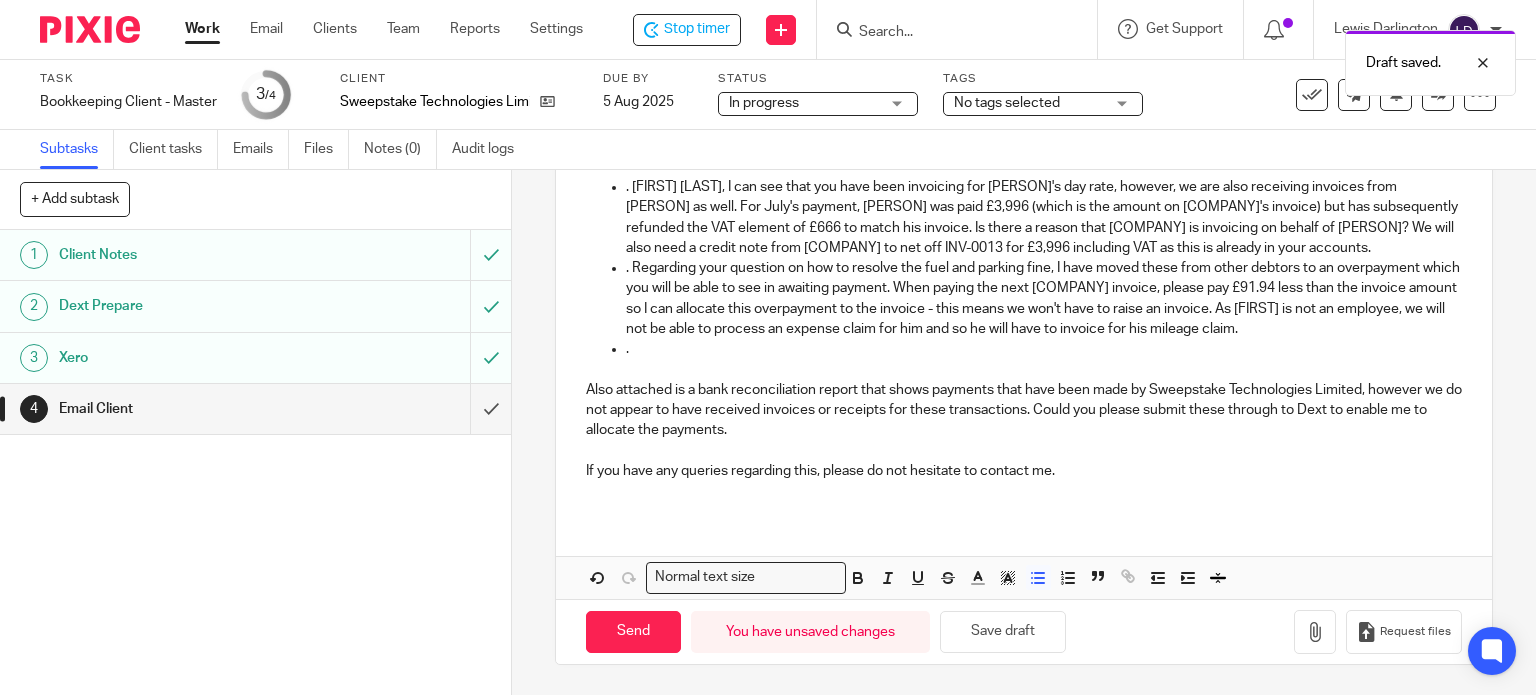 click on "." at bounding box center [1044, 349] 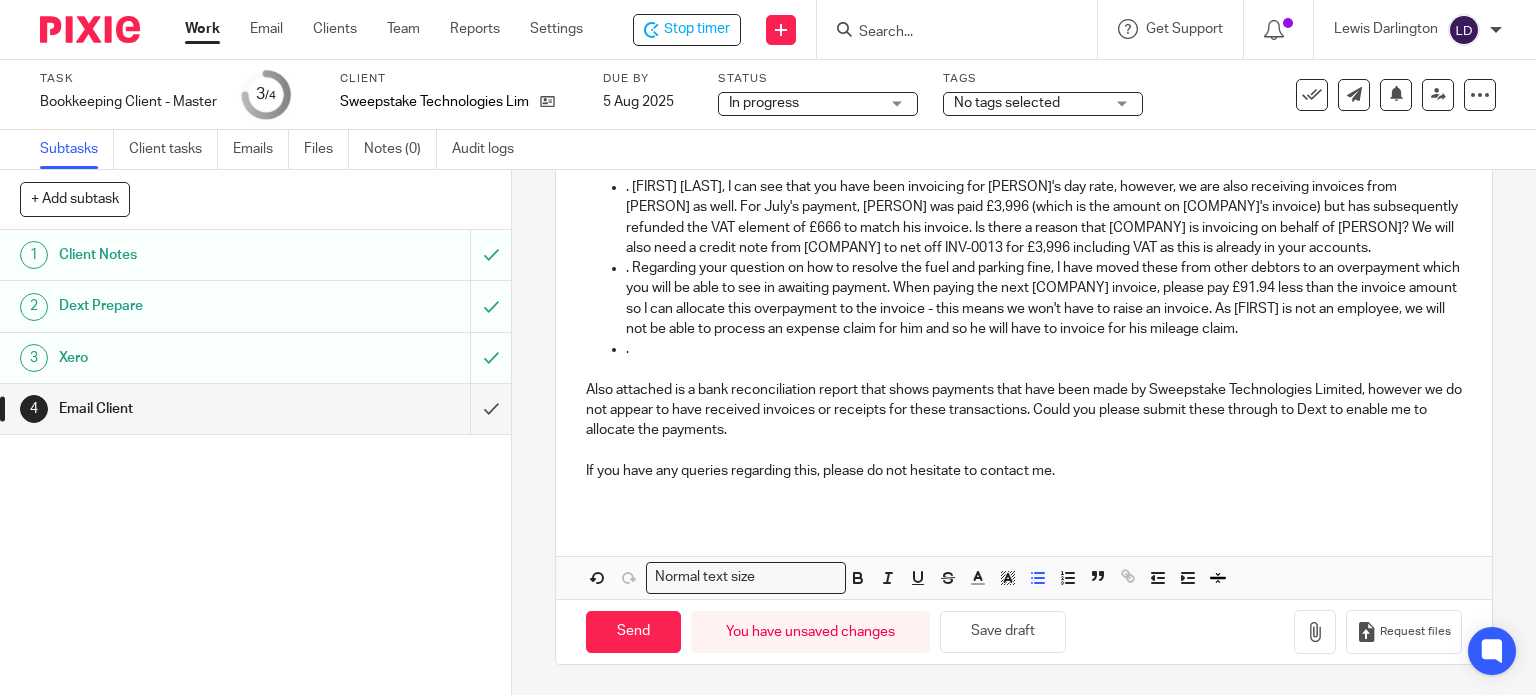 click at bounding box center (1024, 369) 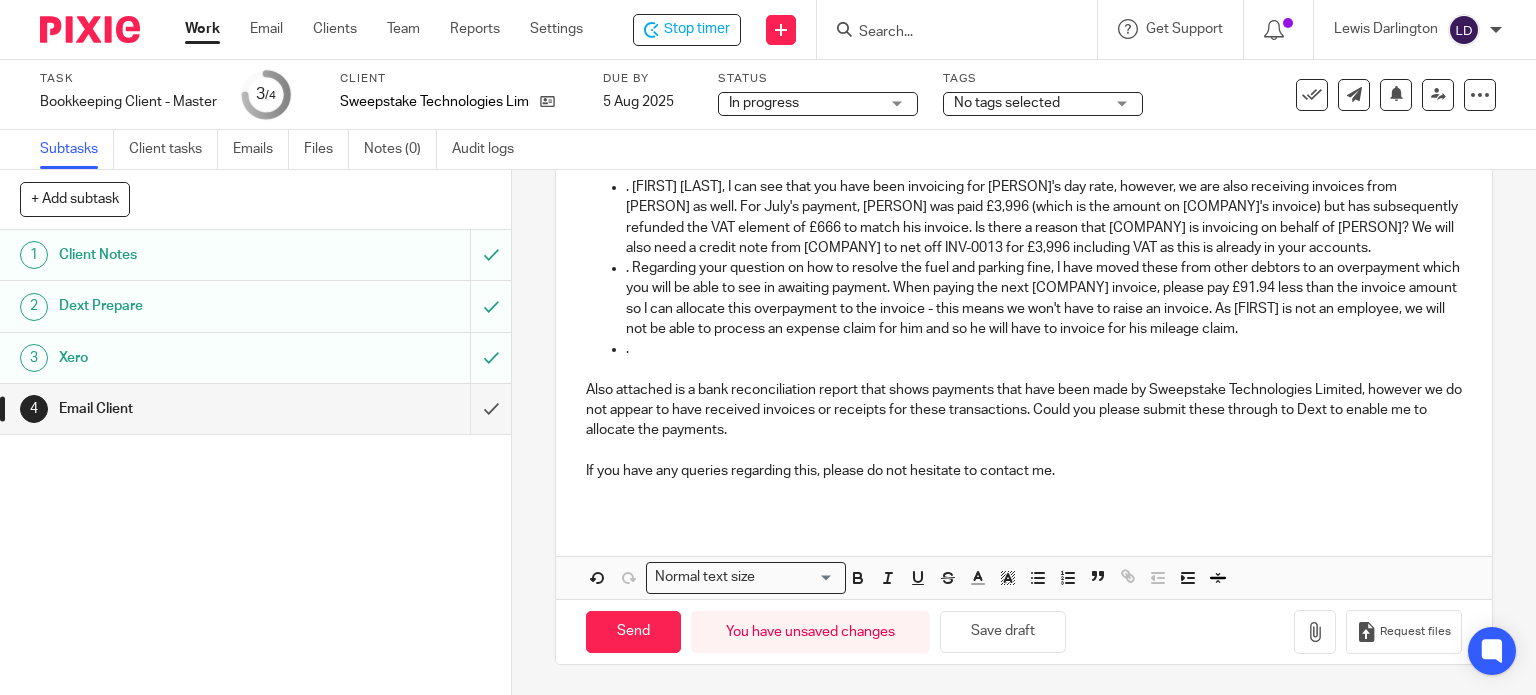 click on "." at bounding box center [1044, 349] 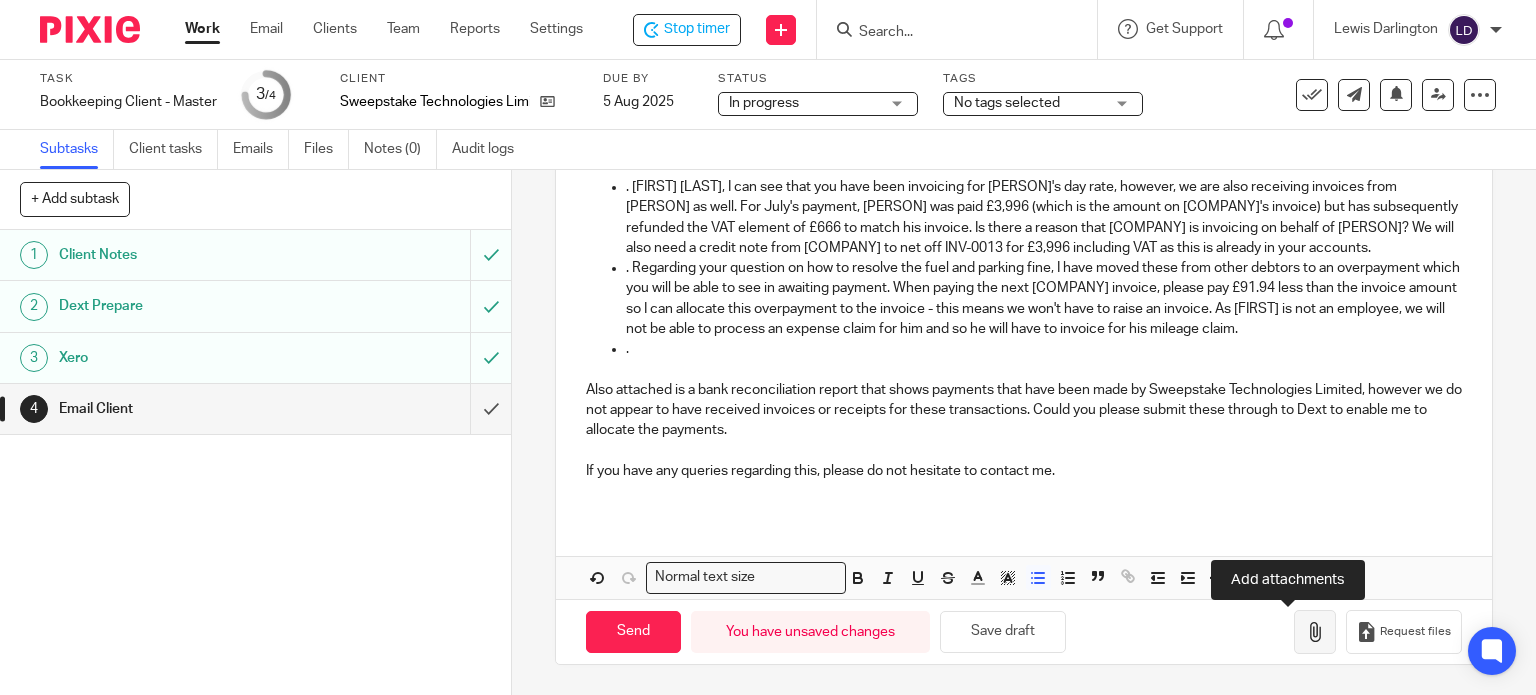 click at bounding box center [1315, 632] 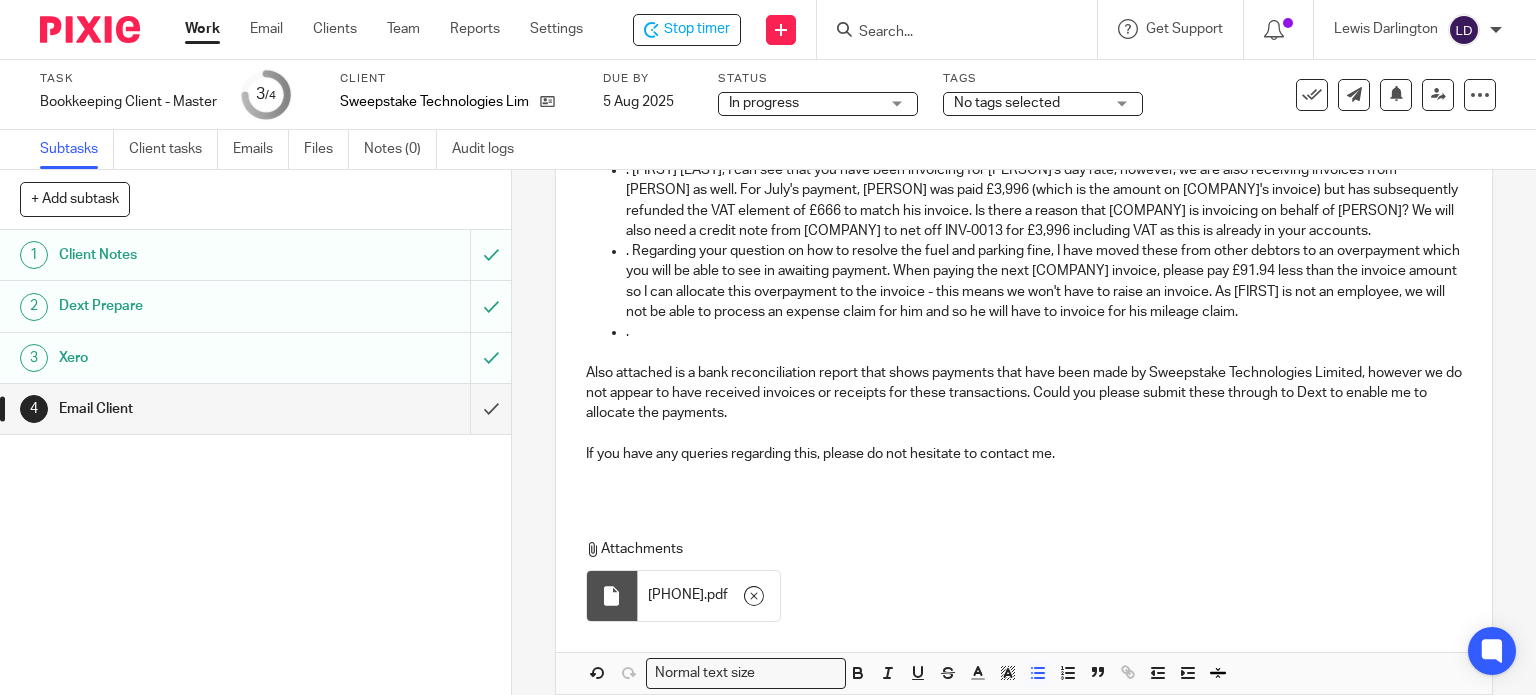 click on "." at bounding box center [1044, 332] 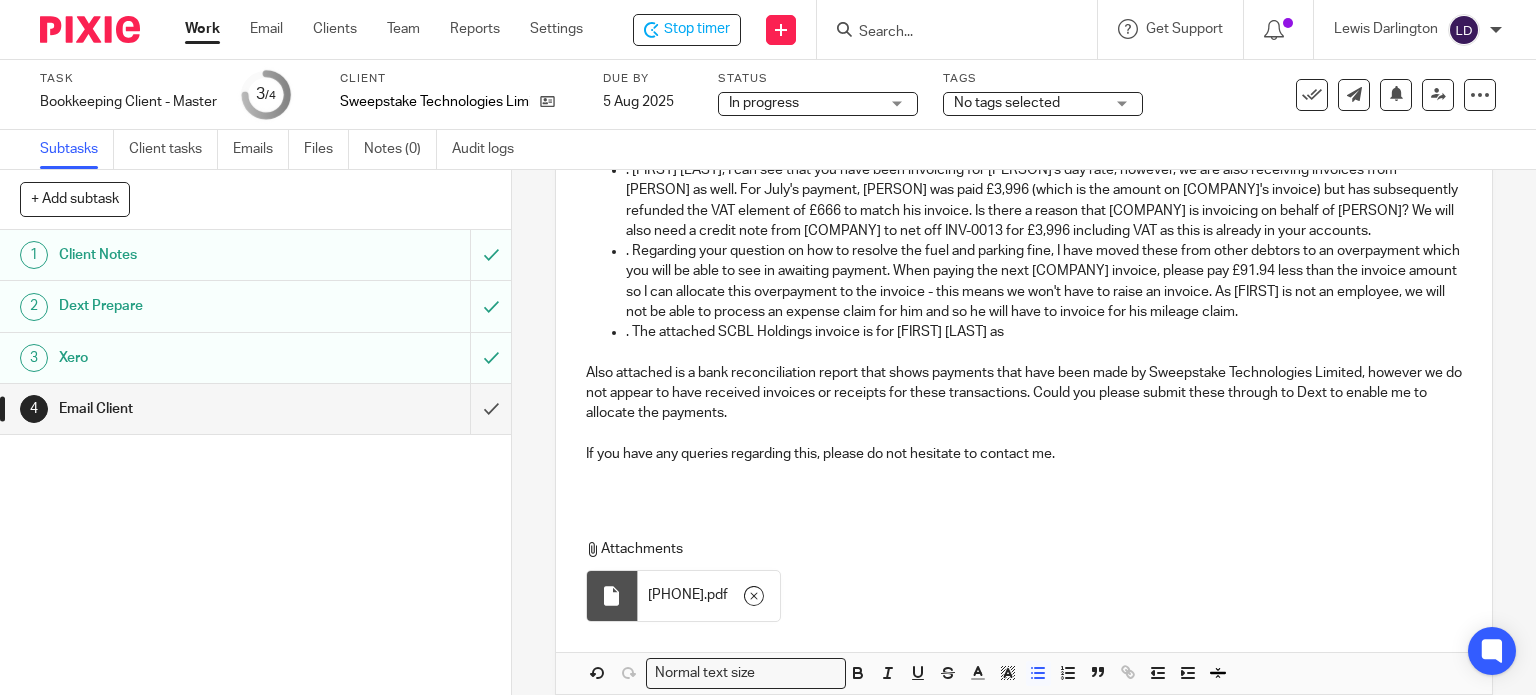 click on ". The attached SCBL Holdings invoice is for [FIRST] [LAST] as" at bounding box center [1044, 332] 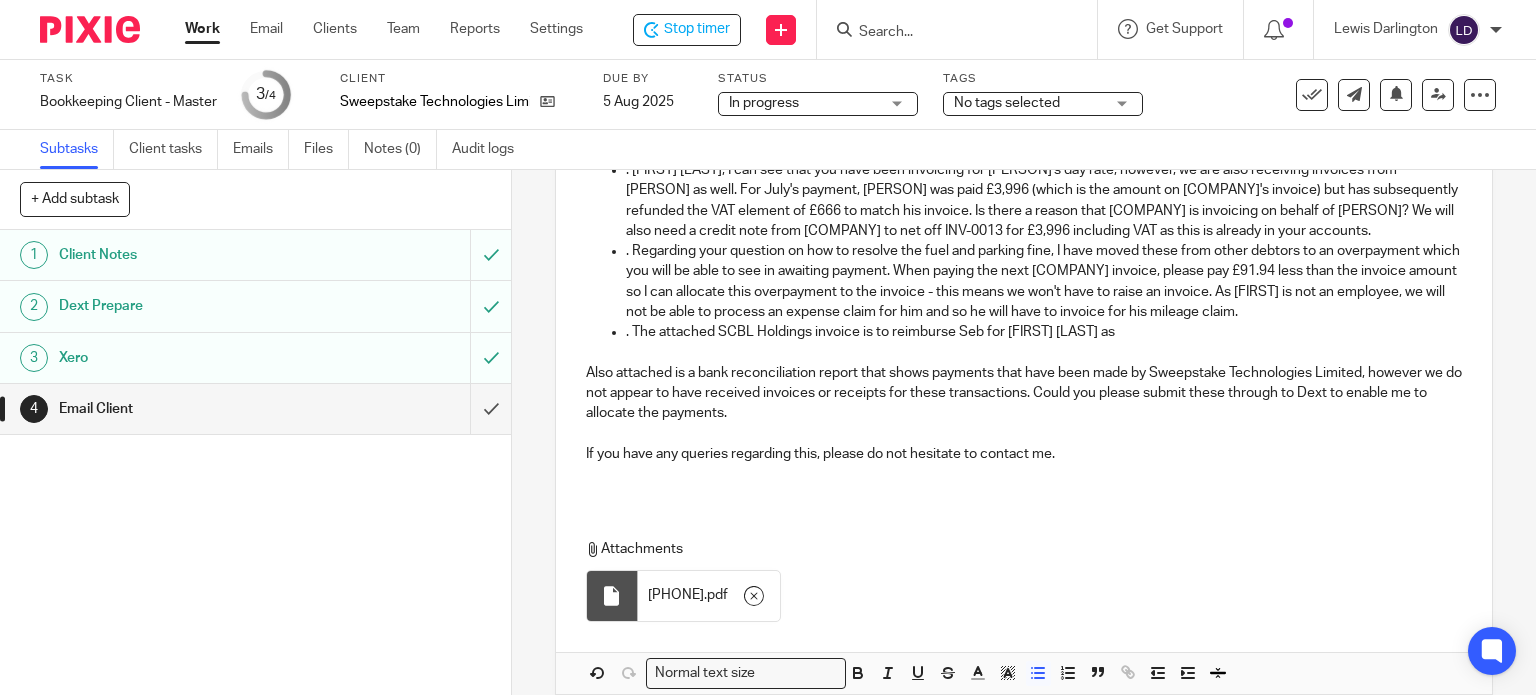 click on ". The attached SCBL Holdings invoice is to reimburse Seb for [FIRST] [LAST] as" at bounding box center [1044, 332] 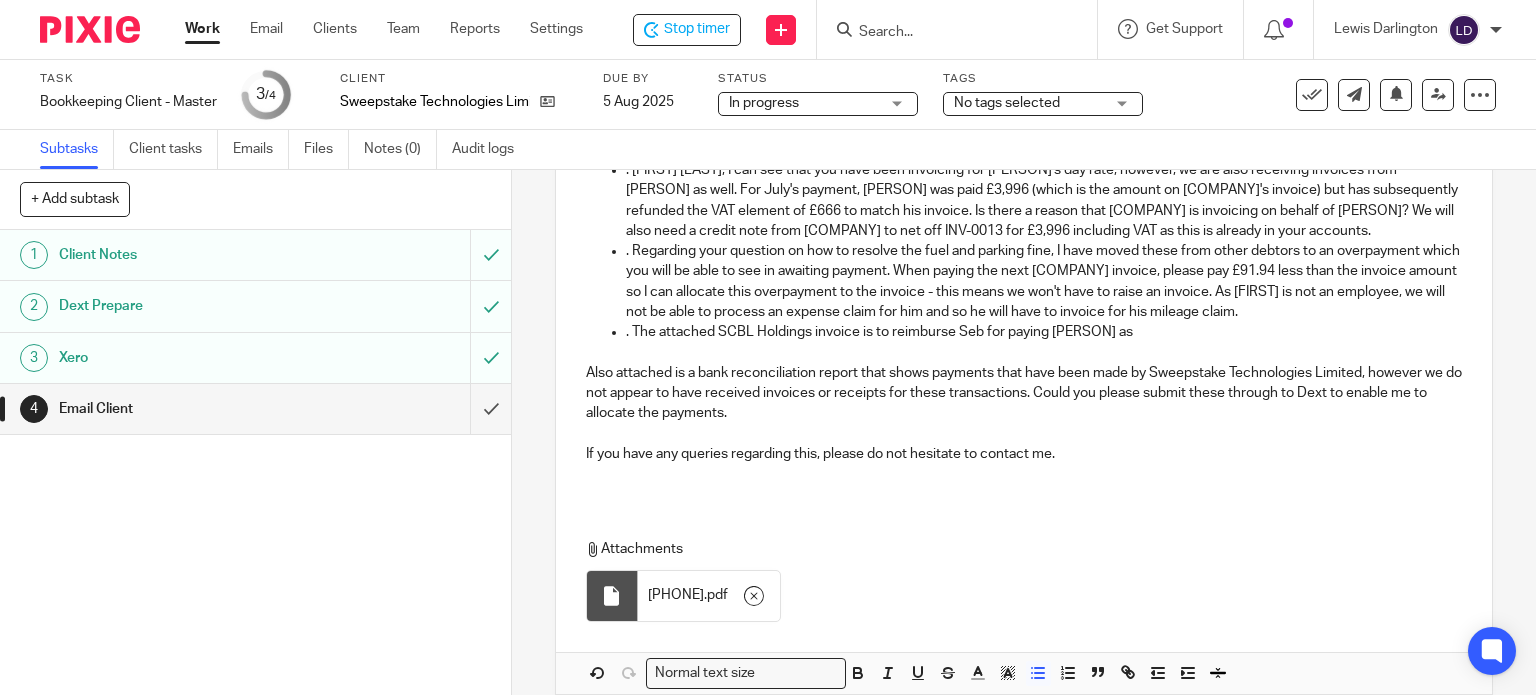 drag, startPoint x: 1164, startPoint y: 352, endPoint x: 1134, endPoint y: 350, distance: 30.066593 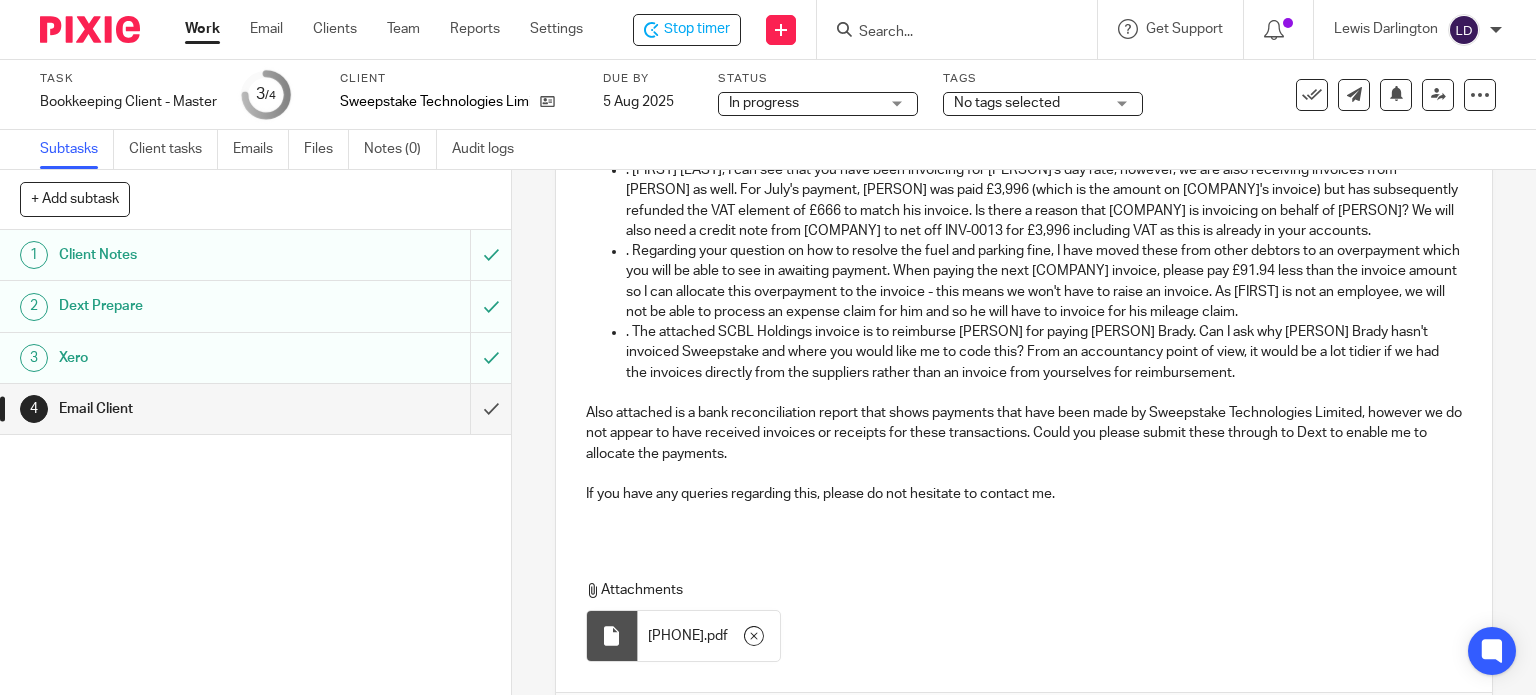 click on ". Regarding your question on how to resolve the fuel and parking fine, I have moved these from other debtors to an overpayment which you will be able to see in awaiting payment. When paying the next [COMPANY] invoice, please pay £91.94 less than the invoice amount so I can allocate this overpayment to the invoice - this means we won't have to raise an invoice. As [FIRST] is not an employee, we will not be able to process an expense claim for him and so he will have to invoice for his mileage claim." at bounding box center (1044, 281) 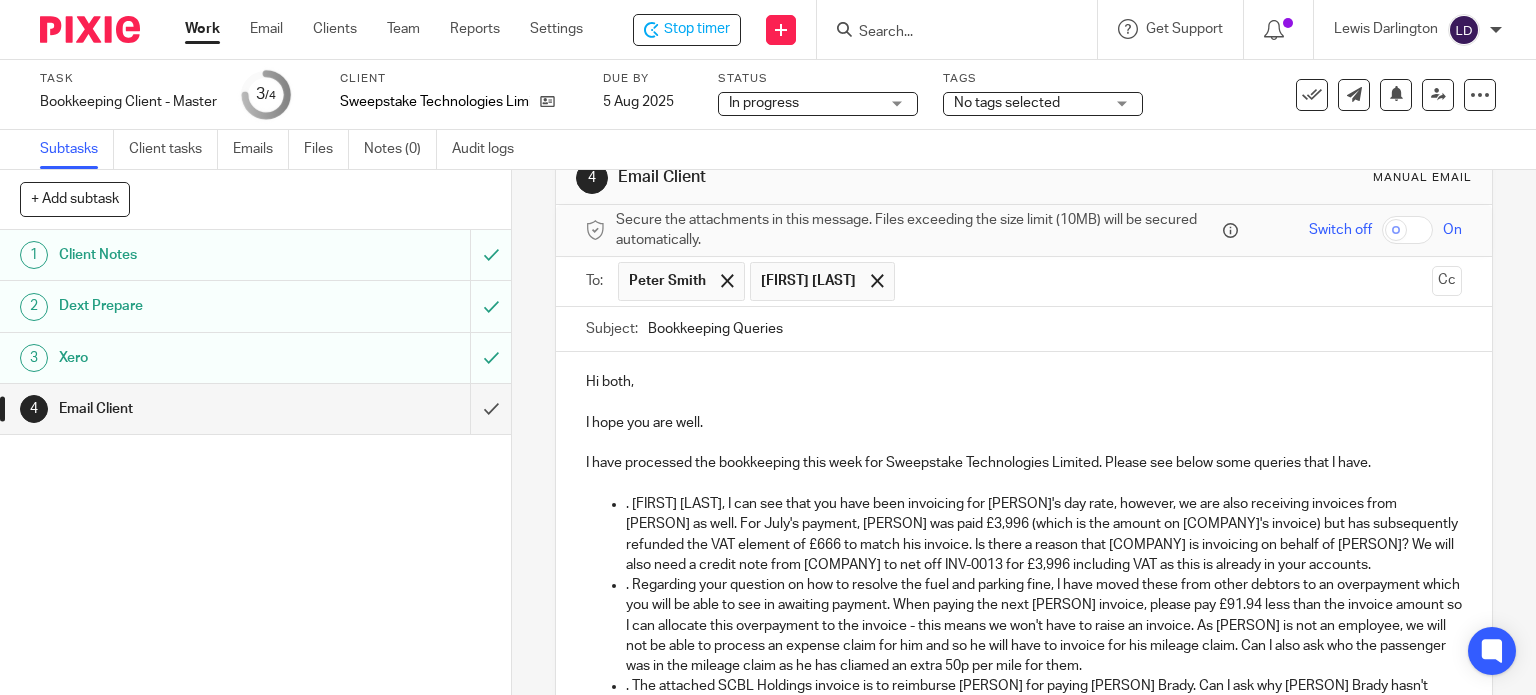 scroll, scrollTop: 216, scrollLeft: 0, axis: vertical 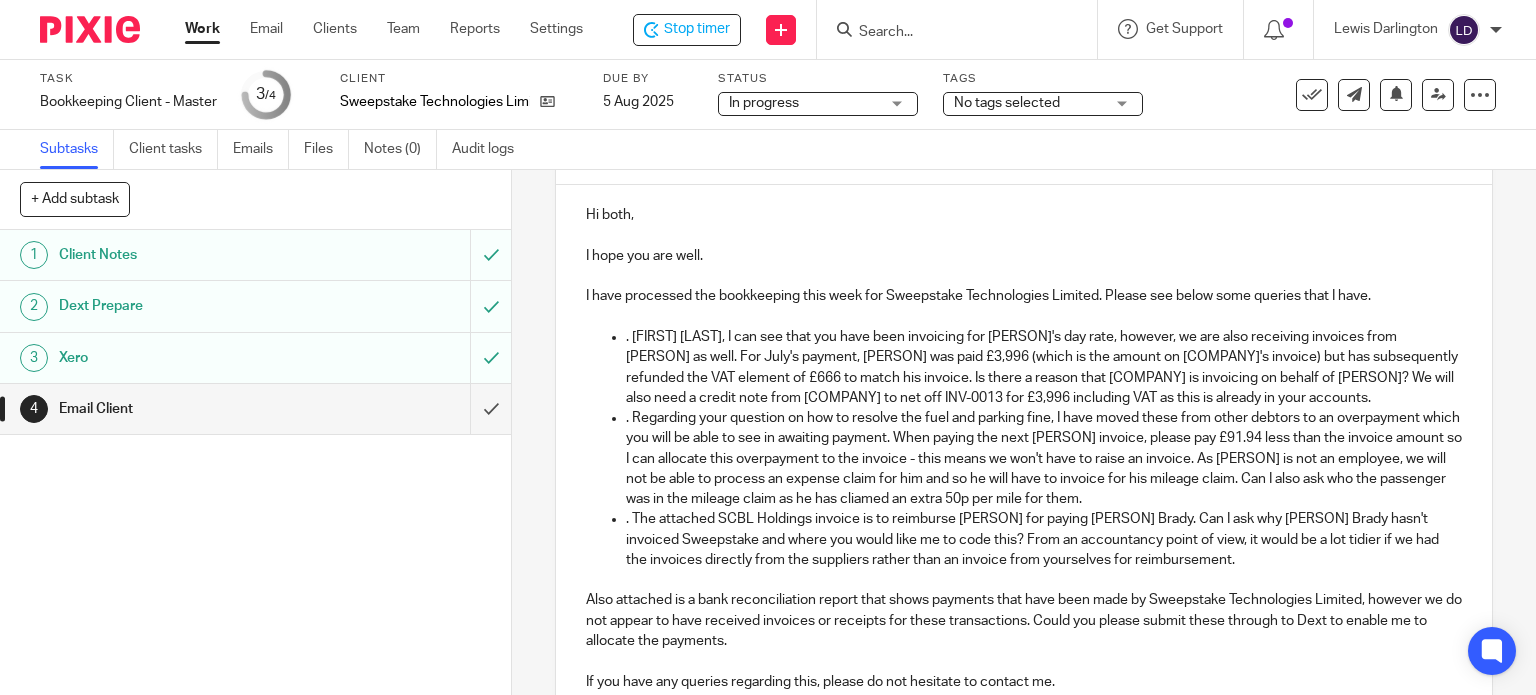 click on ". [FIRST] [LAST], I can see that you have been invoicing for [PERSON]'s day rate, however, we are also receiving invoices from [PERSON] as well. For July's payment, [PERSON] was paid £3,996 (which is the amount on [COMPANY]'s invoice) but has subsequently refunded the VAT element of £666 to match his invoice. Is there a reason that [COMPANY] is invoicing on behalf of [PERSON]? We will also need a credit note from [COMPANY] to net off INV-0013 for £3,996 including VAT as this is already in your accounts." at bounding box center (1044, 367) 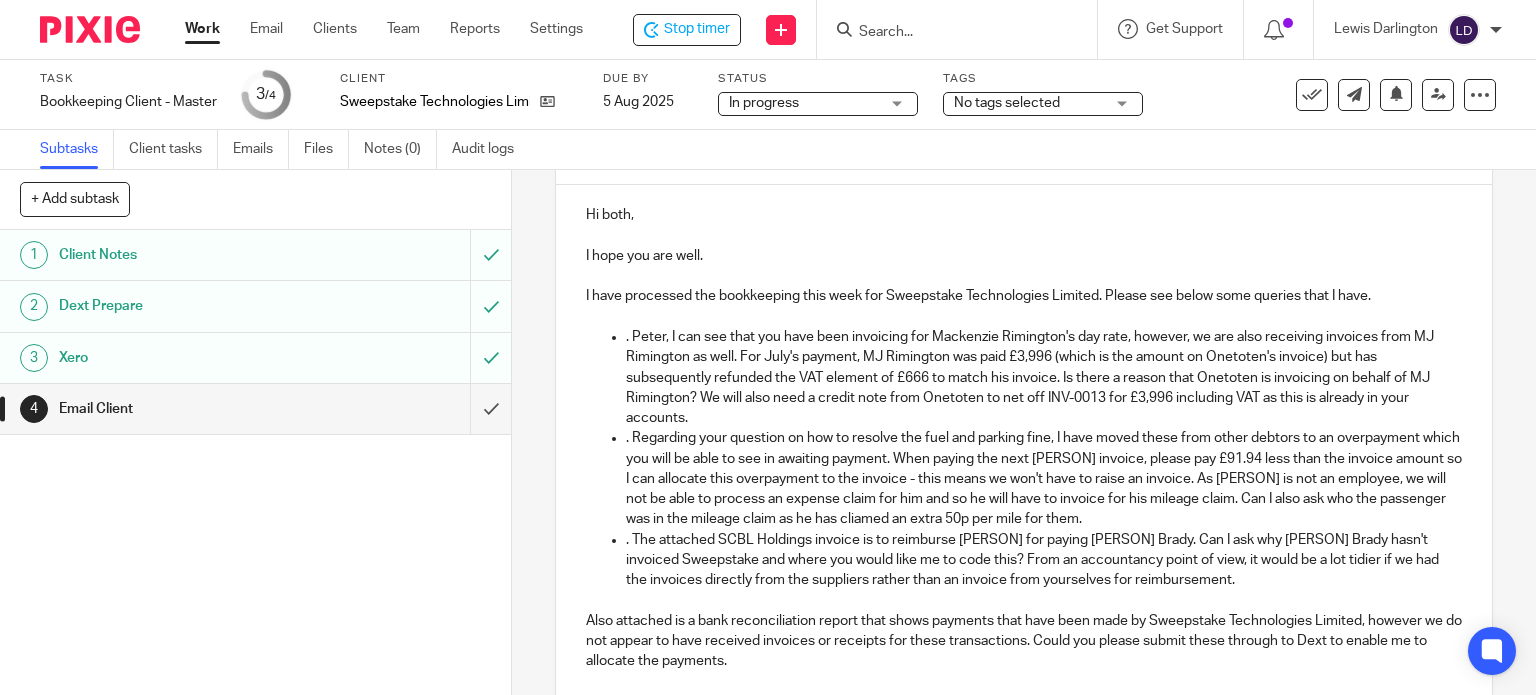 scroll, scrollTop: 383, scrollLeft: 0, axis: vertical 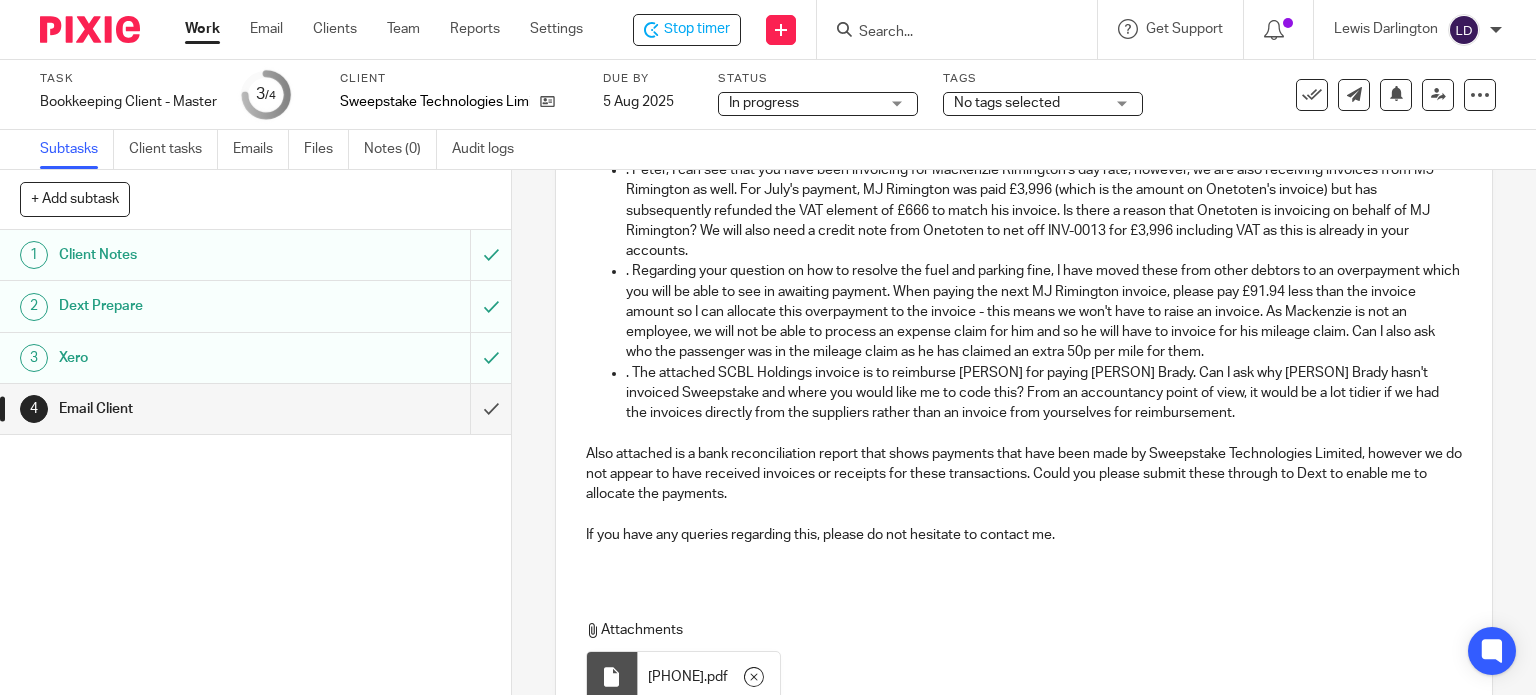 click on ". The attached SCBL Holdings invoice is to reimburse [PERSON] for paying [PERSON] Brady. Can I ask why [PERSON] Brady hasn't invoiced Sweepstake and where you would like me to code this? From an accountancy point of view, it would be a lot tidier if we had the invoices directly from the suppliers rather than an invoice from yourselves for reimbursement." at bounding box center [1044, 393] 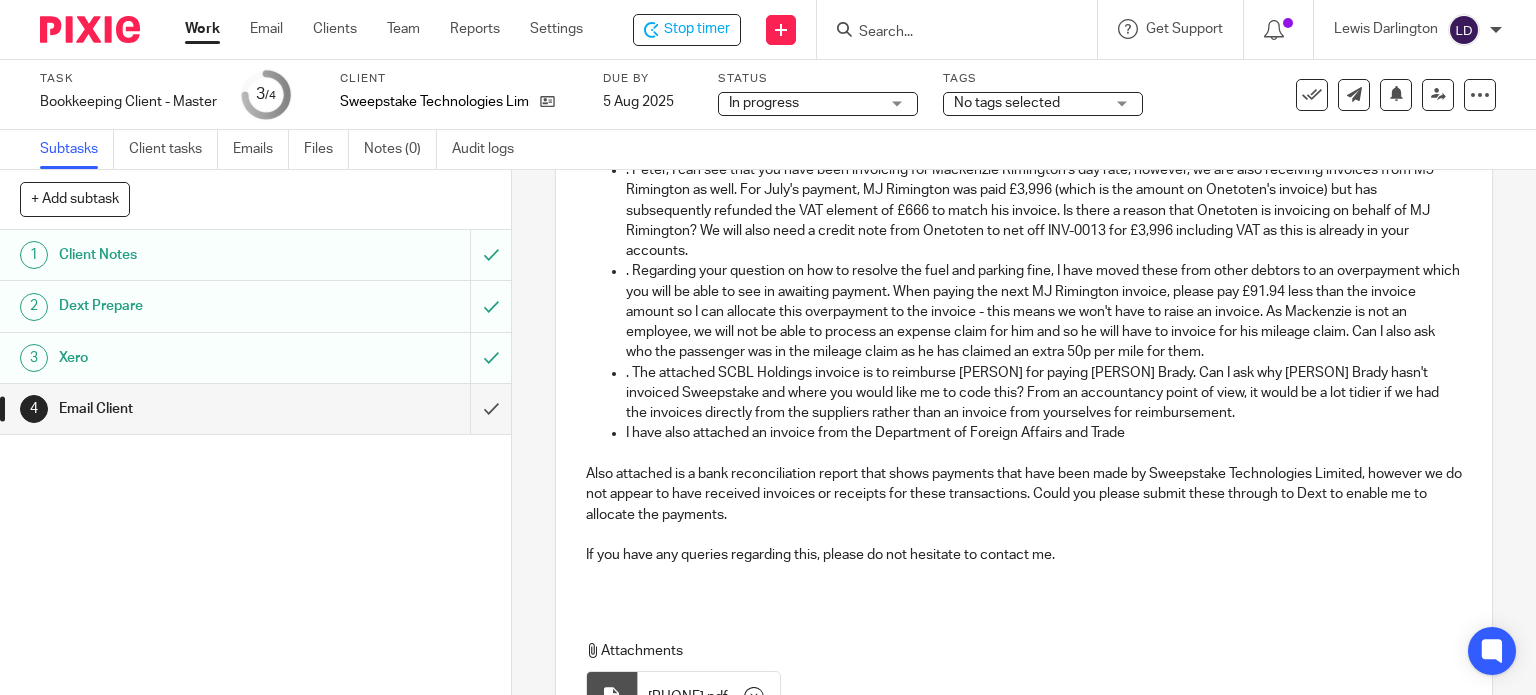 drag, startPoint x: 1132, startPoint y: 427, endPoint x: 1152, endPoint y: 437, distance: 22.36068 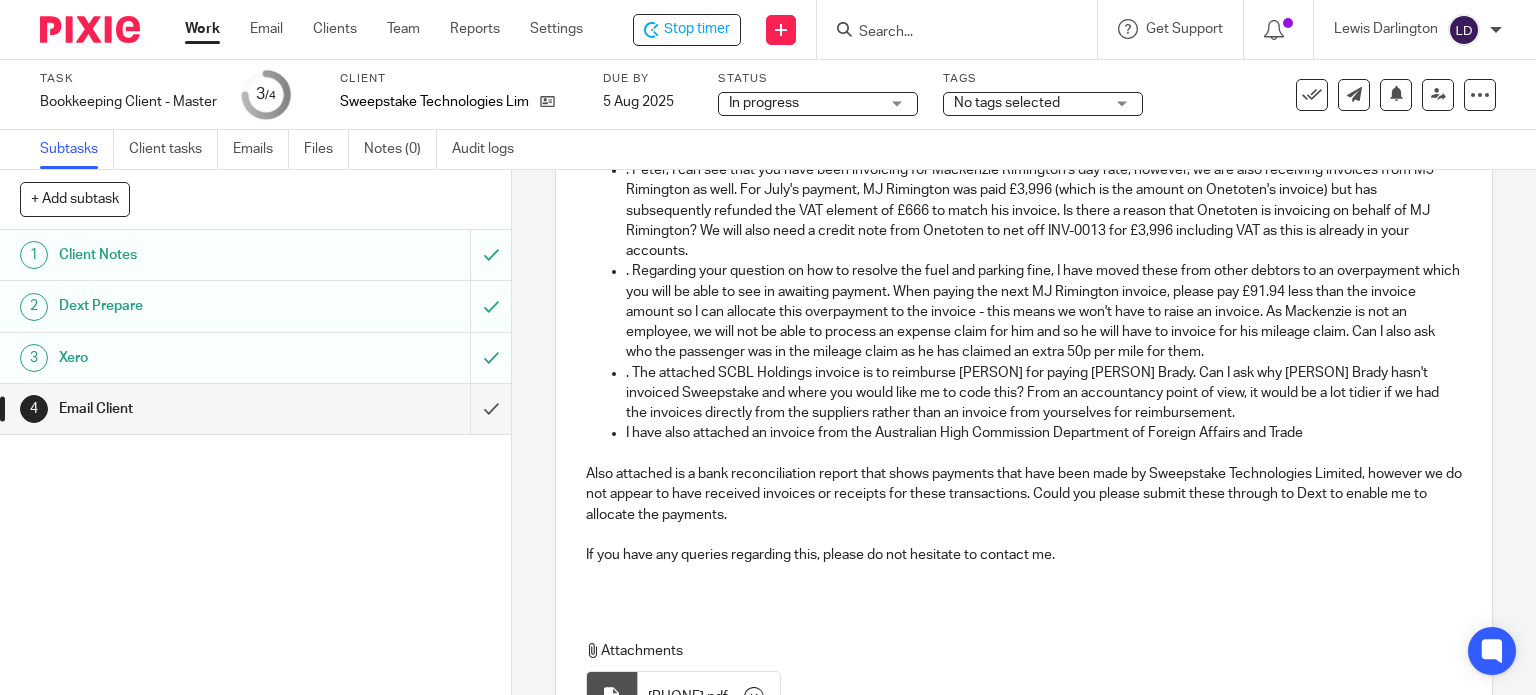 click on ". Regarding your question on how to resolve the fuel and parking fine, I have moved these from other debtors to an overpayment which you will be able to see in awaiting payment. When paying the next MJ [LAST] invoice, please pay £91.94 less than the invoice amount so I can allocate this overpayment to the invoice - this means we won't have to raise an invoice. As [FIRST] is not an employee, we will not be able to process an expense claim for him and so he will have to invoice for his mileage claim. Can I also ask who the passenger was i" at bounding box center [1024, 352] 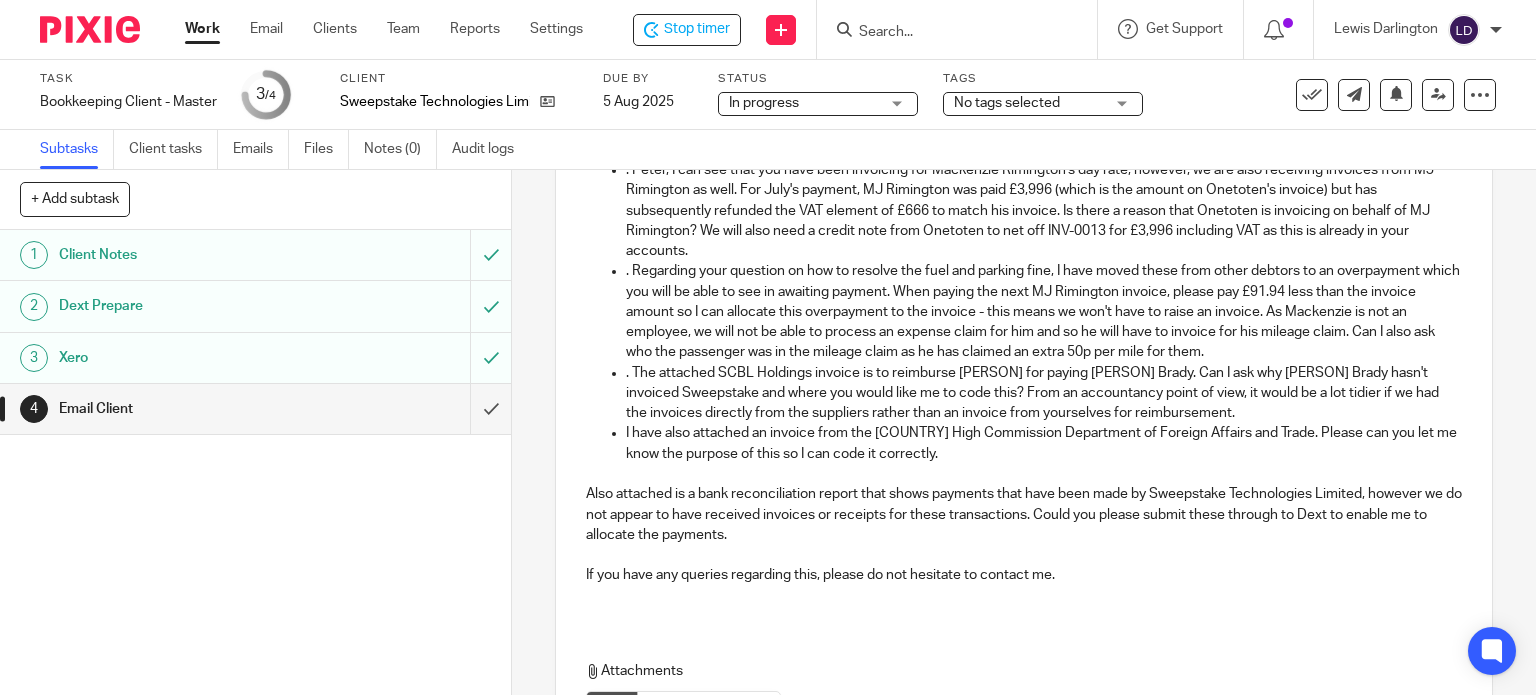 scroll, scrollTop: 596, scrollLeft: 0, axis: vertical 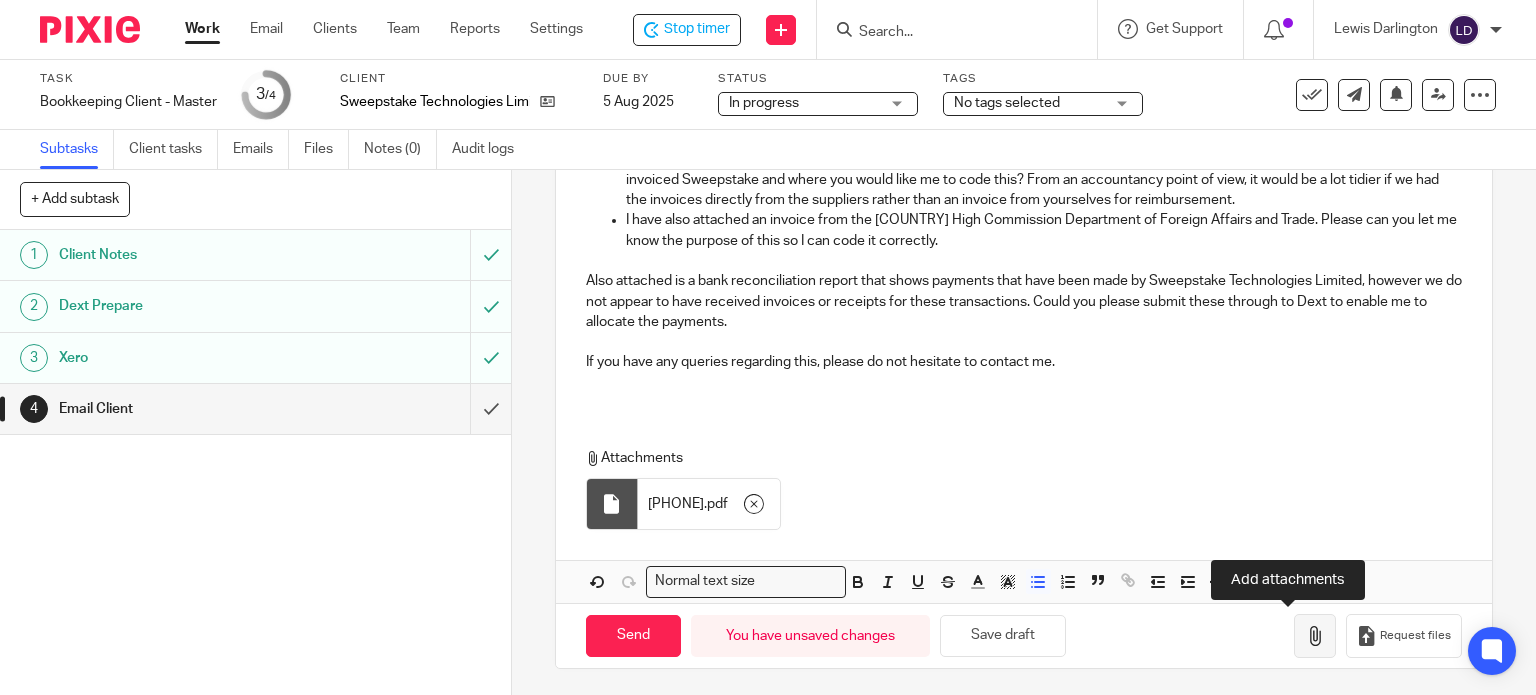 click at bounding box center (1315, 636) 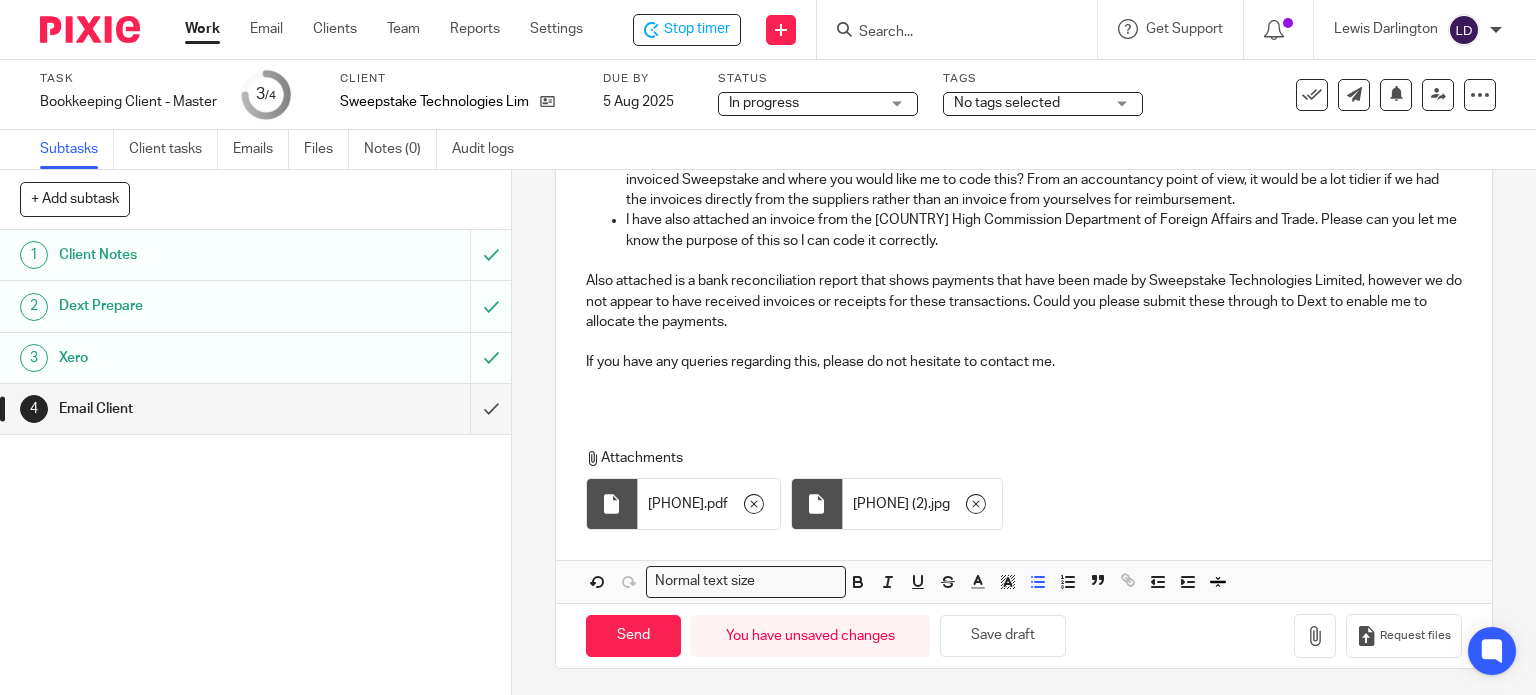click on "I have also attached an invoice from the [COUNTRY] High Commission Department of Foreign Affairs and Trade. Please can you let me know the purpose of this so I can code it correctly." at bounding box center (1044, 230) 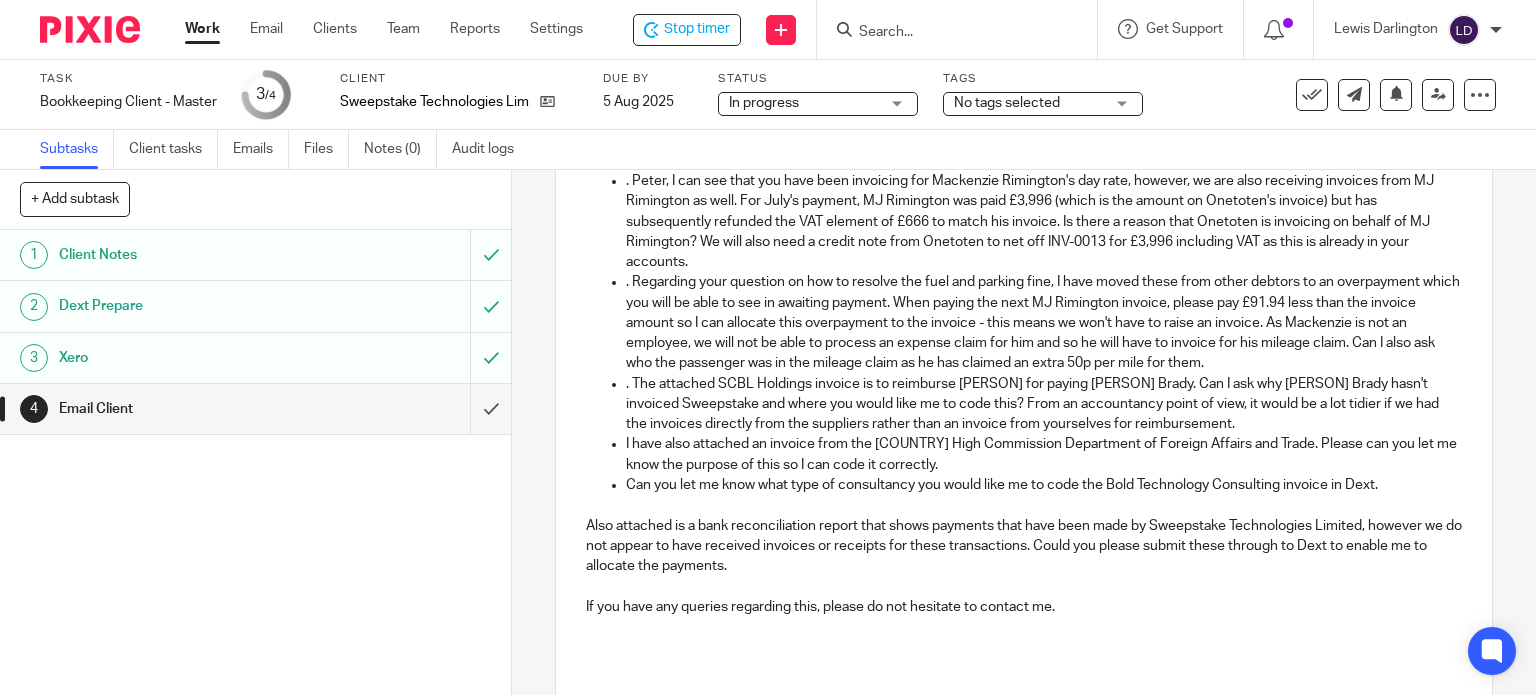 scroll, scrollTop: 263, scrollLeft: 0, axis: vertical 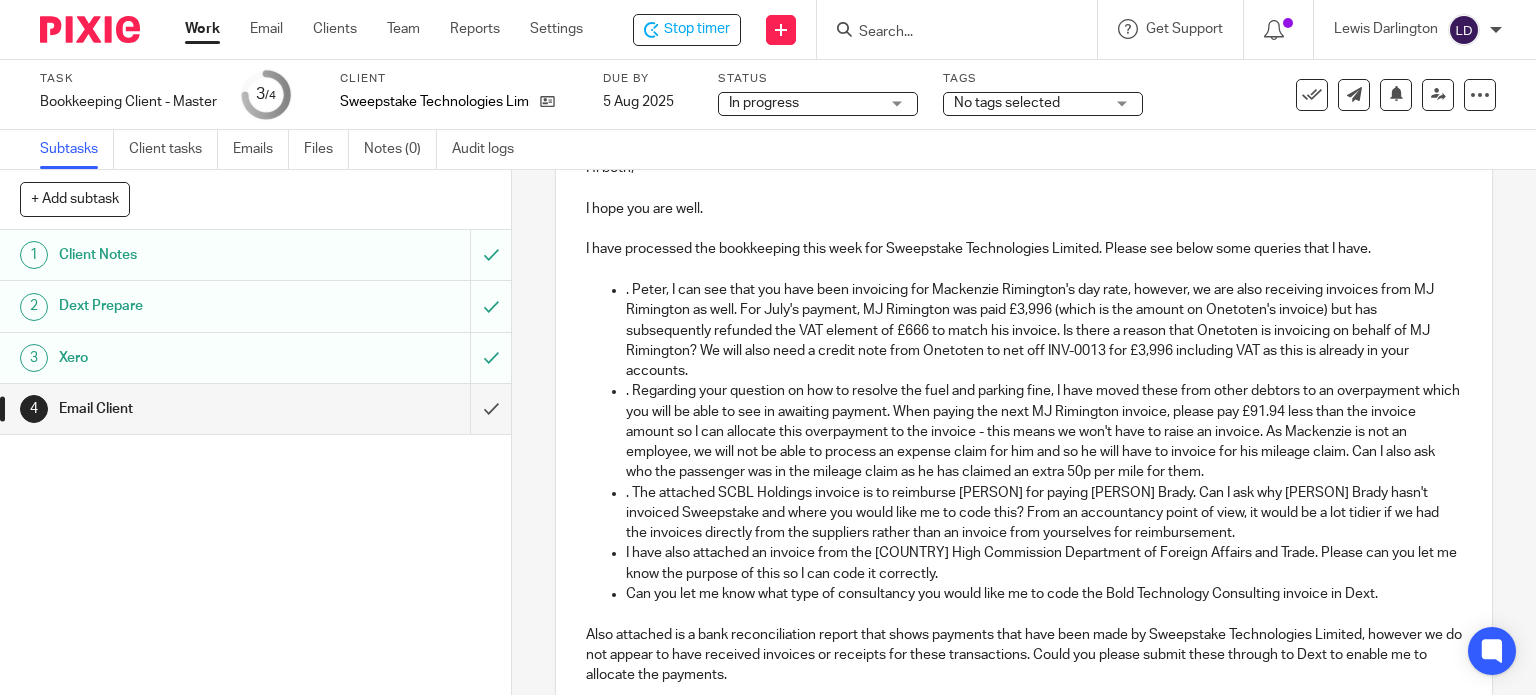 click on "I have processed the bookkeeping this week for Sweepstake Technologies Limited. Please see below some queries that I have." at bounding box center [1024, 249] 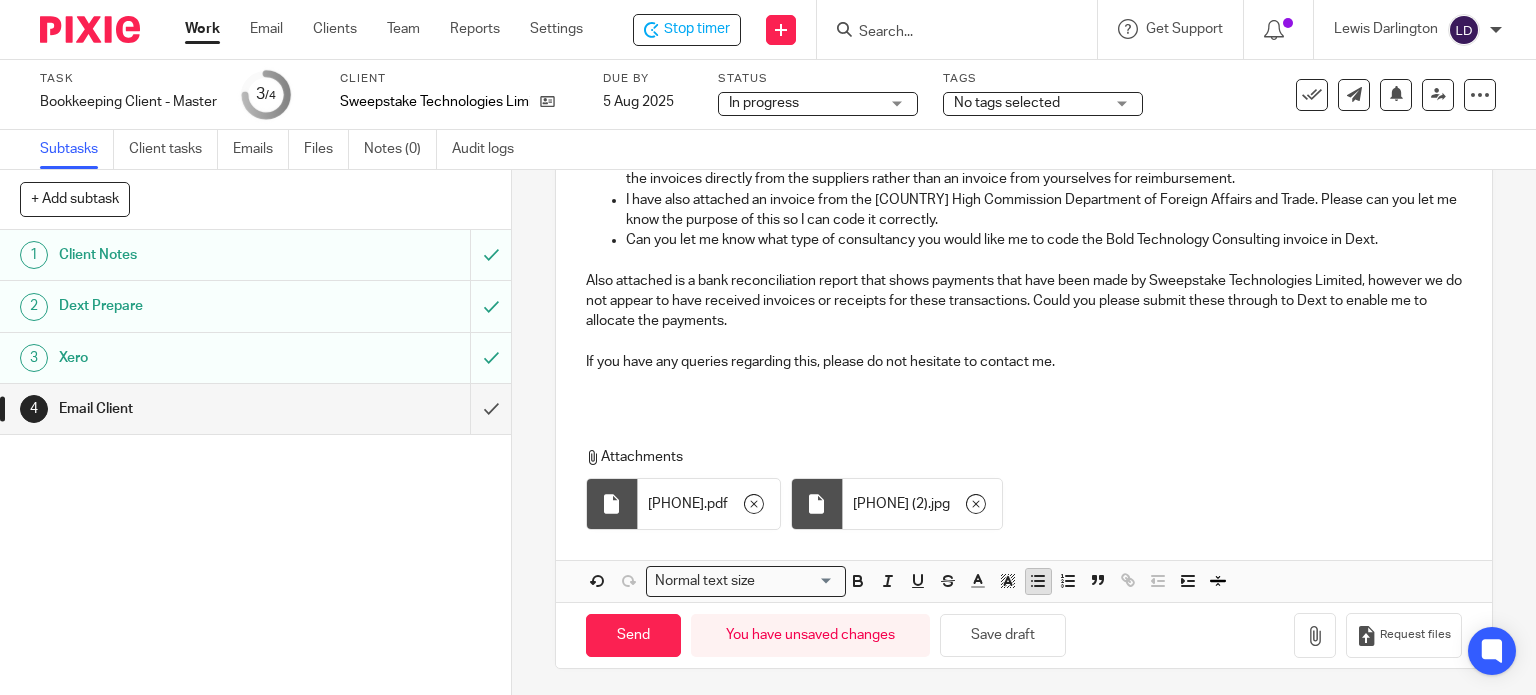 click 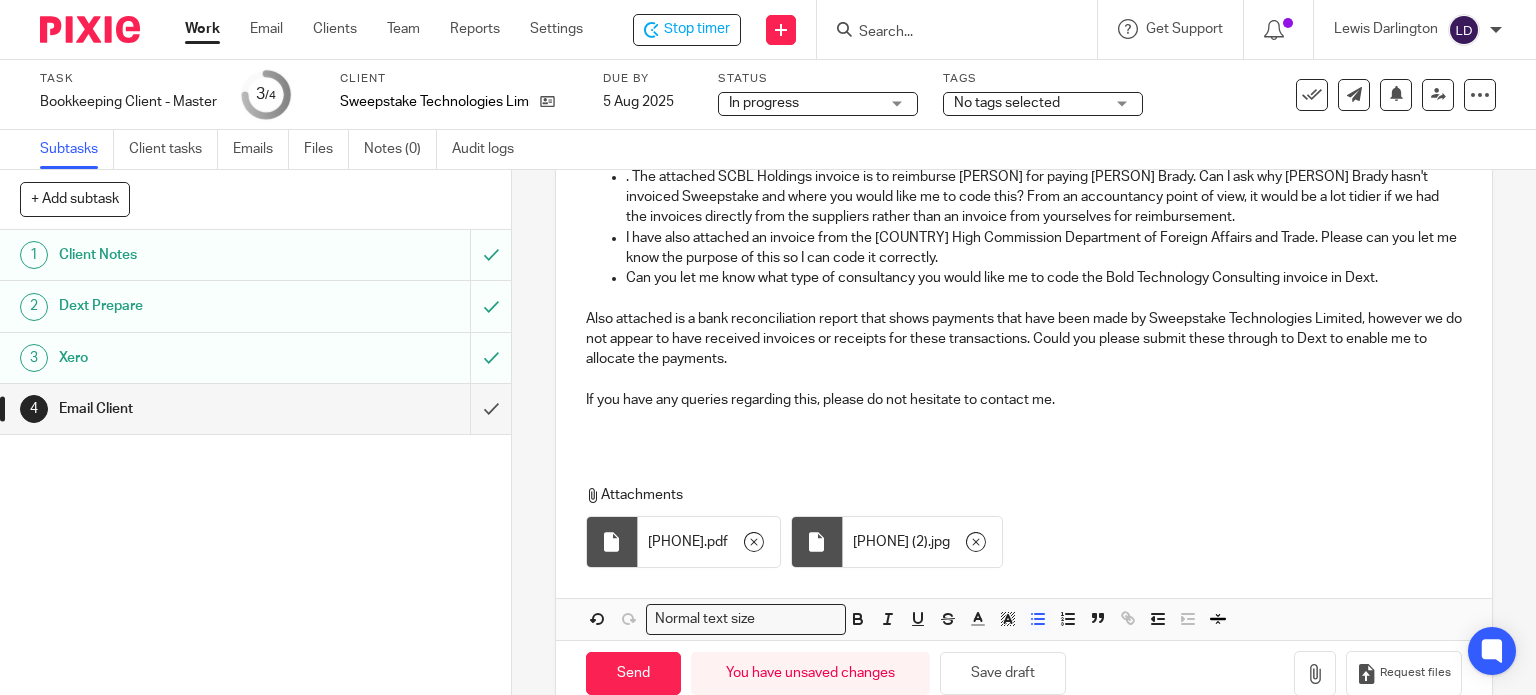 scroll, scrollTop: 637, scrollLeft: 0, axis: vertical 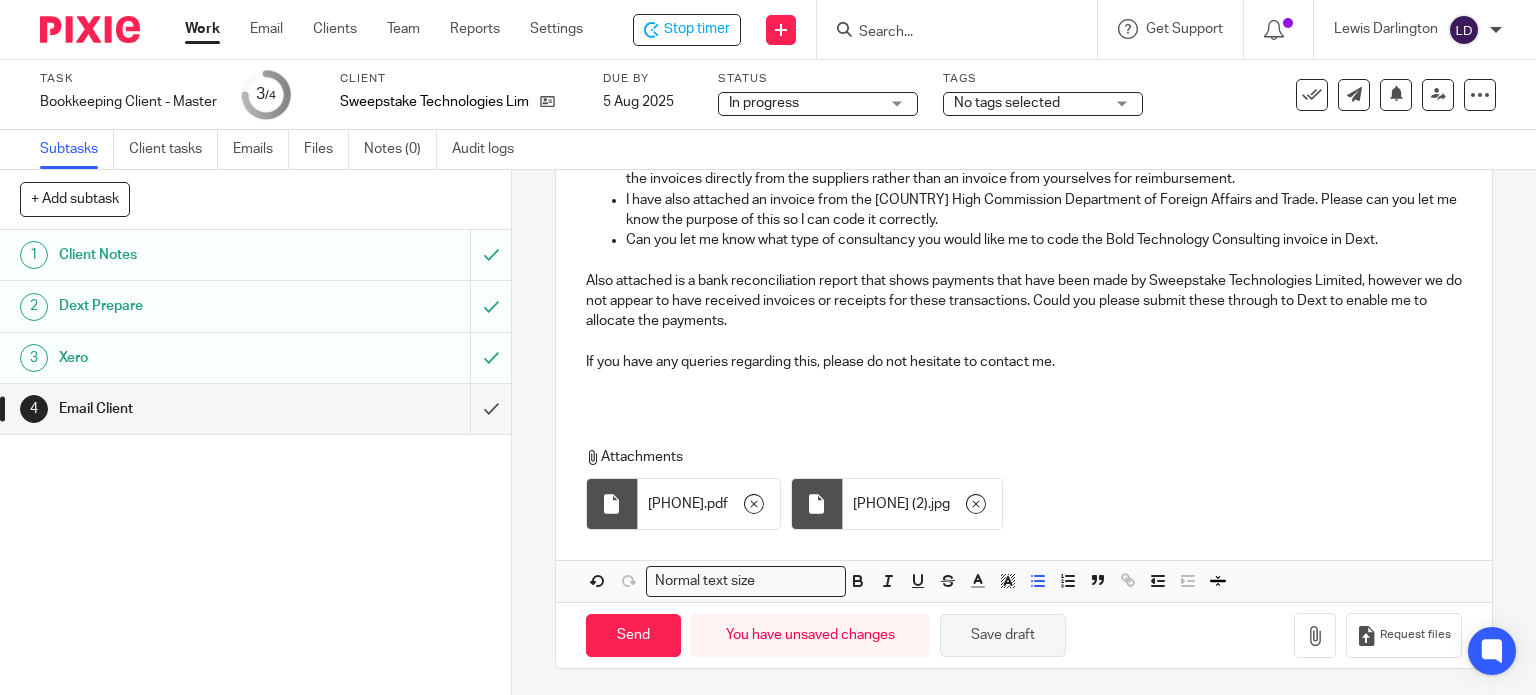 click on "Save draft" at bounding box center (1003, 635) 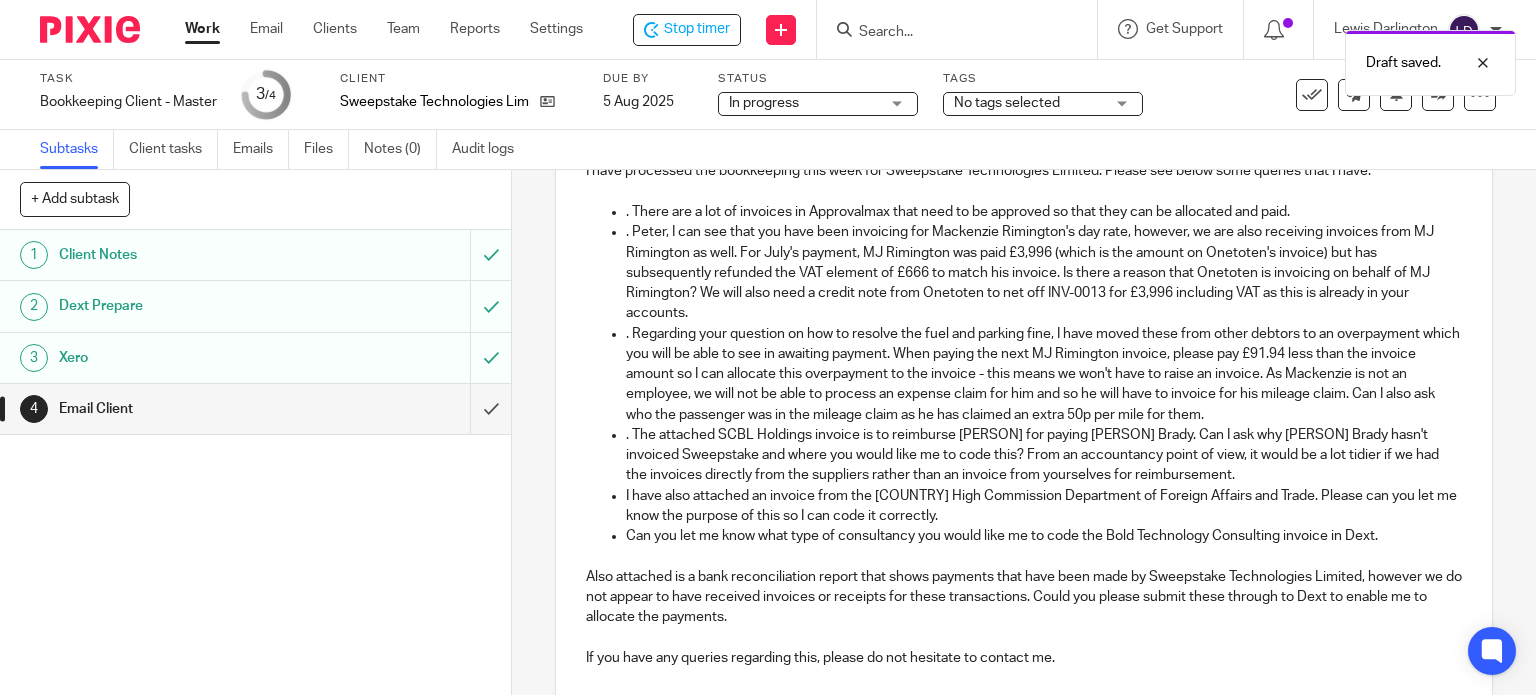 scroll, scrollTop: 304, scrollLeft: 0, axis: vertical 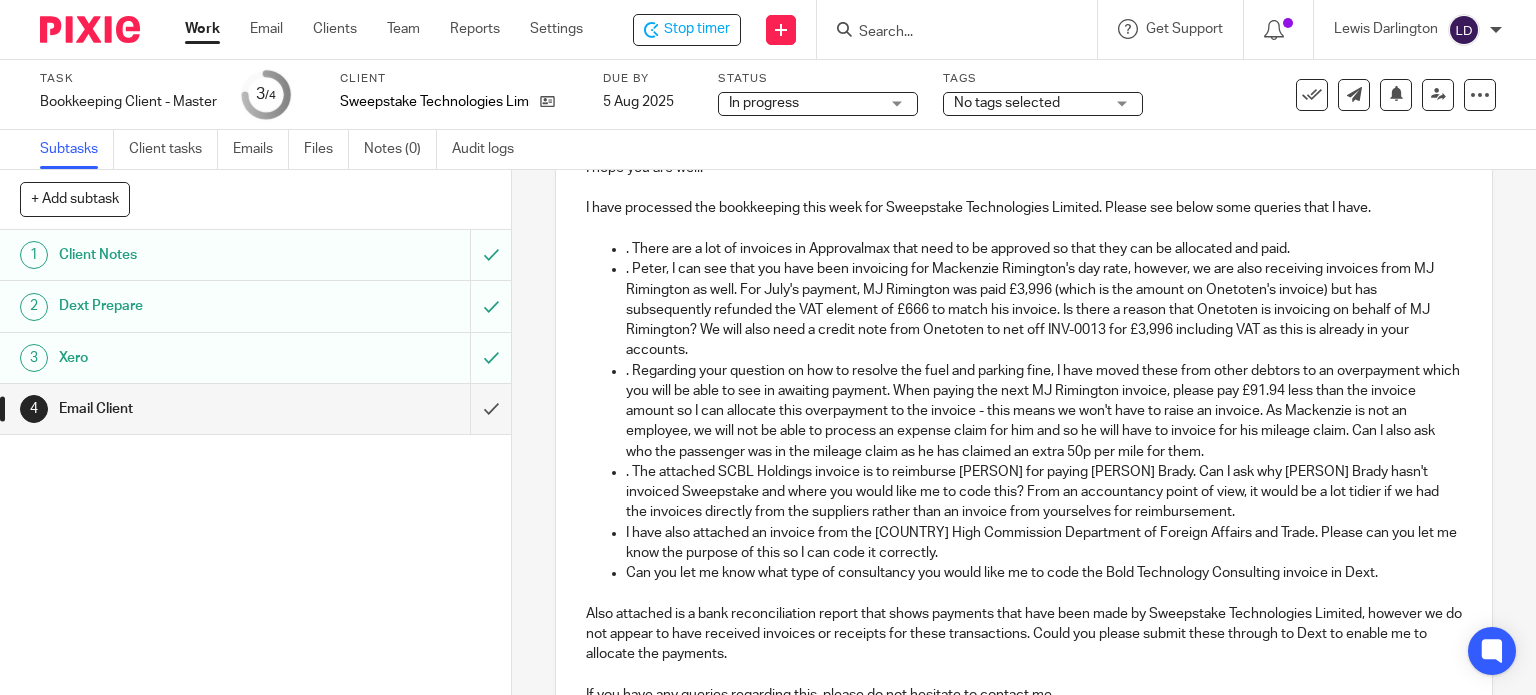 type 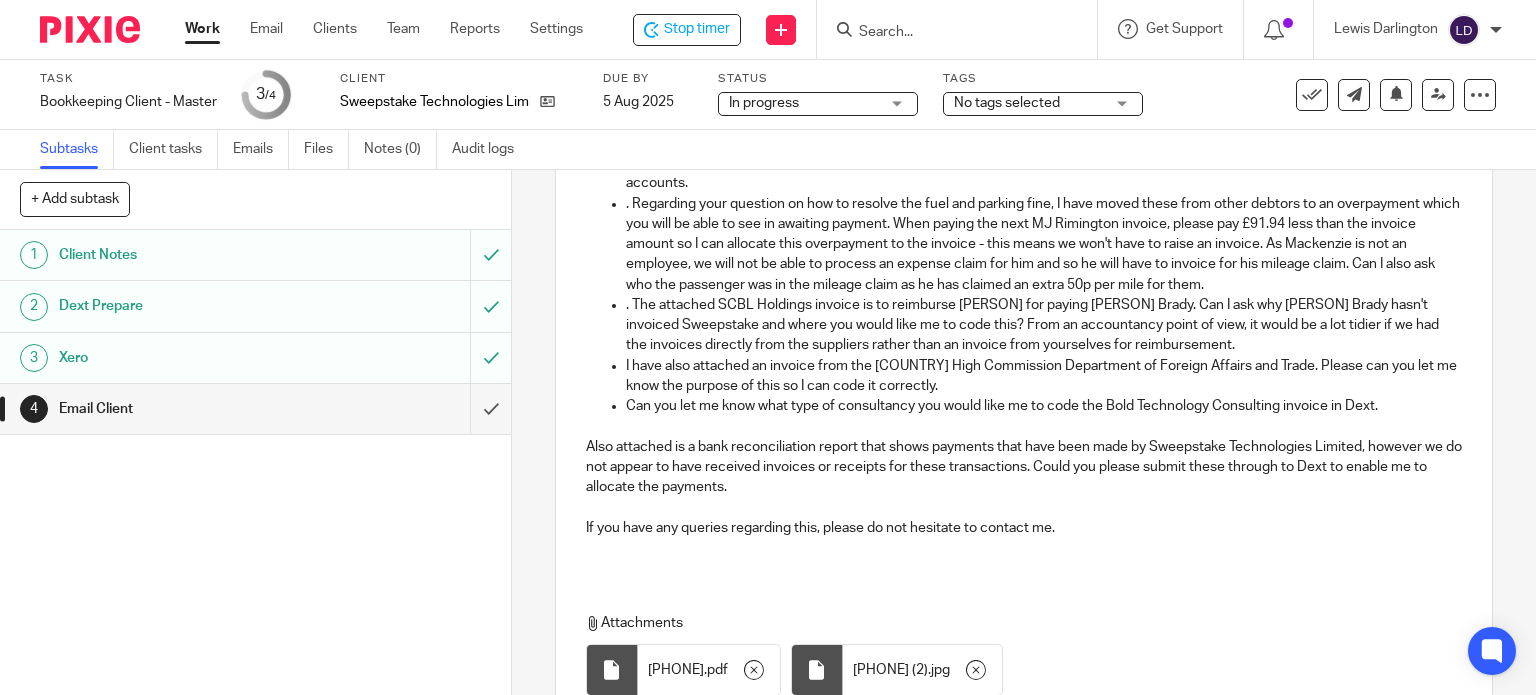click on ". Regarding your question on how to resolve the fuel and parking fine, I have moved these from other debtors to an overpayment which you will be able to see in awaiting payment. When paying the next MJ Rimington invoice, please pay £91.94 less than the invoice amount so I can allocate this overpayment to the invoice - this means we won't have to raise an invoice. As Mackenzie is not an employee, we will not be able to process an expense claim for him and so he will have to invoice for his mileage claim. Can I also ask who the passenger was in the mileage claim as he has claimed an extra 50p per mile for them." at bounding box center [1044, 244] 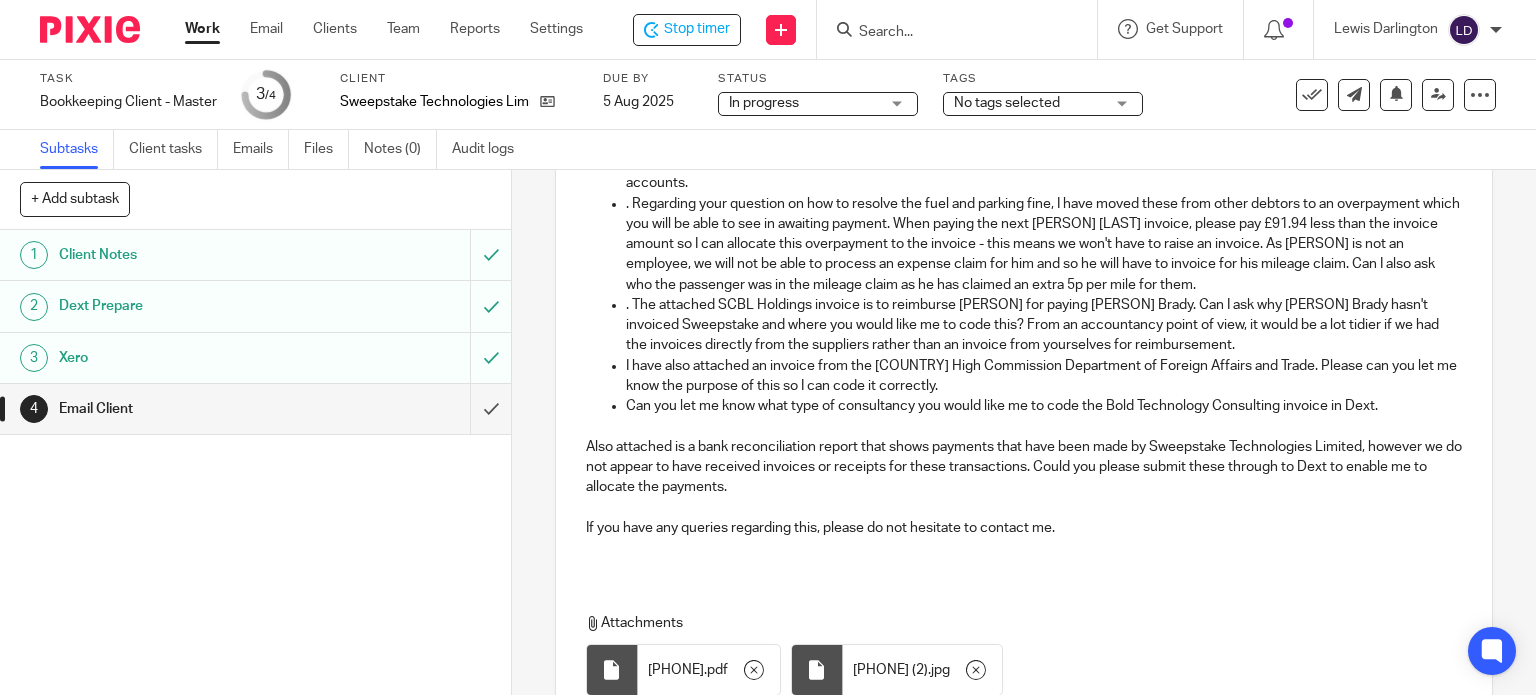 click on "I have also attached an invoice from the [COUNTRY] High Commission Department of Foreign Affairs and Trade. Please can you let me know the purpose of this so I can code it correctly." at bounding box center [1044, 376] 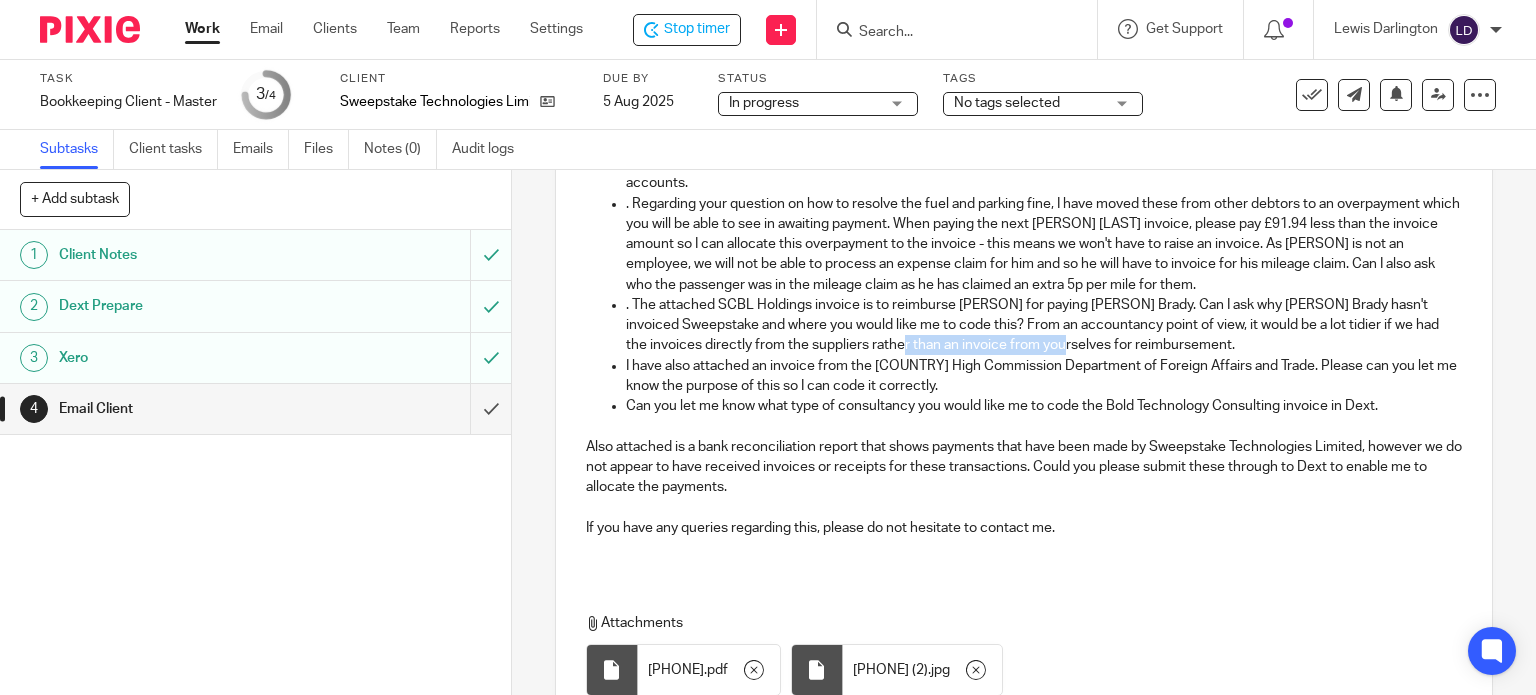 drag, startPoint x: 916, startPoint y: 343, endPoint x: 1084, endPoint y: 346, distance: 168.02678 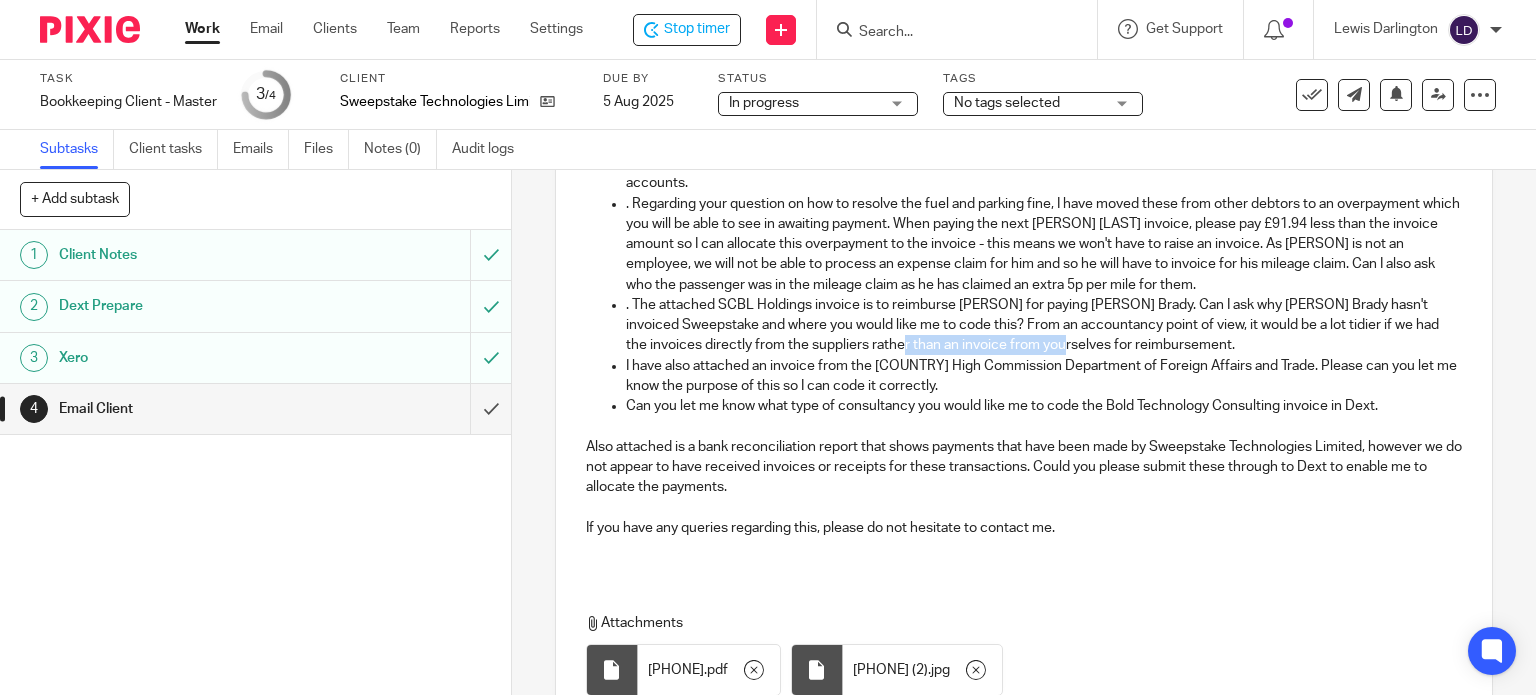 click on ". The attached SCBL Holdings invoice is to reimburse [PERSON] for paying [PERSON] Brady. Can I ask why [PERSON] Brady hasn't invoiced Sweepstake and where you would like me to code this? From an accountancy point of view, it would be a lot tidier if we had the invoices directly from the suppliers rather than an invoice from yourselves for reimbursement." at bounding box center (1044, 325) 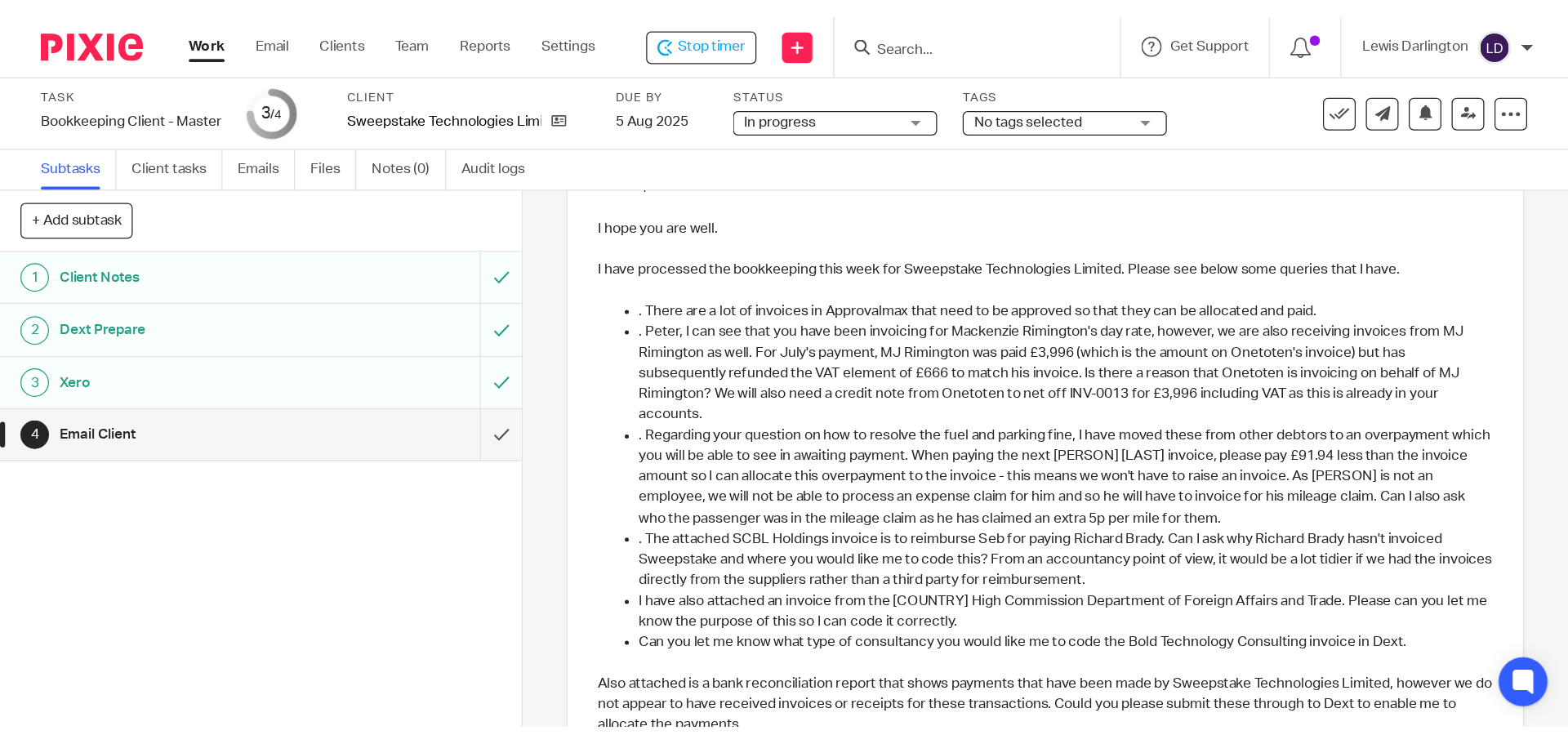 scroll, scrollTop: 248, scrollLeft: 0, axis: vertical 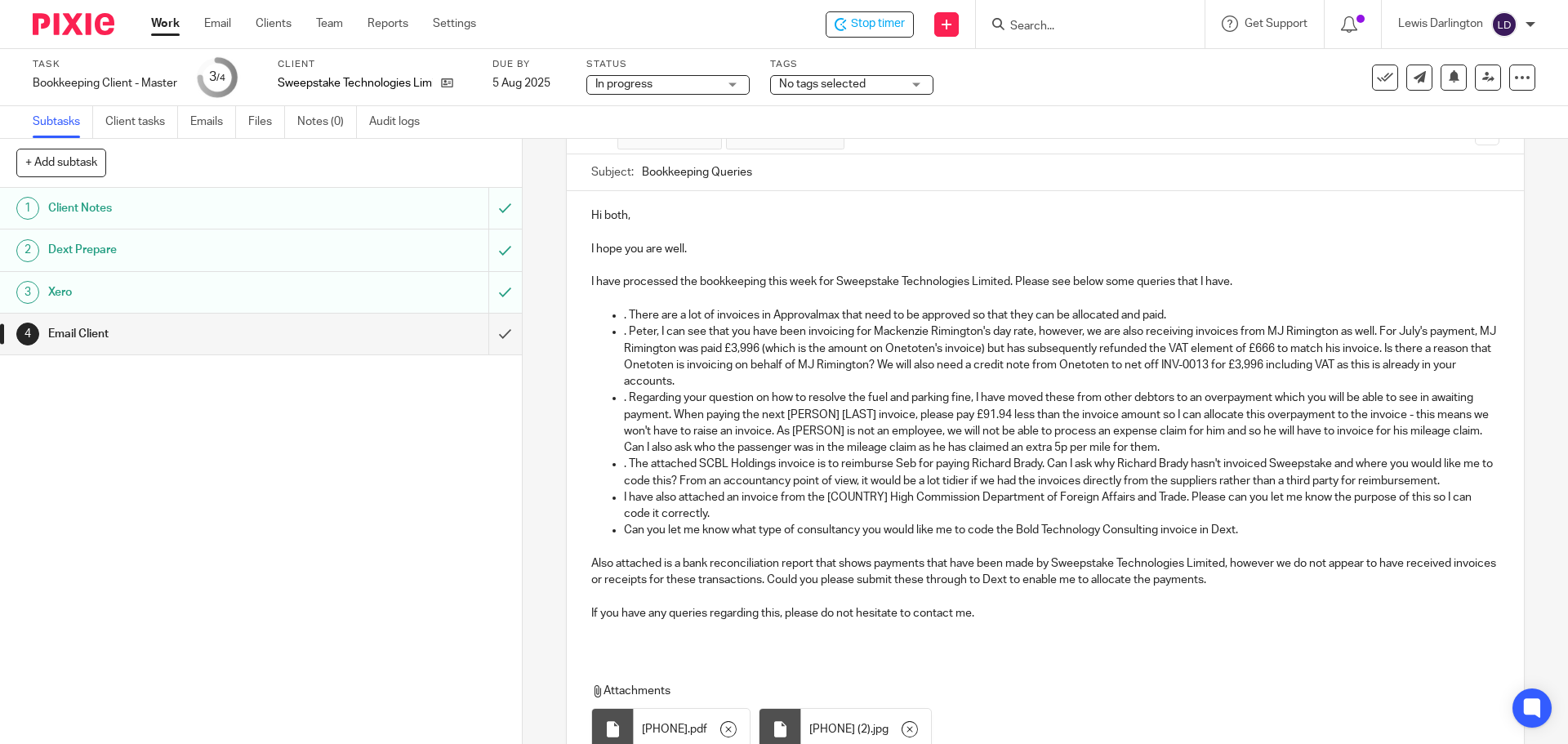 click on "Can you let me know what type of consultancy you would like me to code the Bold Technology Consulting invoice in Dext." at bounding box center (1061, 530) 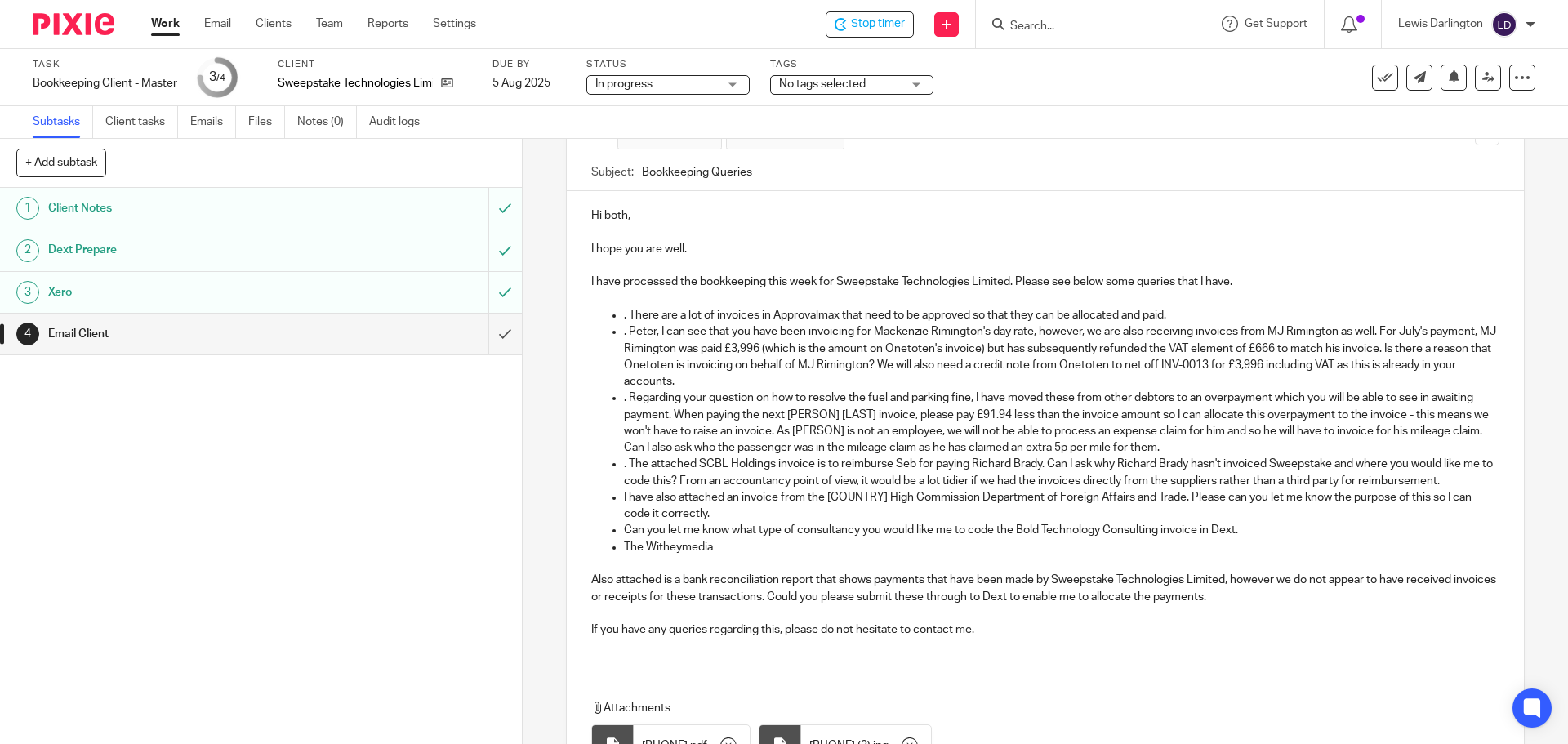 click on "The Witheymedia" at bounding box center [1061, 547] 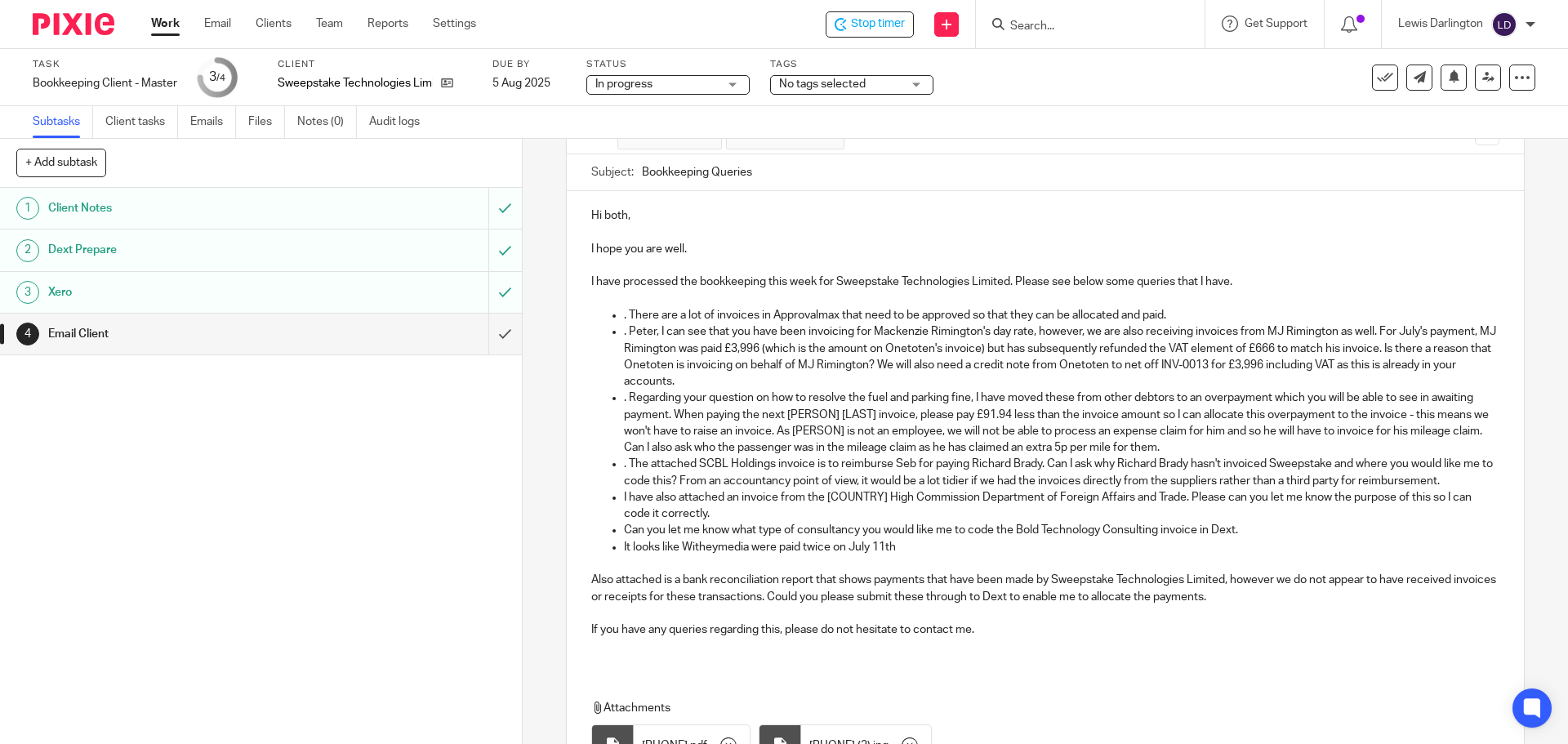 click on "It looks like Witheymedia were paid twice on July 11th" at bounding box center [1061, 547] 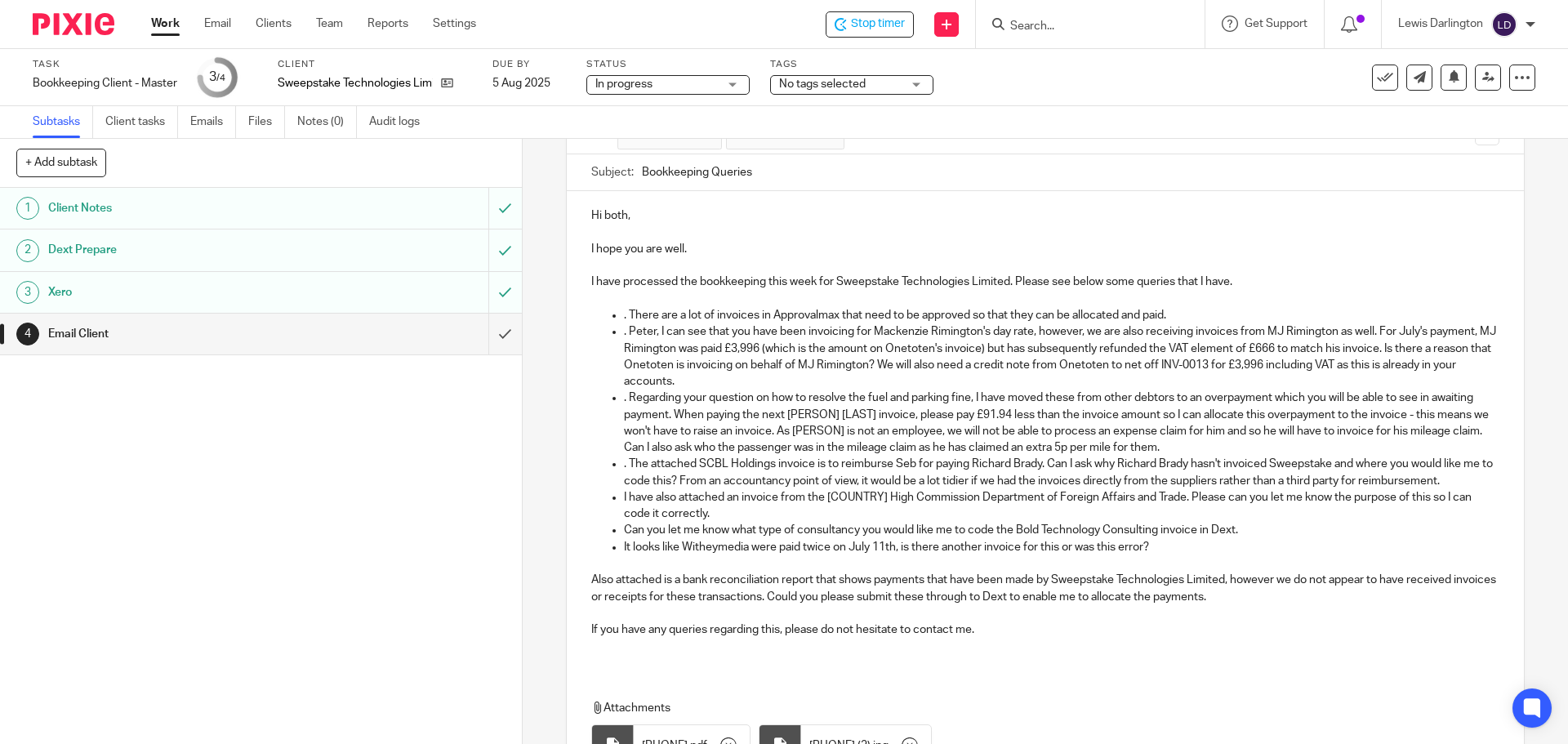 click on "It looks like Witheymedia were paid twice on July 11th, is there another invoice for this or was this error?" at bounding box center [1061, 547] 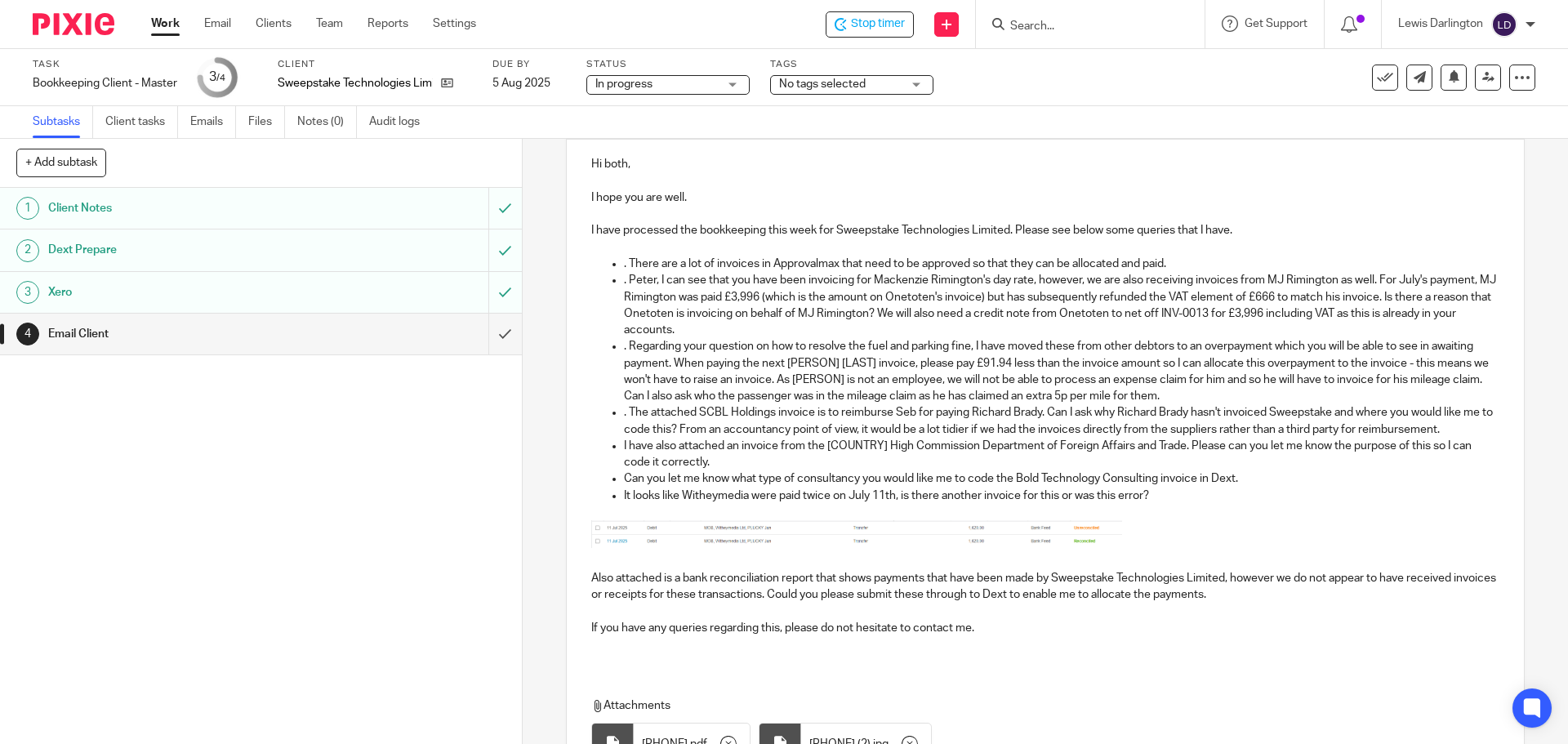 scroll, scrollTop: 272, scrollLeft: 0, axis: vertical 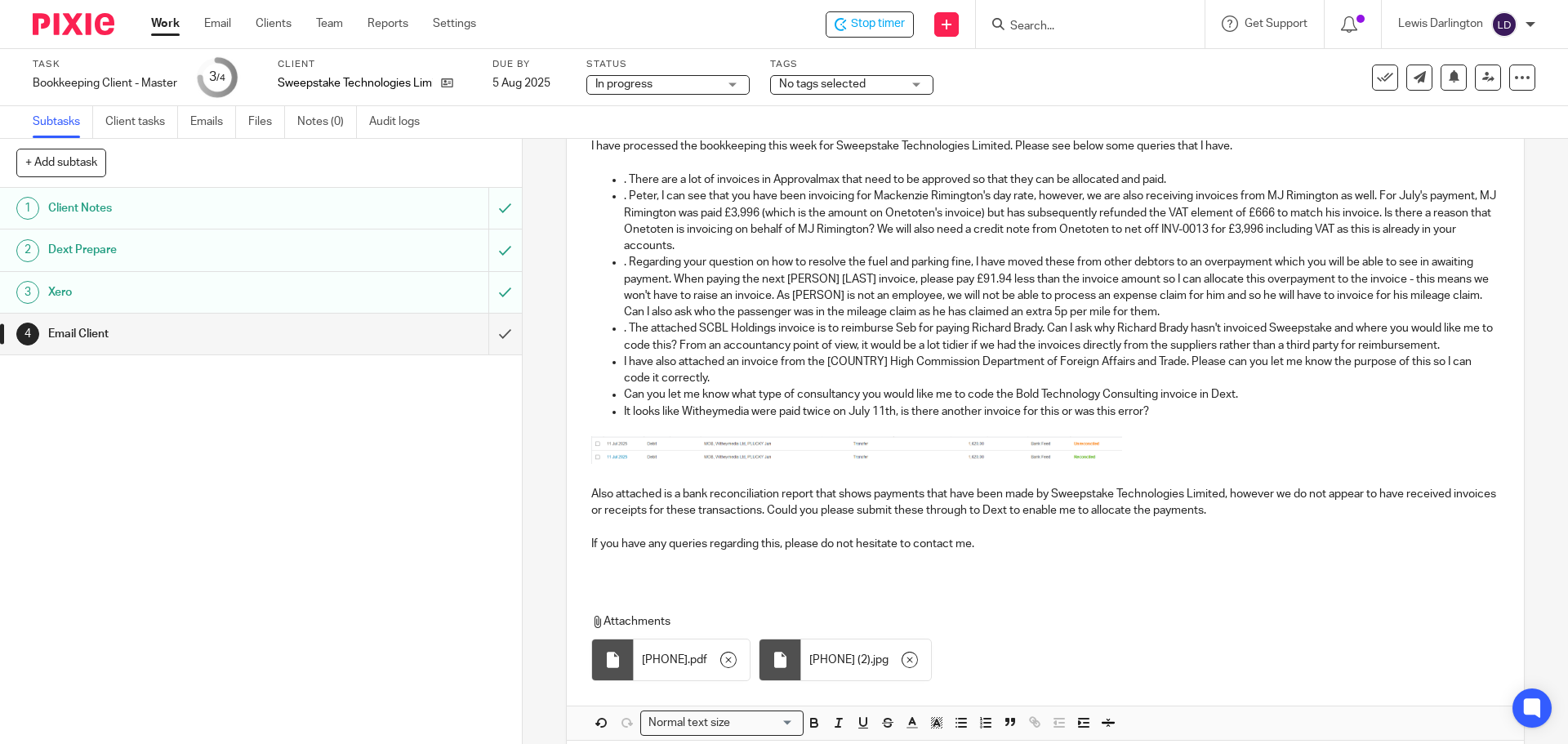 click at bounding box center (857, 450) 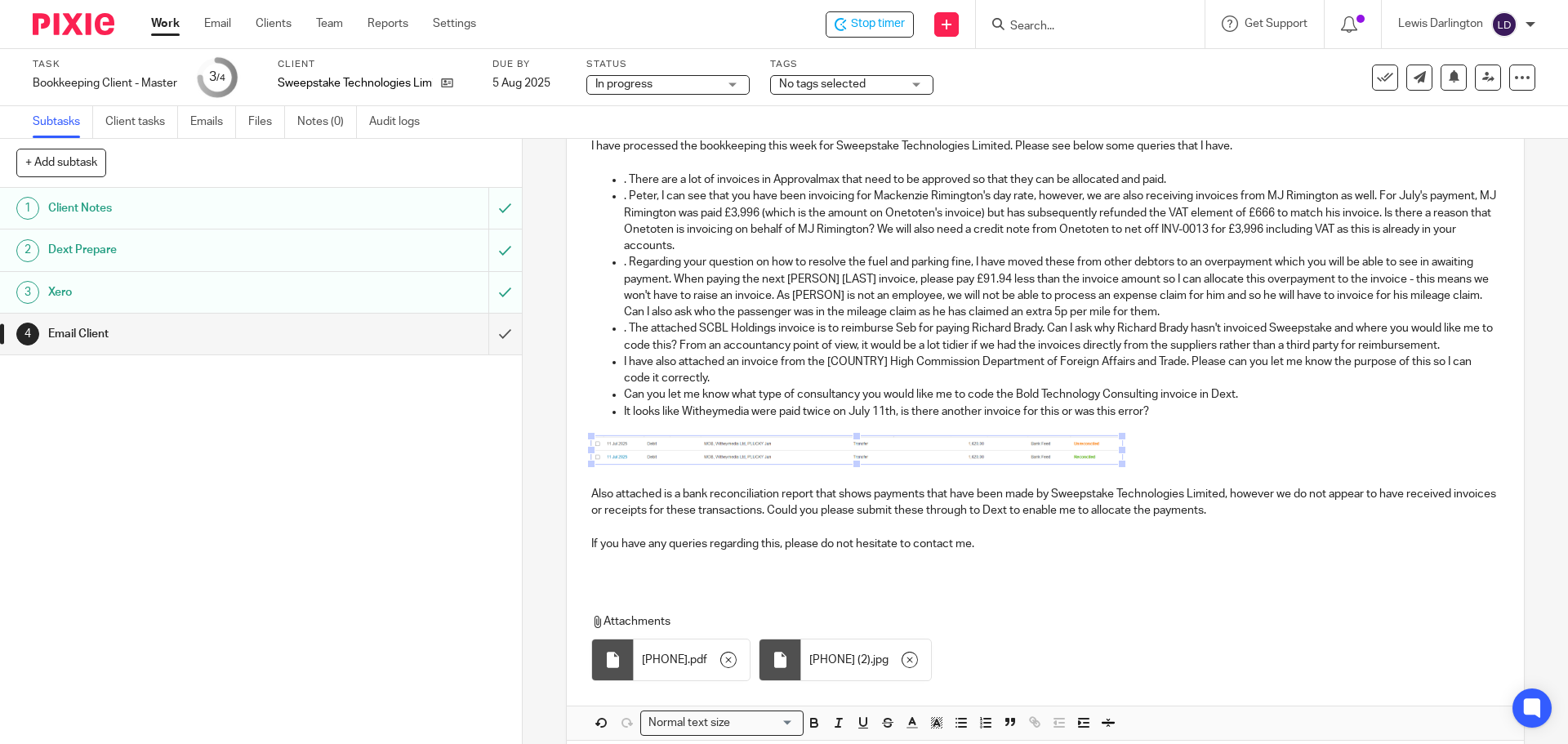 drag, startPoint x: 1119, startPoint y: 466, endPoint x: 1243, endPoint y: 500, distance: 128.57683 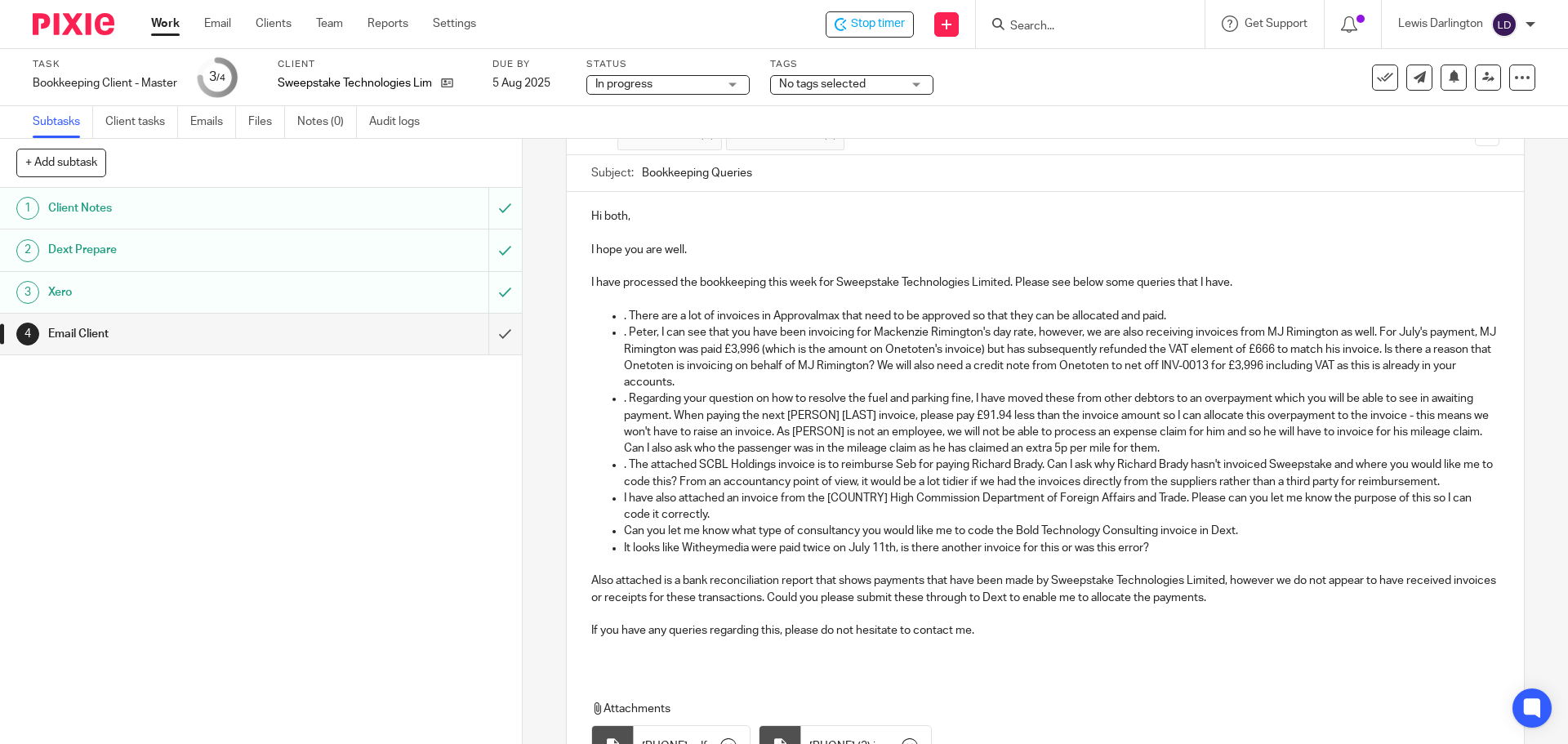 scroll, scrollTop: 272, scrollLeft: 0, axis: vertical 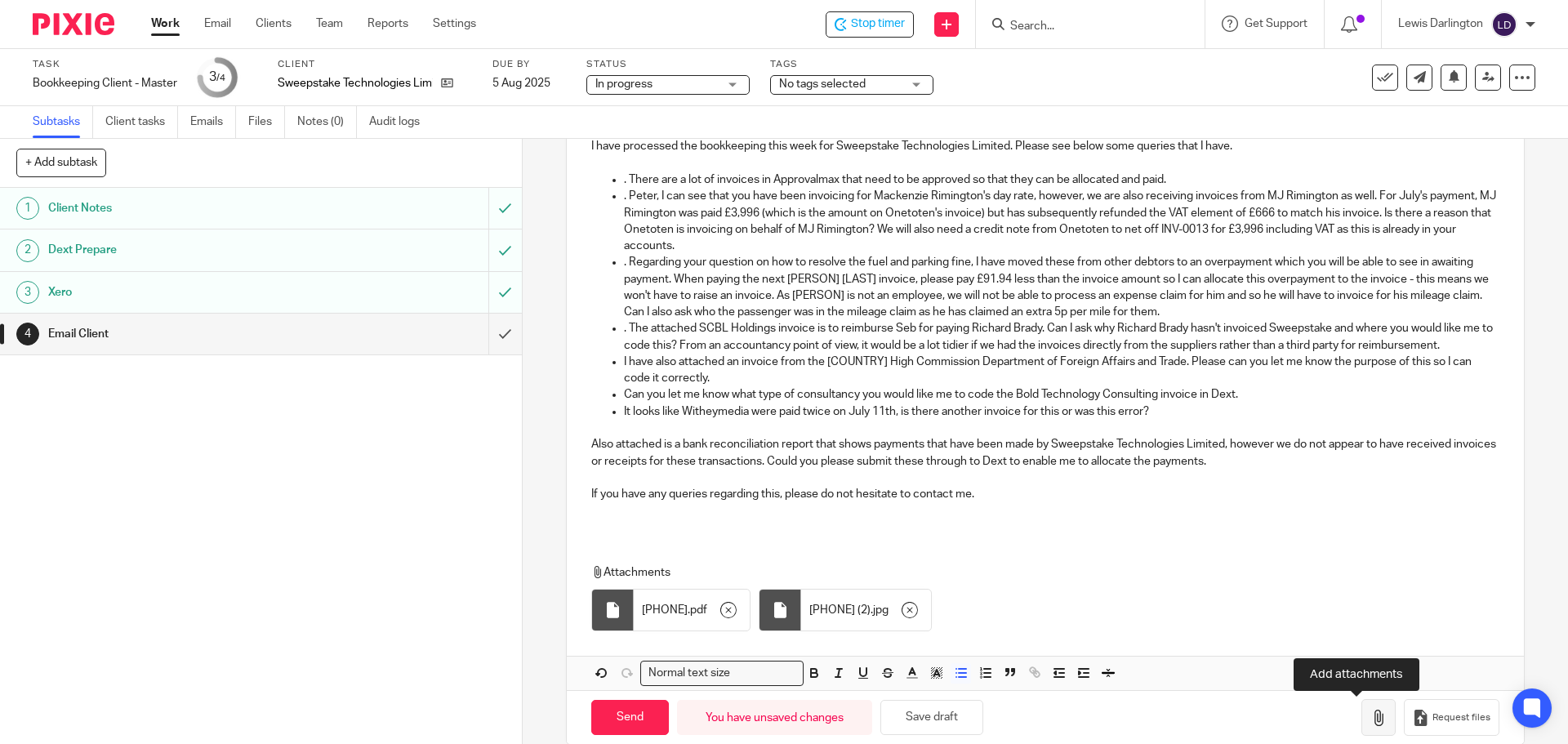 click at bounding box center [1379, 717] 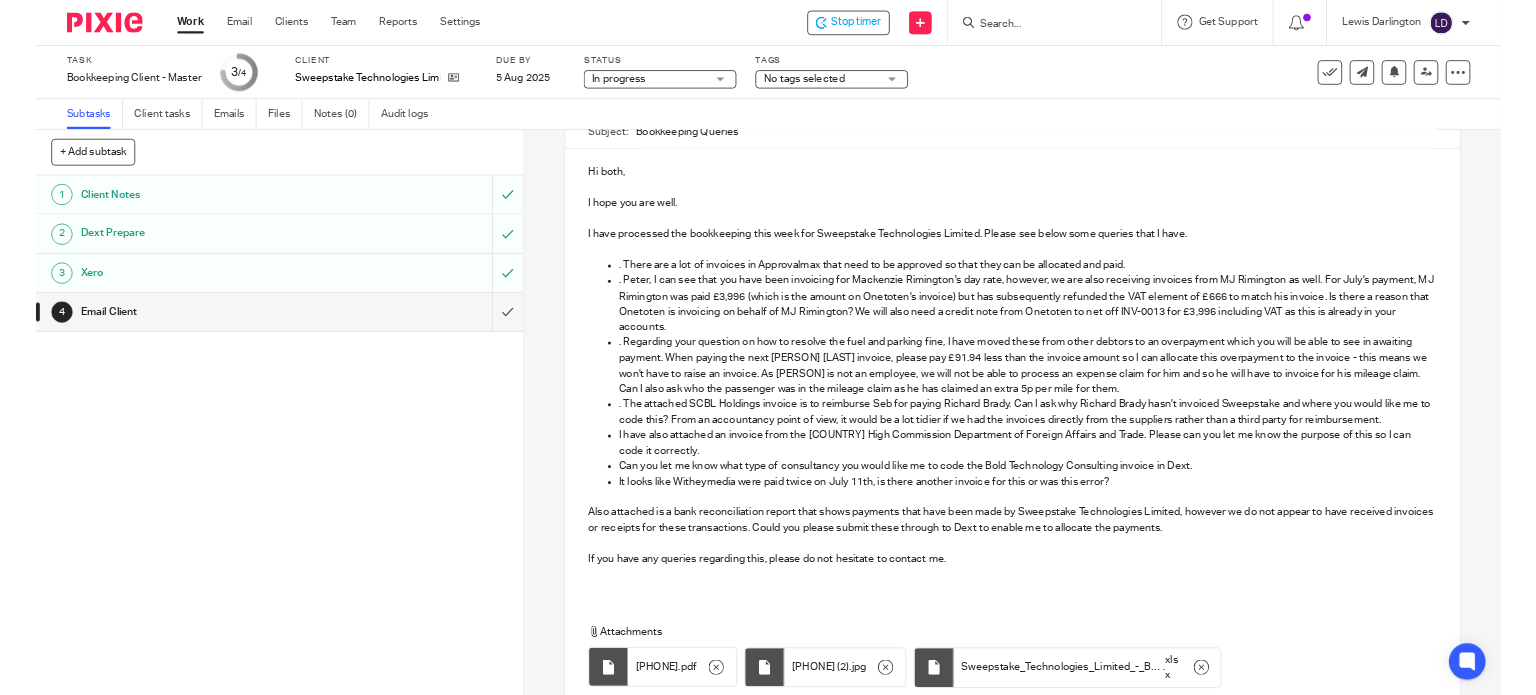 scroll, scrollTop: 365, scrollLeft: 0, axis: vertical 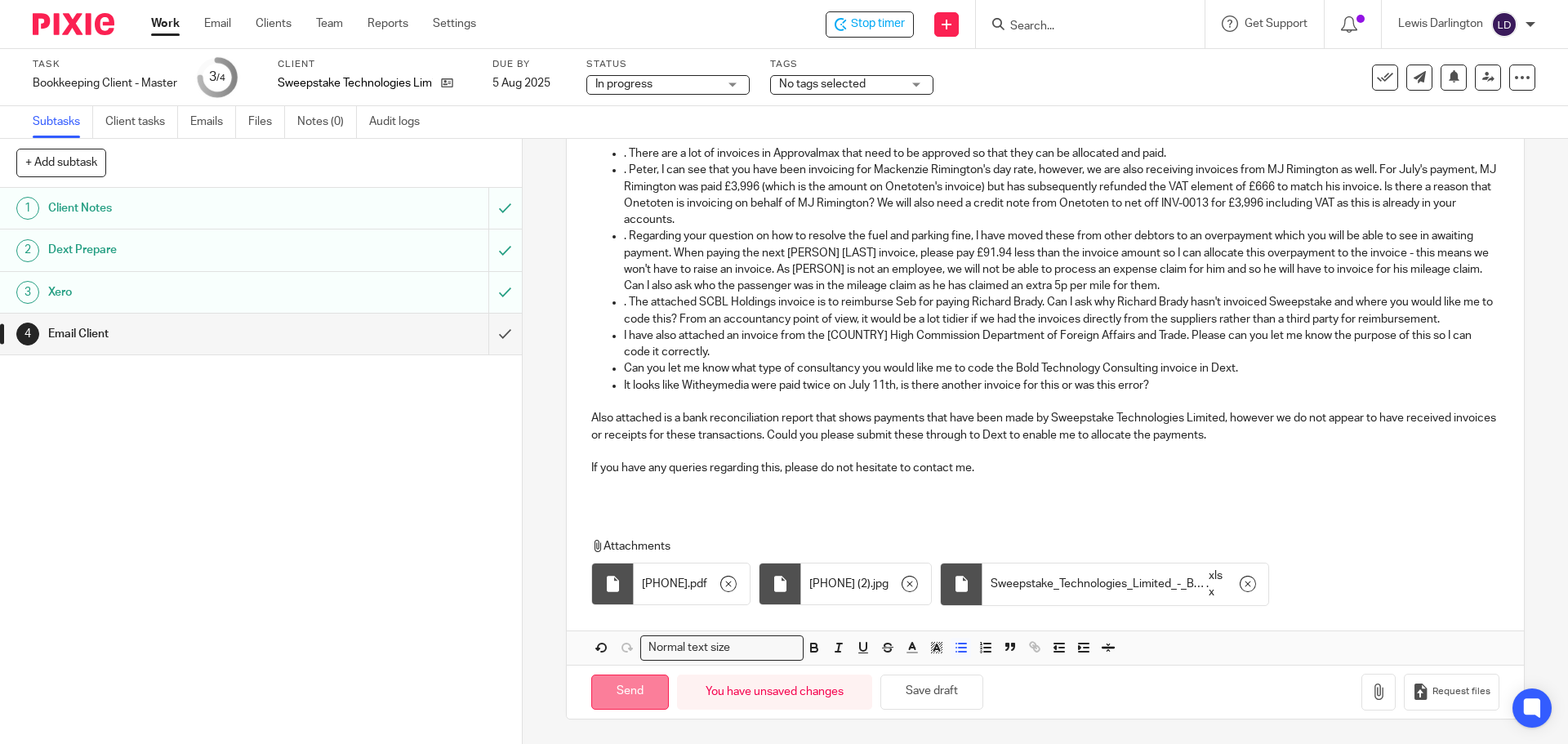 click on "Send" at bounding box center (630, 692) 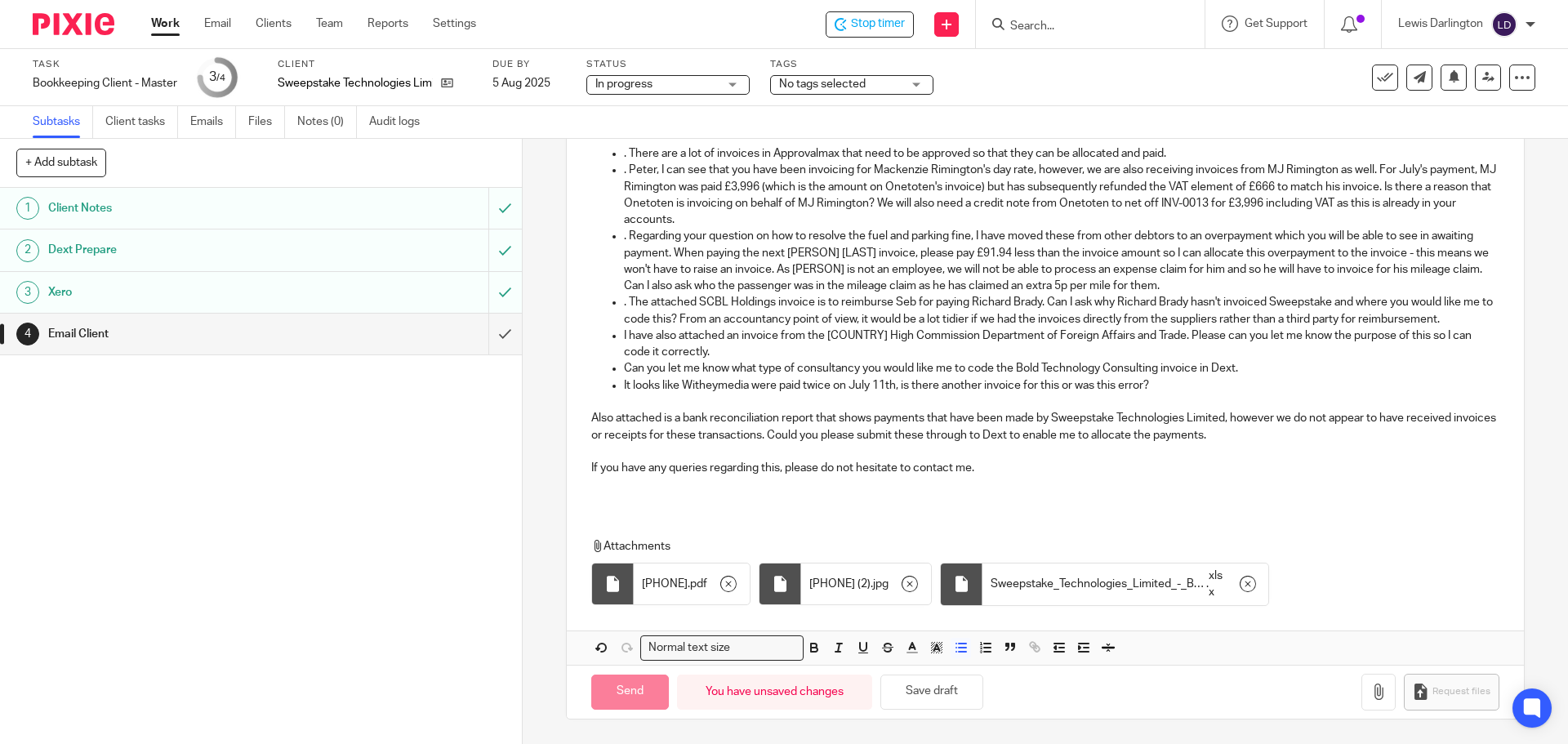 type on "Sent" 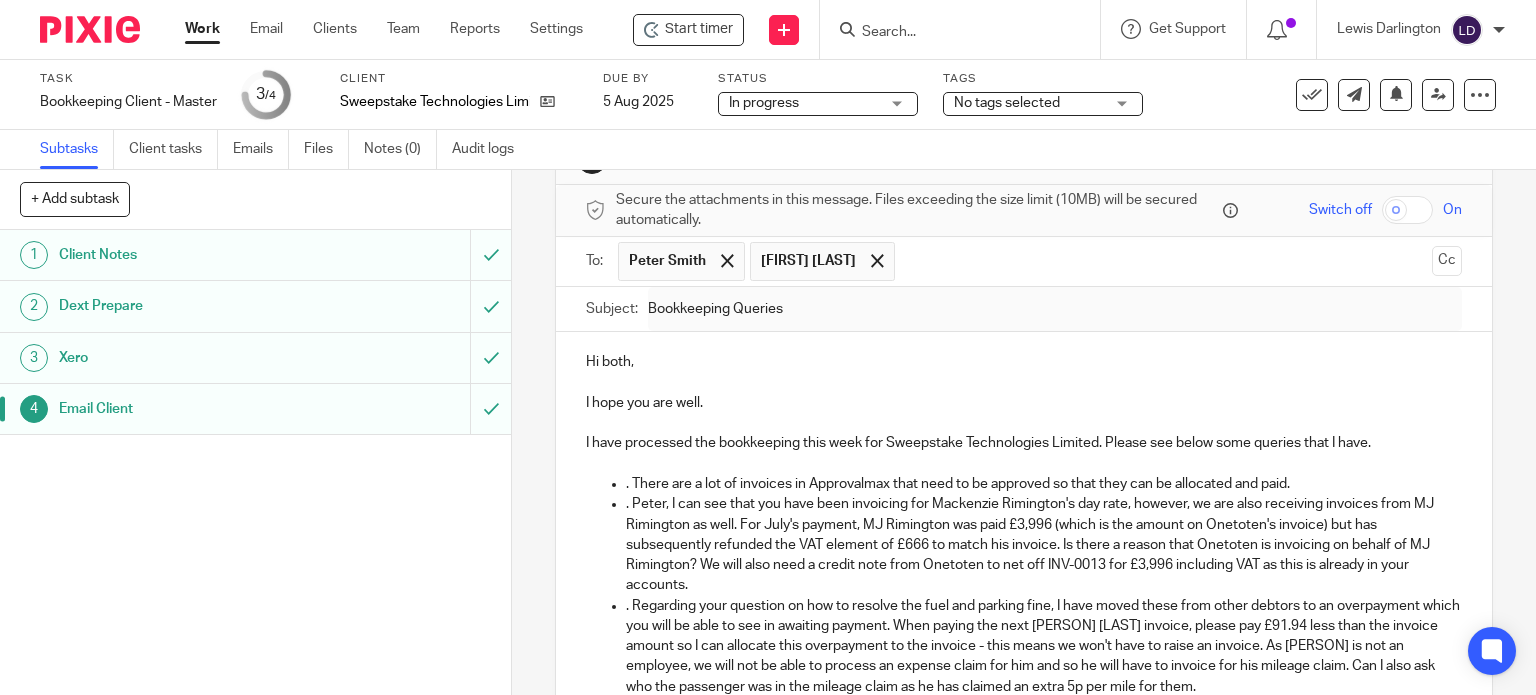 scroll, scrollTop: 53, scrollLeft: 0, axis: vertical 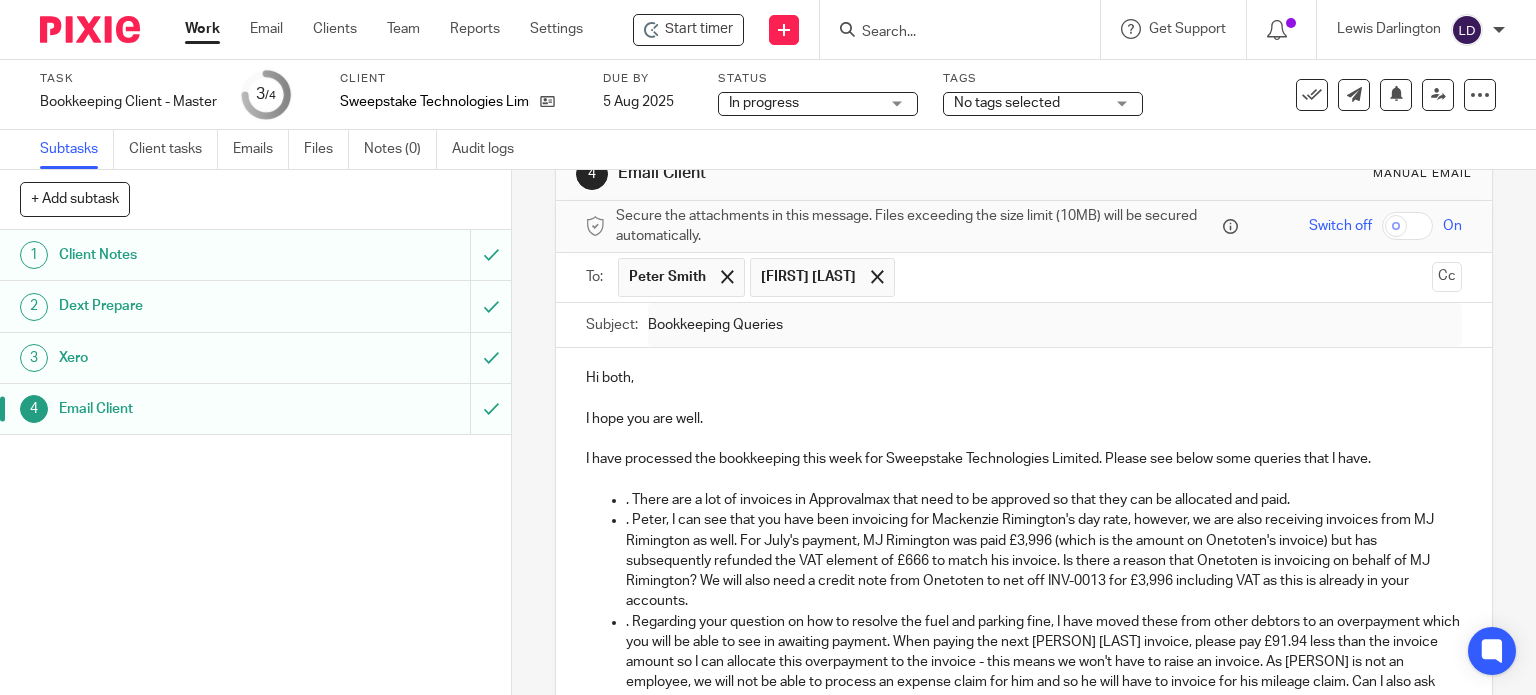 click on "Work" at bounding box center [202, 29] 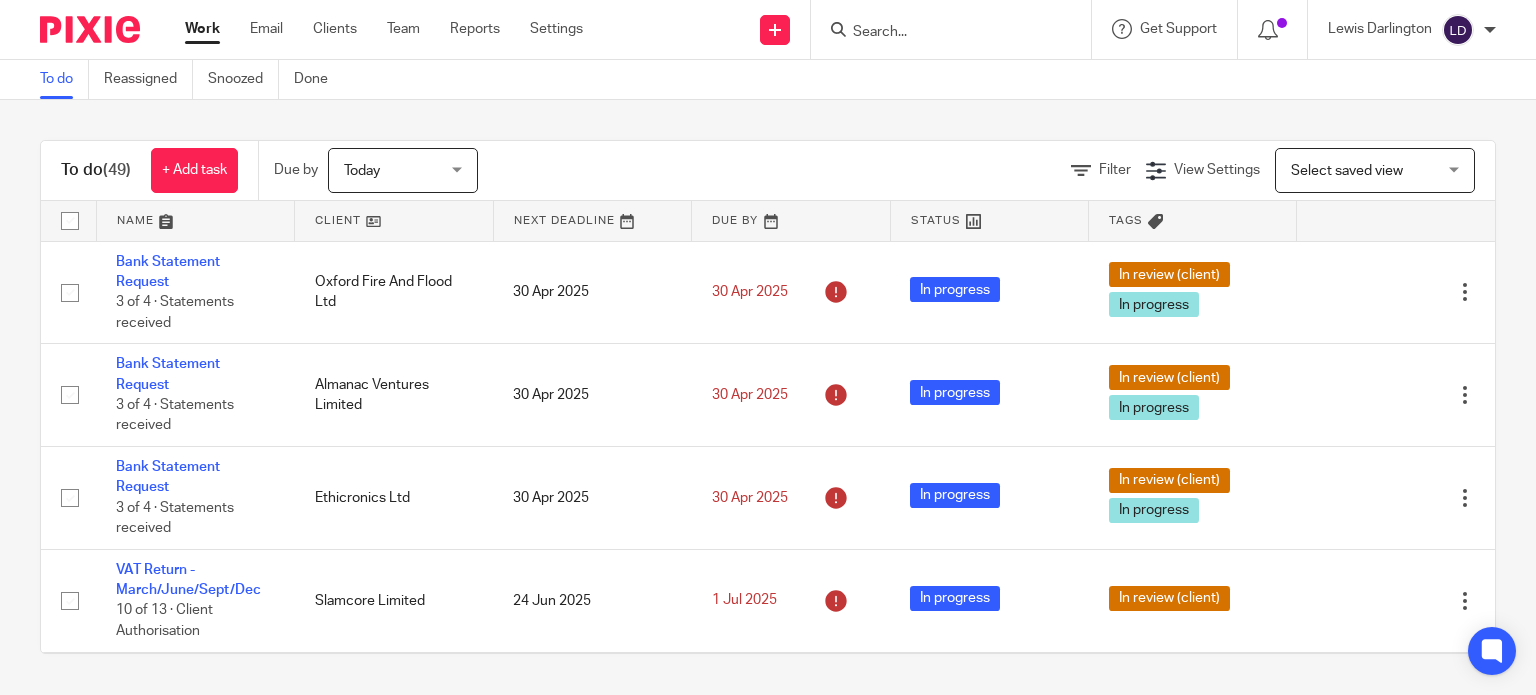 scroll, scrollTop: 0, scrollLeft: 0, axis: both 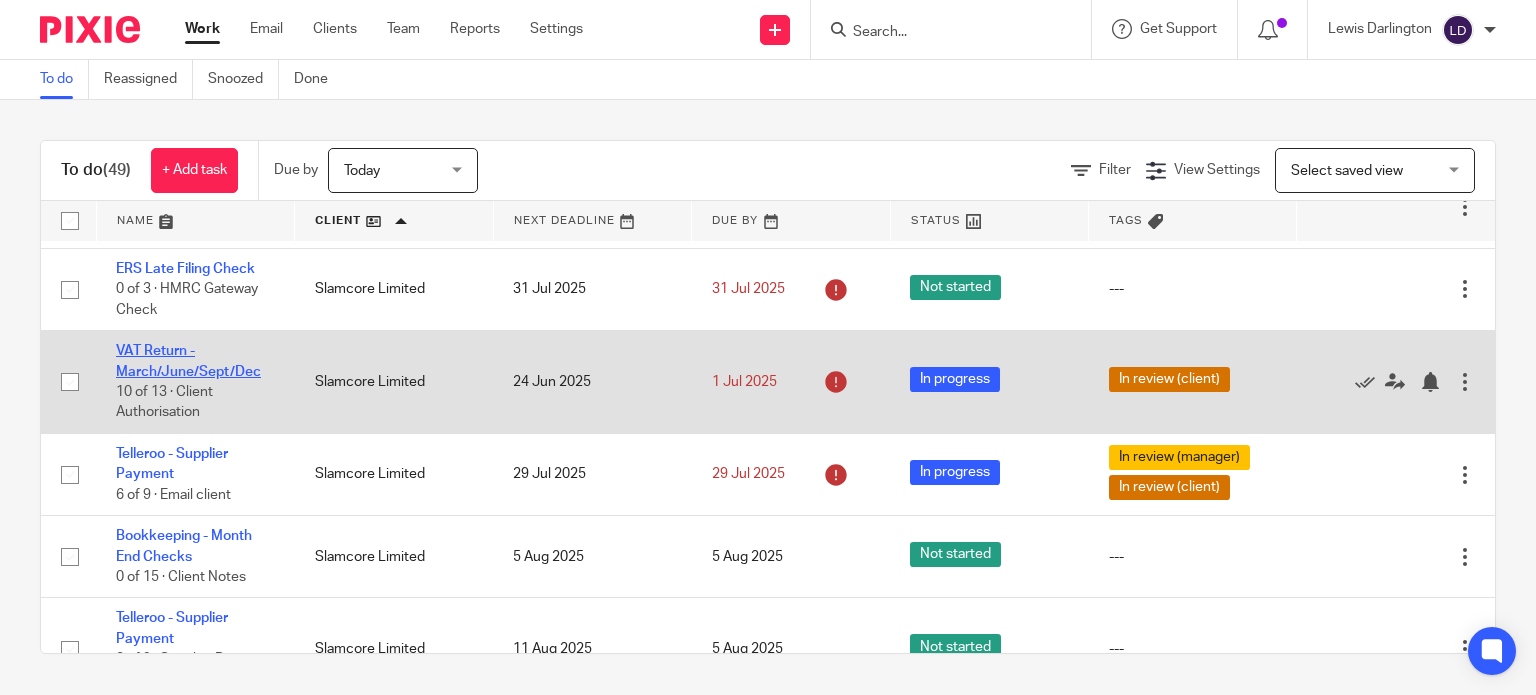 click on "VAT Return - March/June/Sept/Dec" at bounding box center [188, 361] 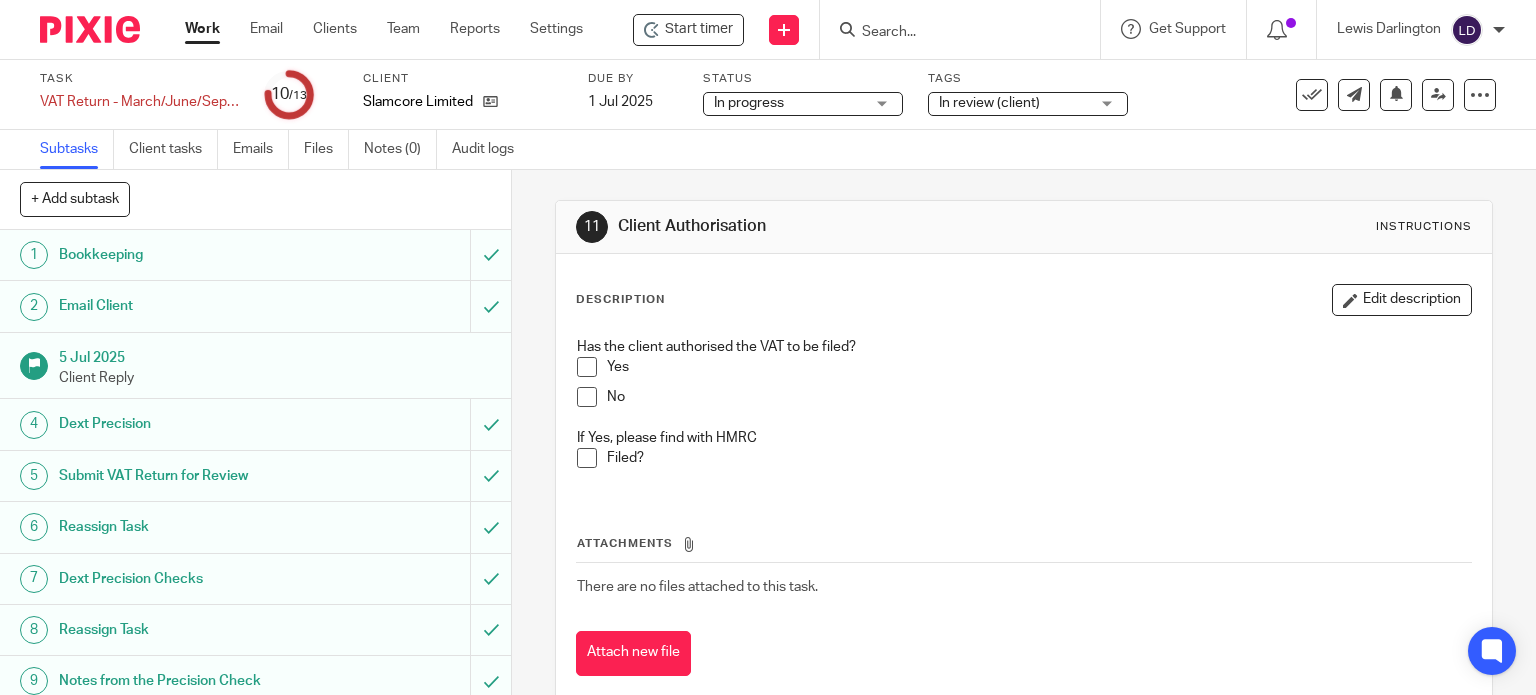 scroll, scrollTop: 0, scrollLeft: 0, axis: both 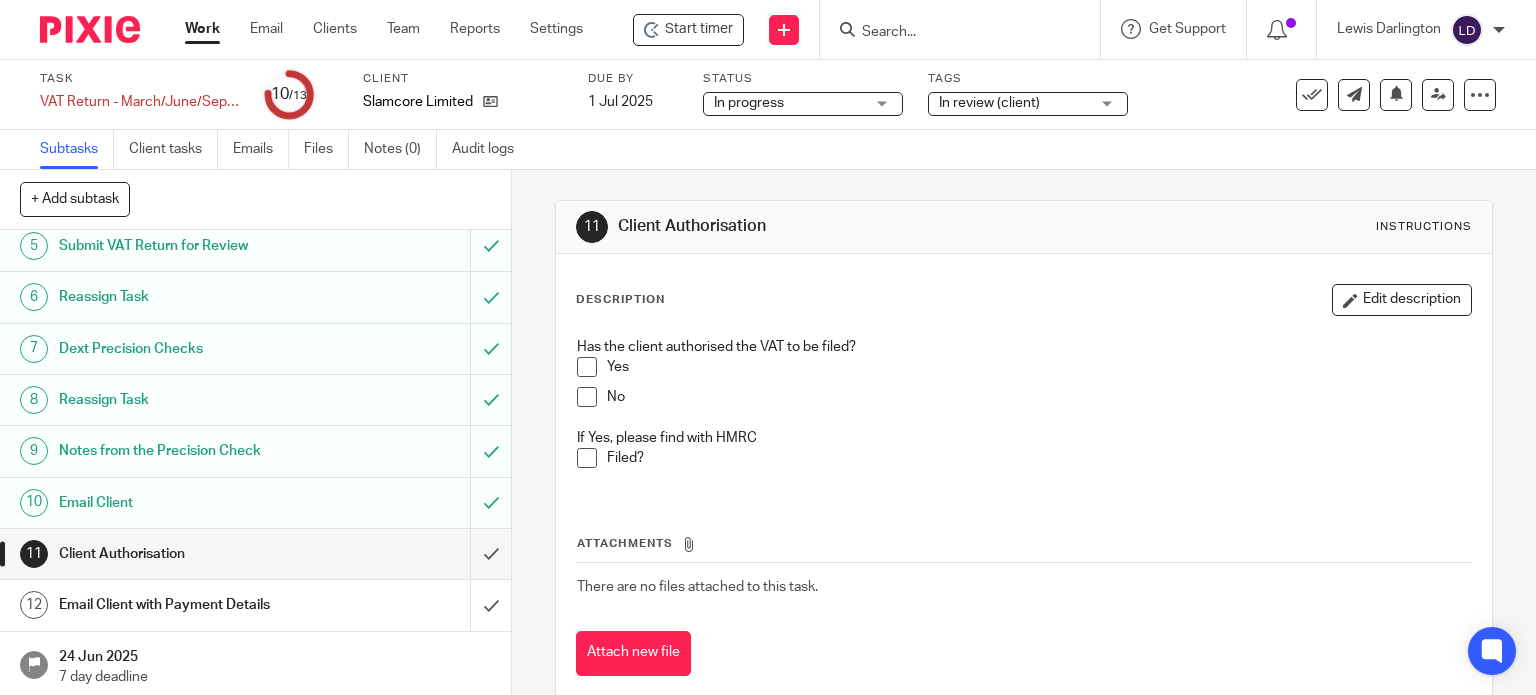 click at bounding box center [587, 367] 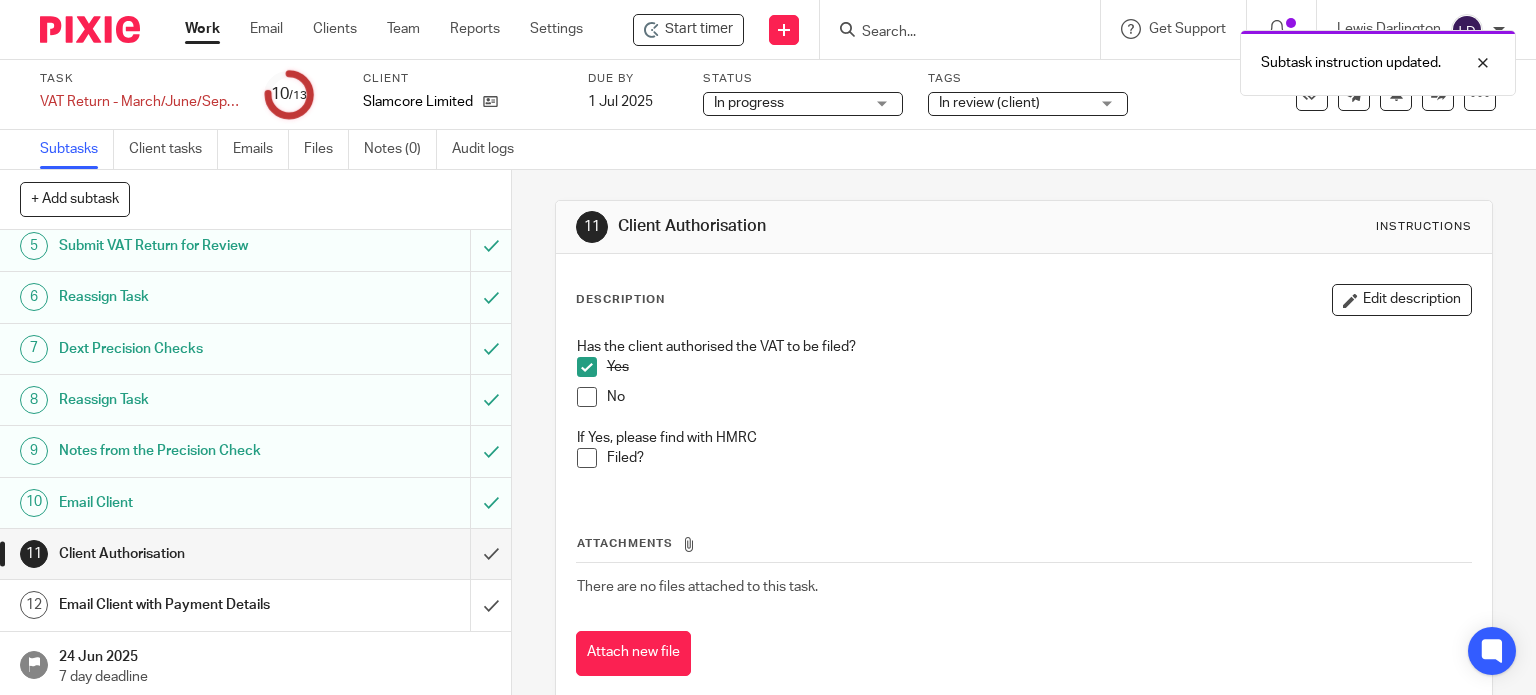 click at bounding box center [587, 458] 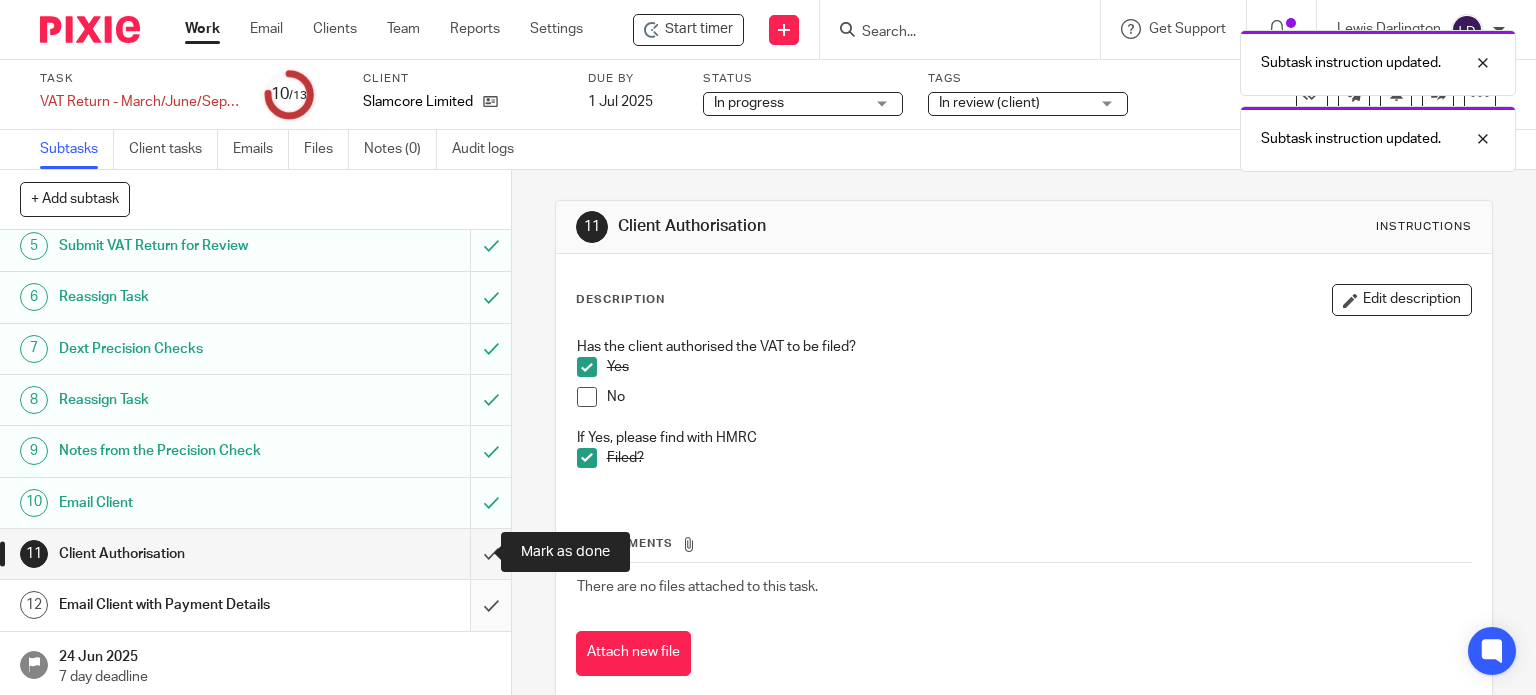 drag, startPoint x: 480, startPoint y: 549, endPoint x: 469, endPoint y: 587, distance: 39.56008 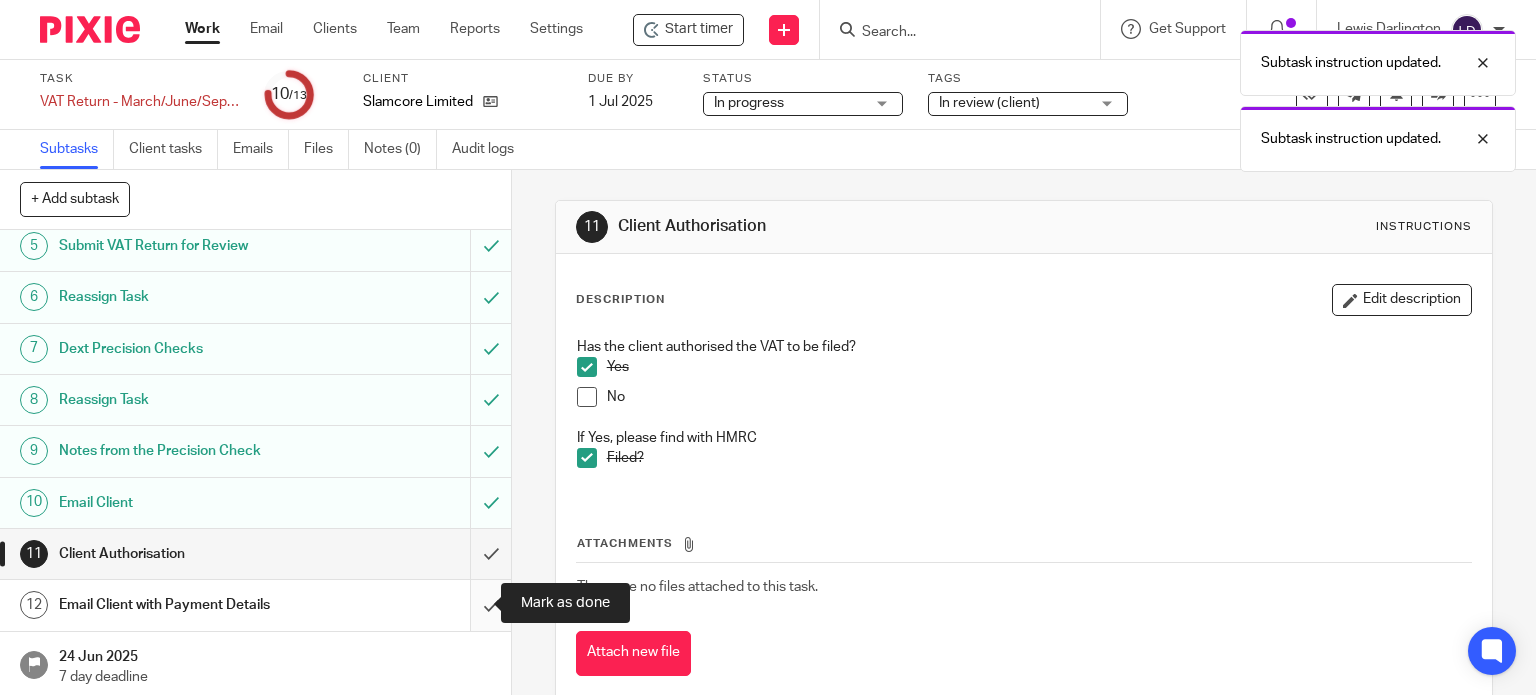click at bounding box center [255, 605] 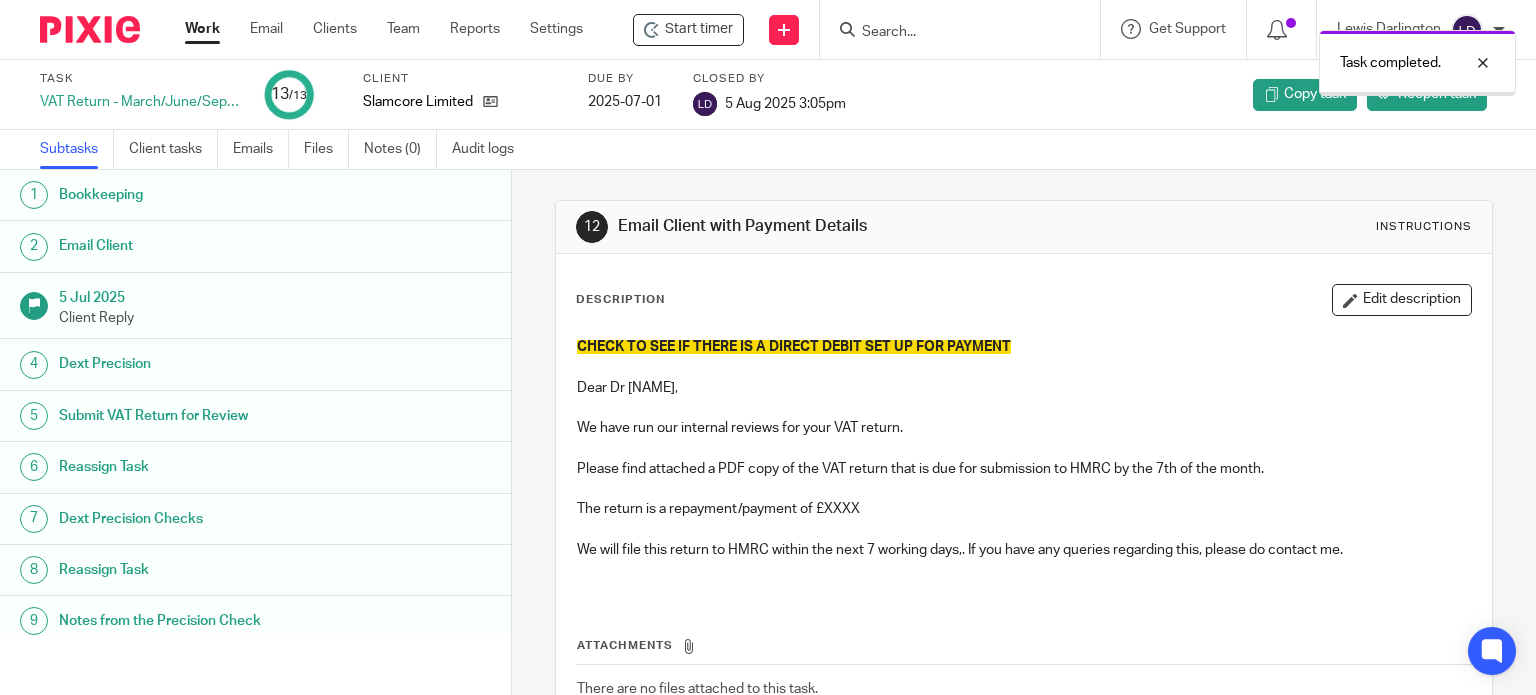 scroll, scrollTop: 0, scrollLeft: 0, axis: both 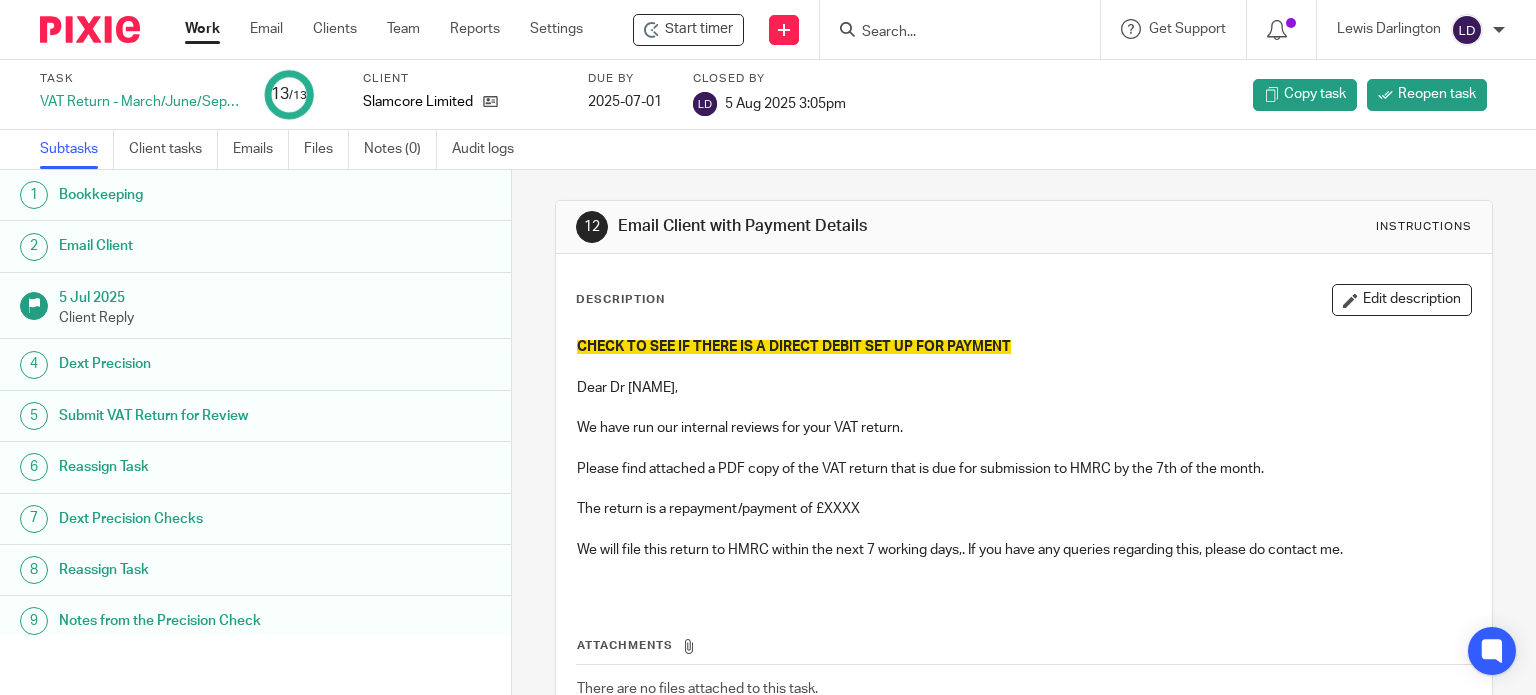 click on "Work" at bounding box center (202, 29) 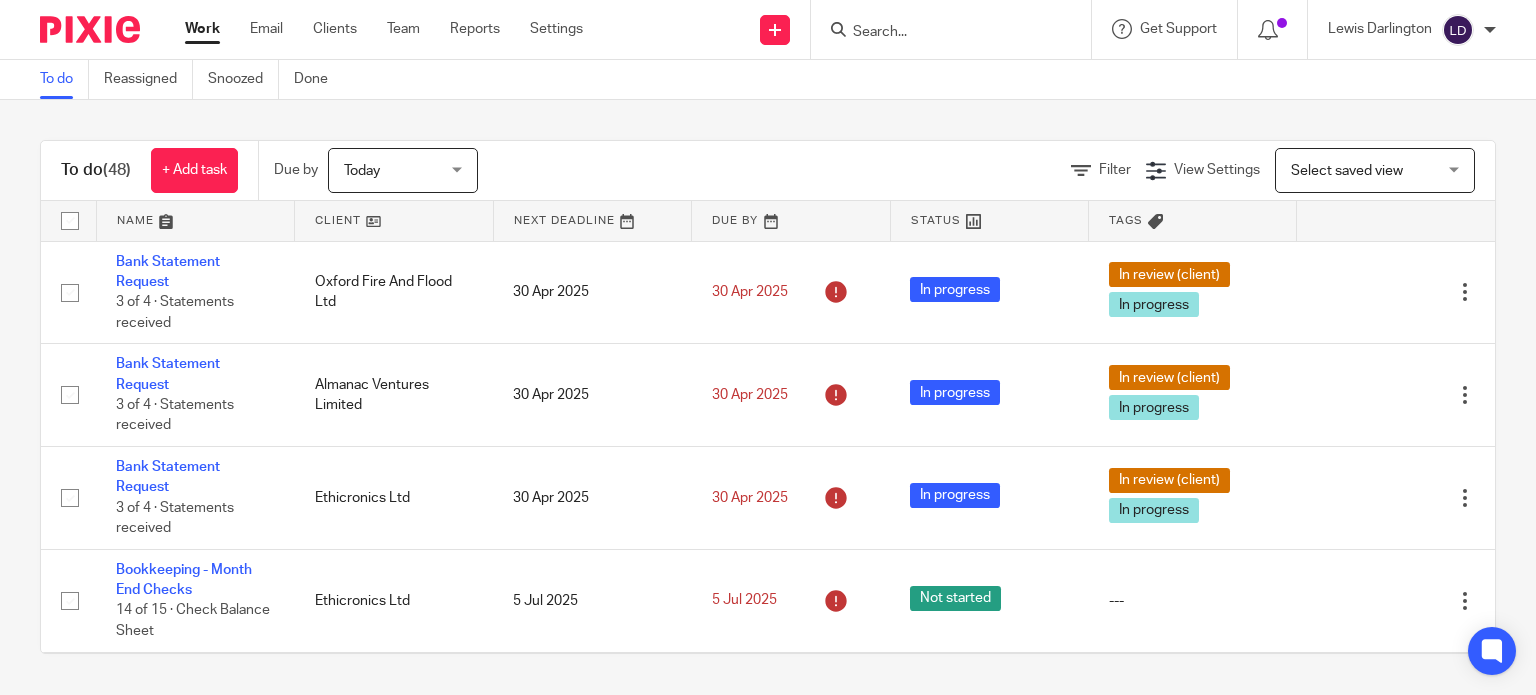 scroll, scrollTop: 0, scrollLeft: 0, axis: both 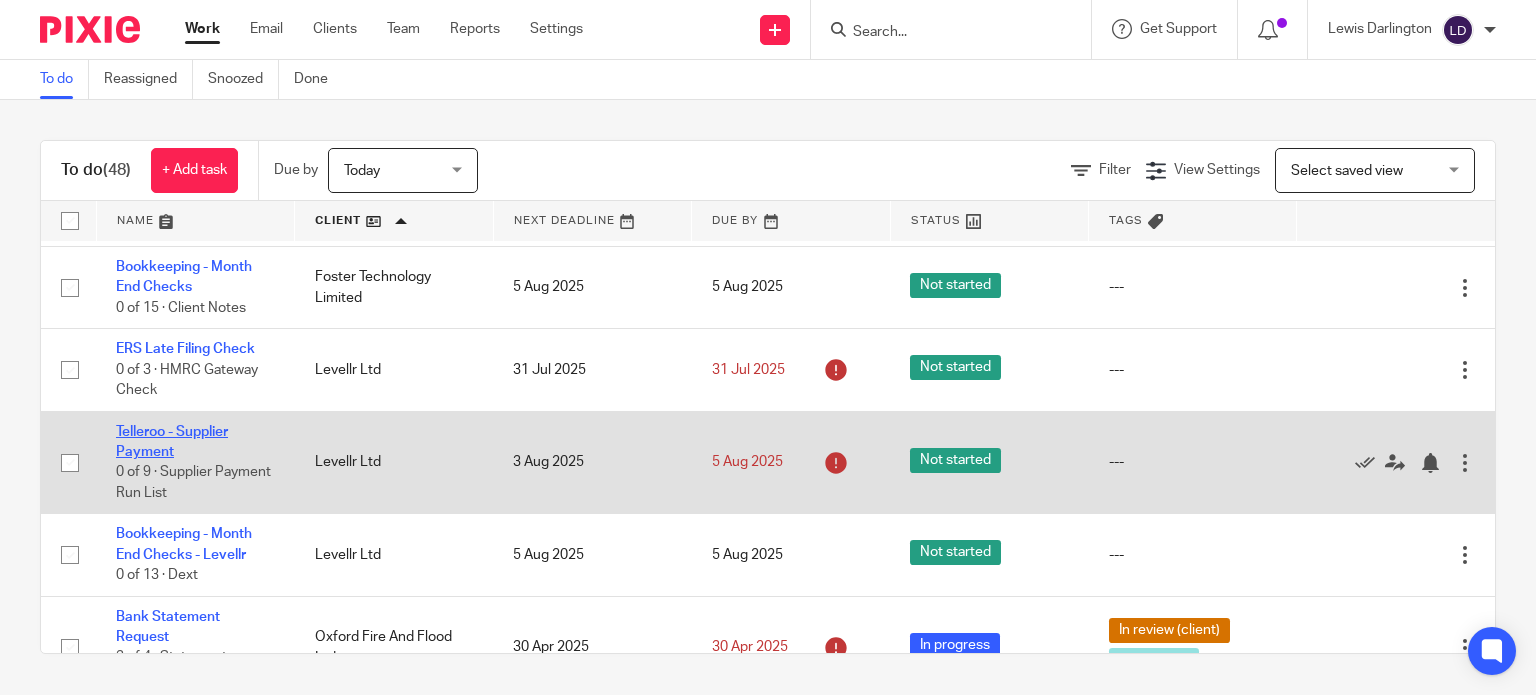 click on "Telleroo - Supplier Payment" at bounding box center [172, 442] 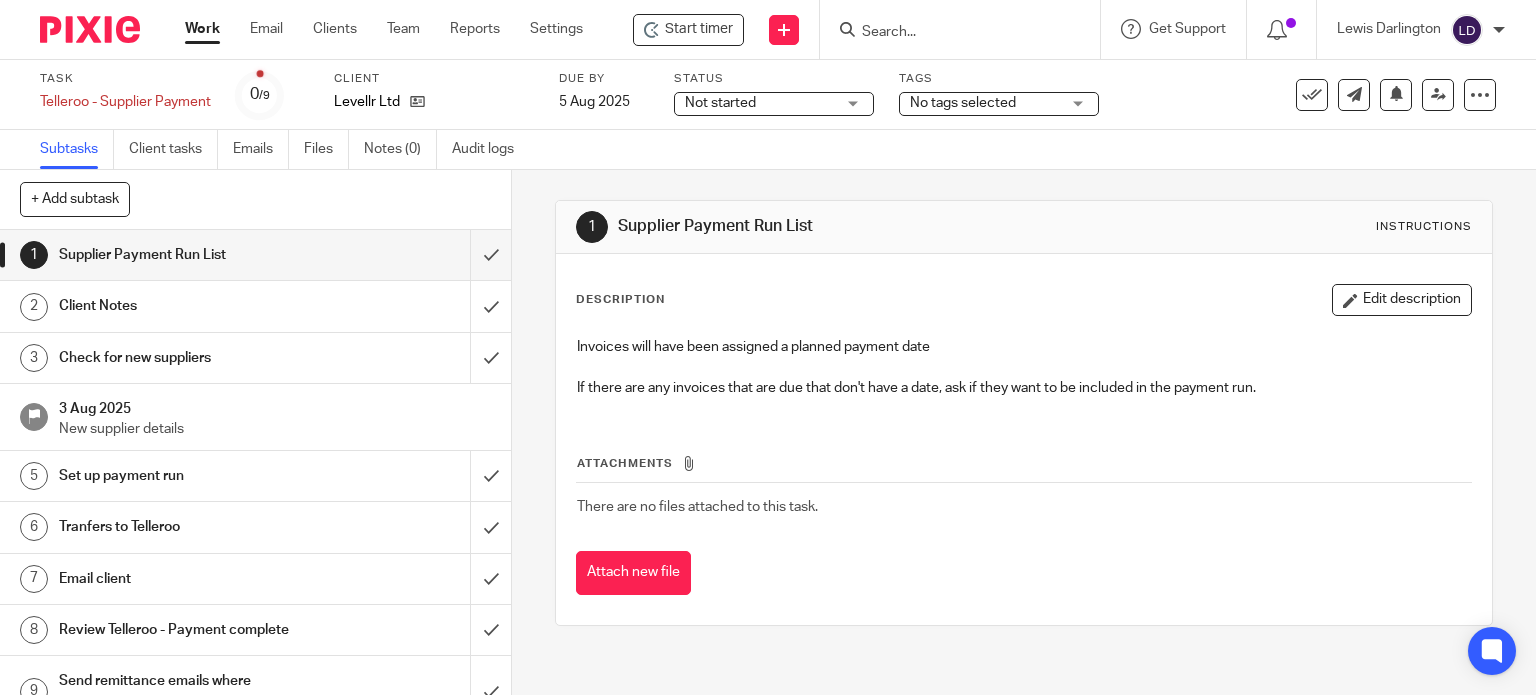 scroll, scrollTop: 0, scrollLeft: 0, axis: both 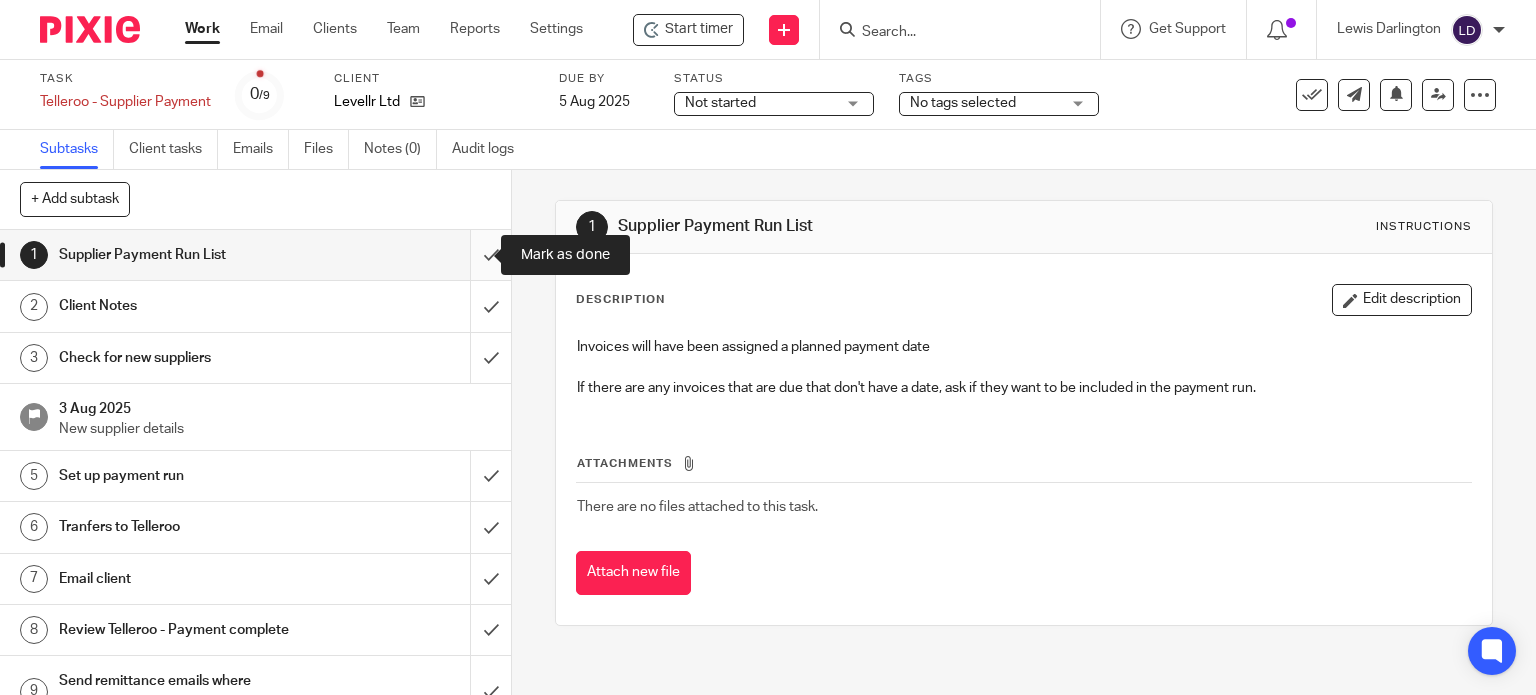 click at bounding box center (255, 255) 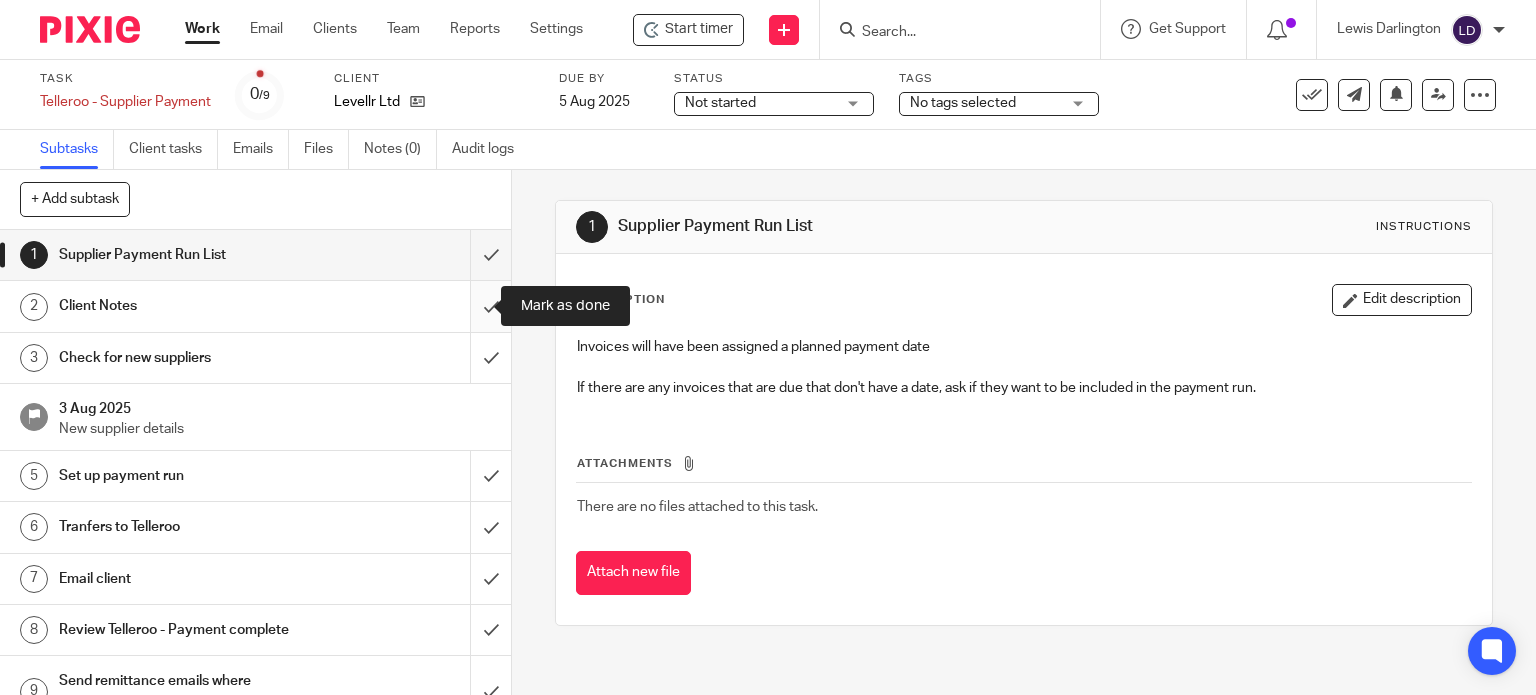 click at bounding box center (255, 306) 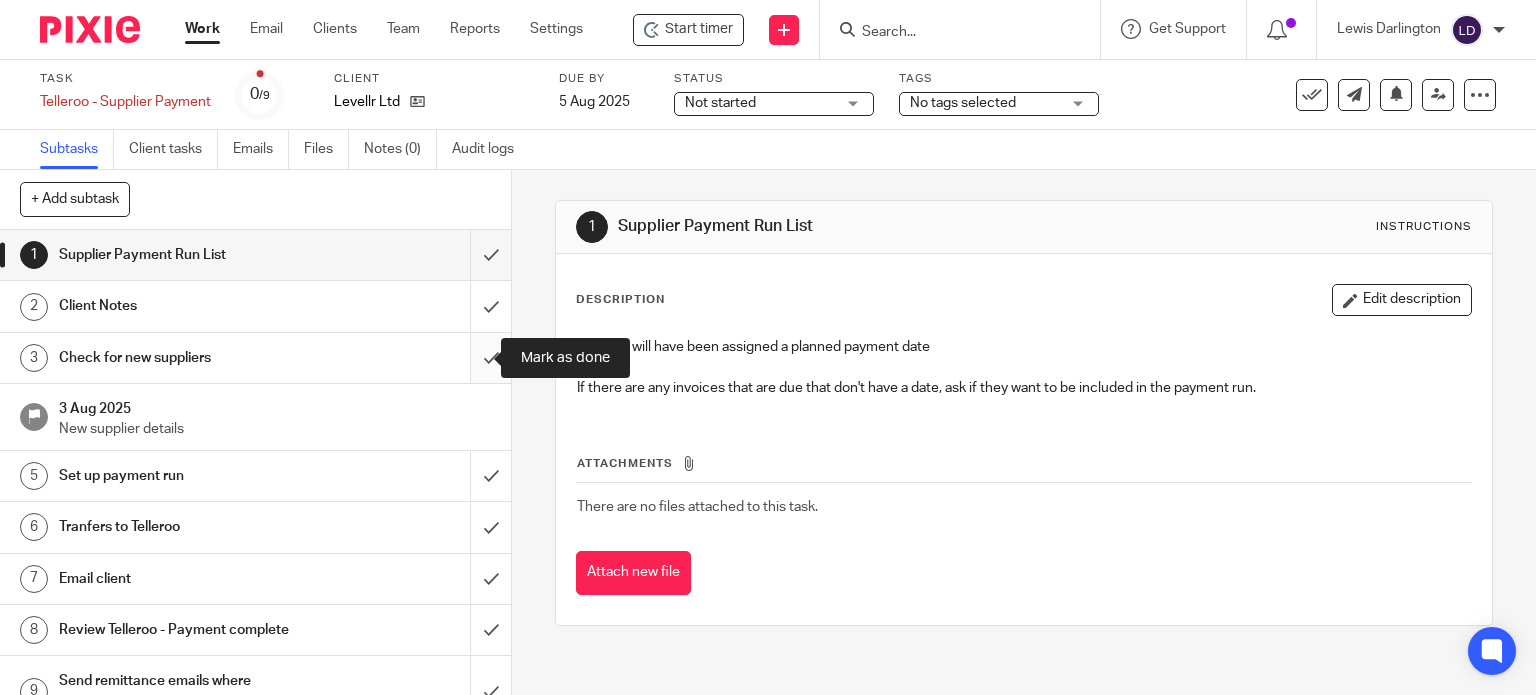 drag, startPoint x: 482, startPoint y: 354, endPoint x: 480, endPoint y: 399, distance: 45.044422 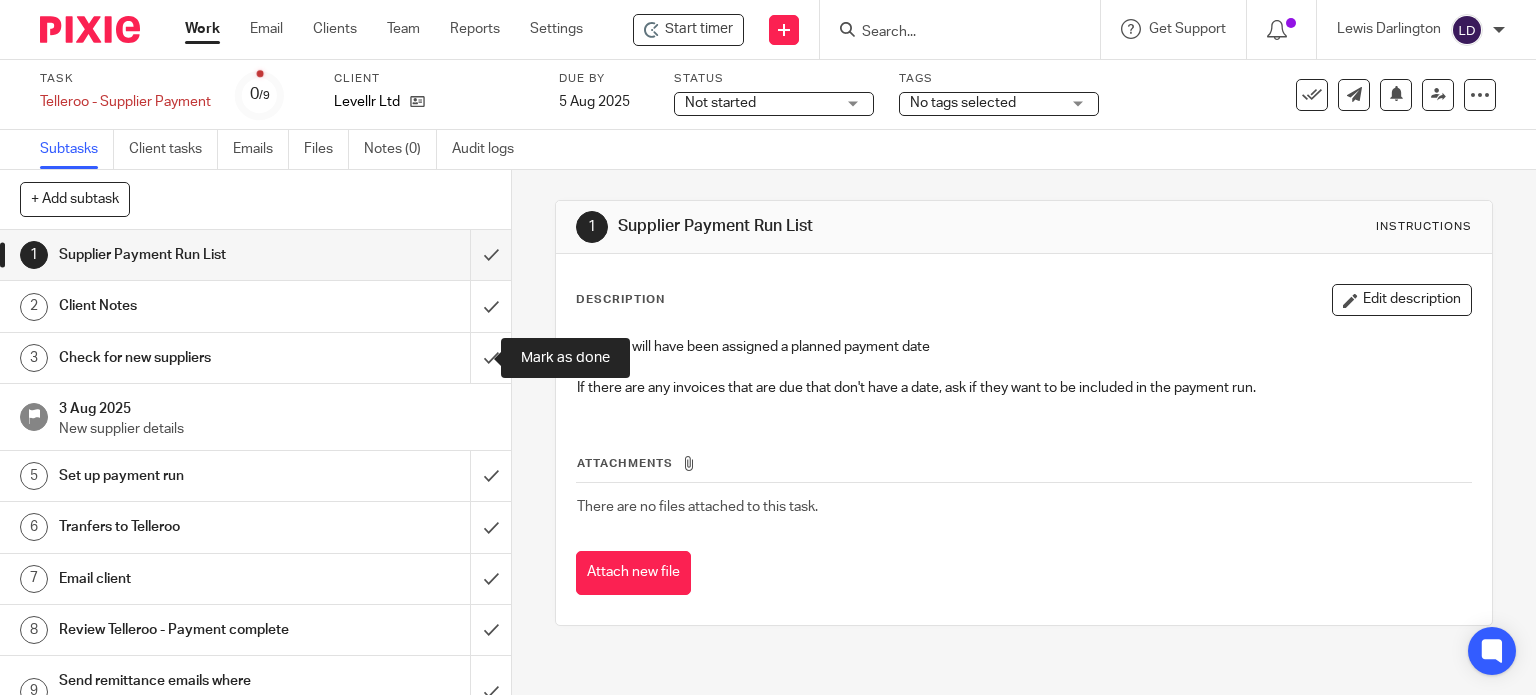 click at bounding box center (255, 358) 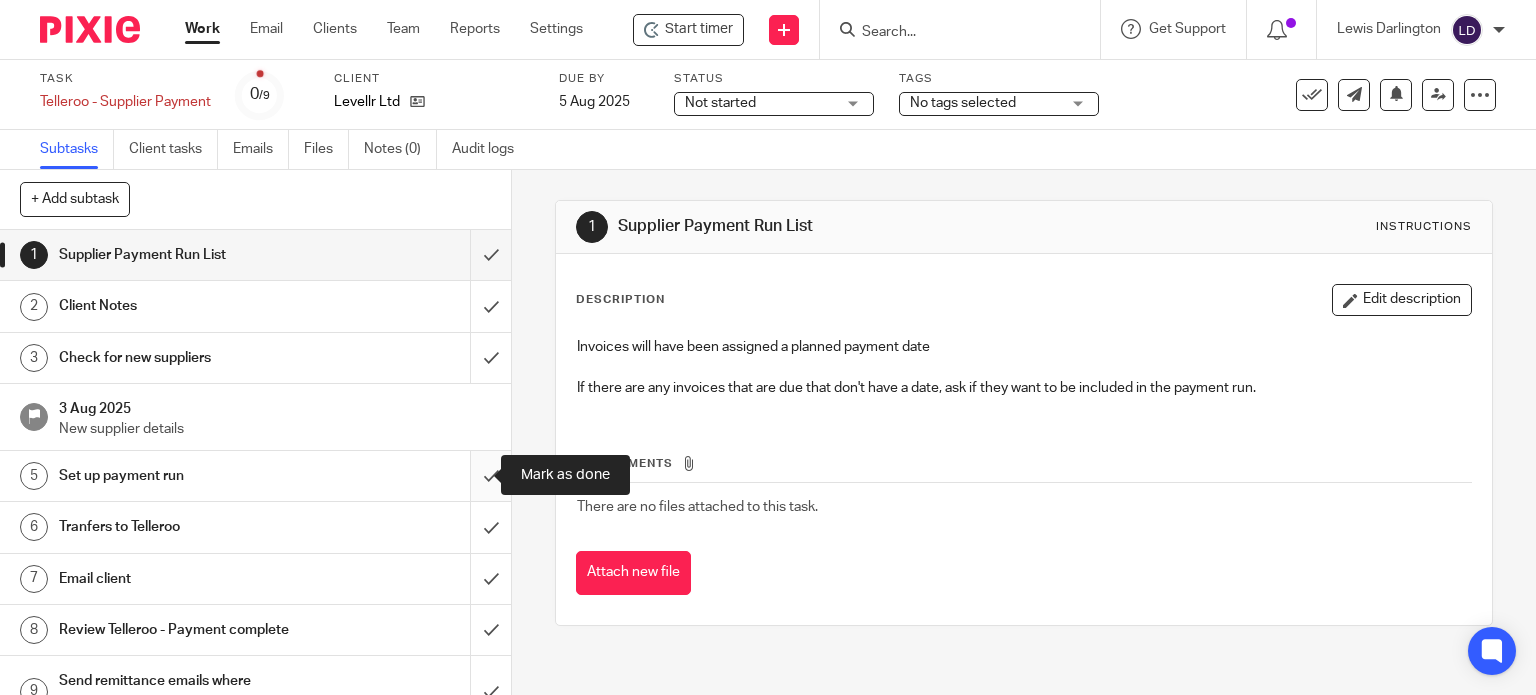 click at bounding box center [255, 476] 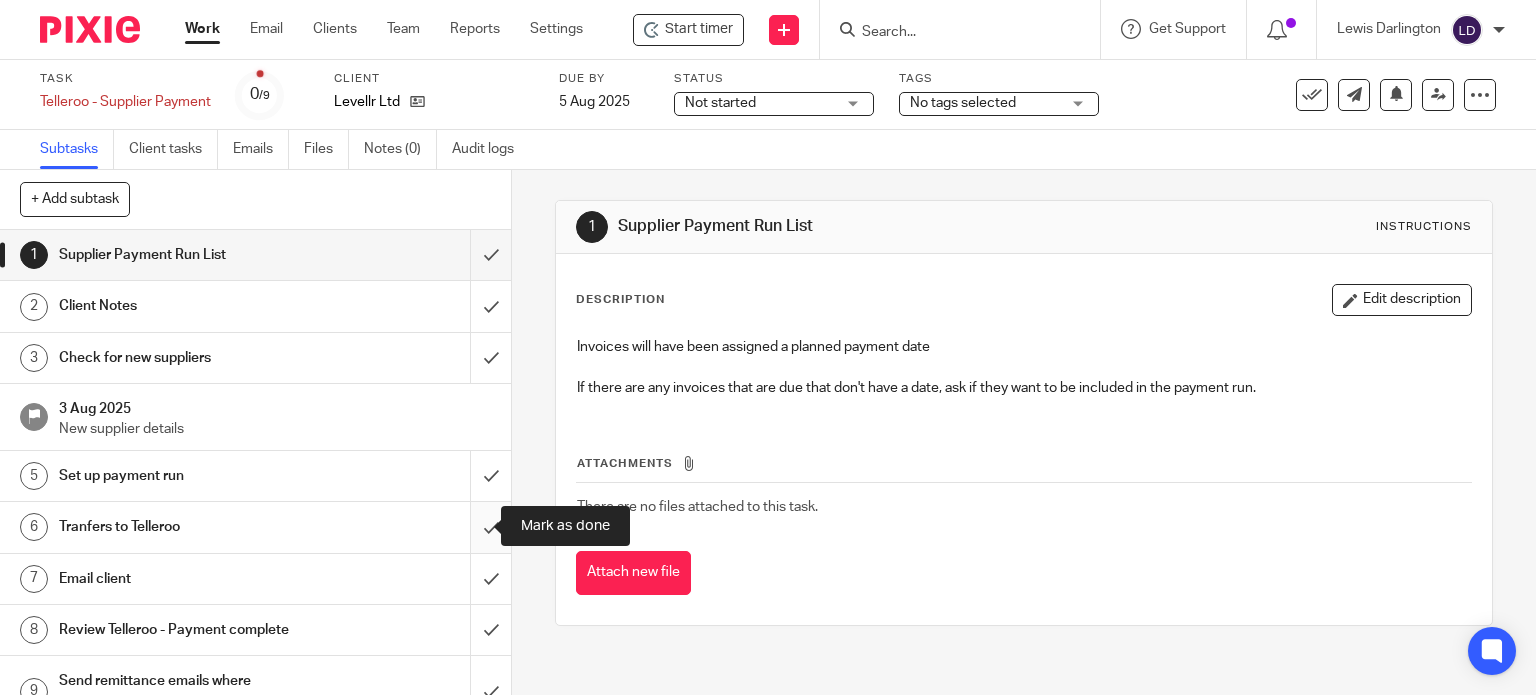 click at bounding box center [255, 527] 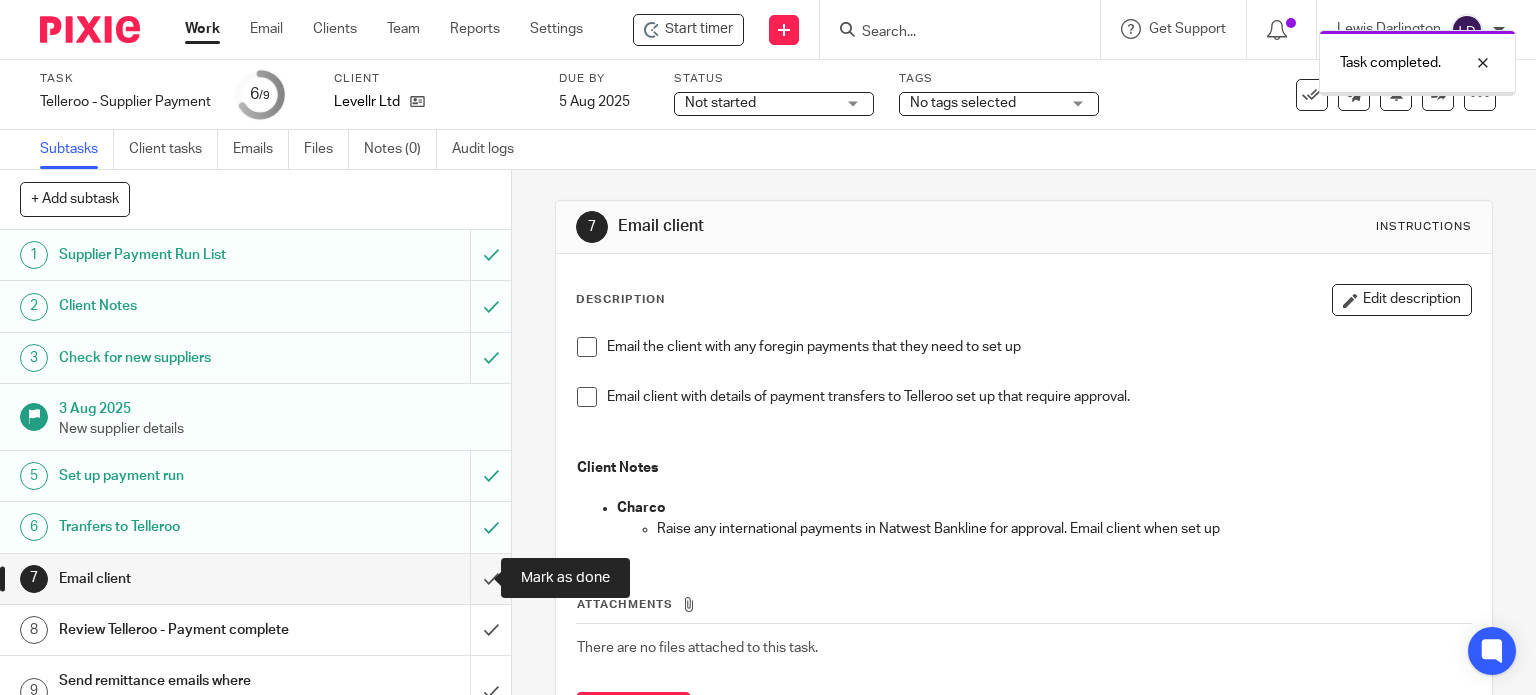 scroll, scrollTop: 0, scrollLeft: 0, axis: both 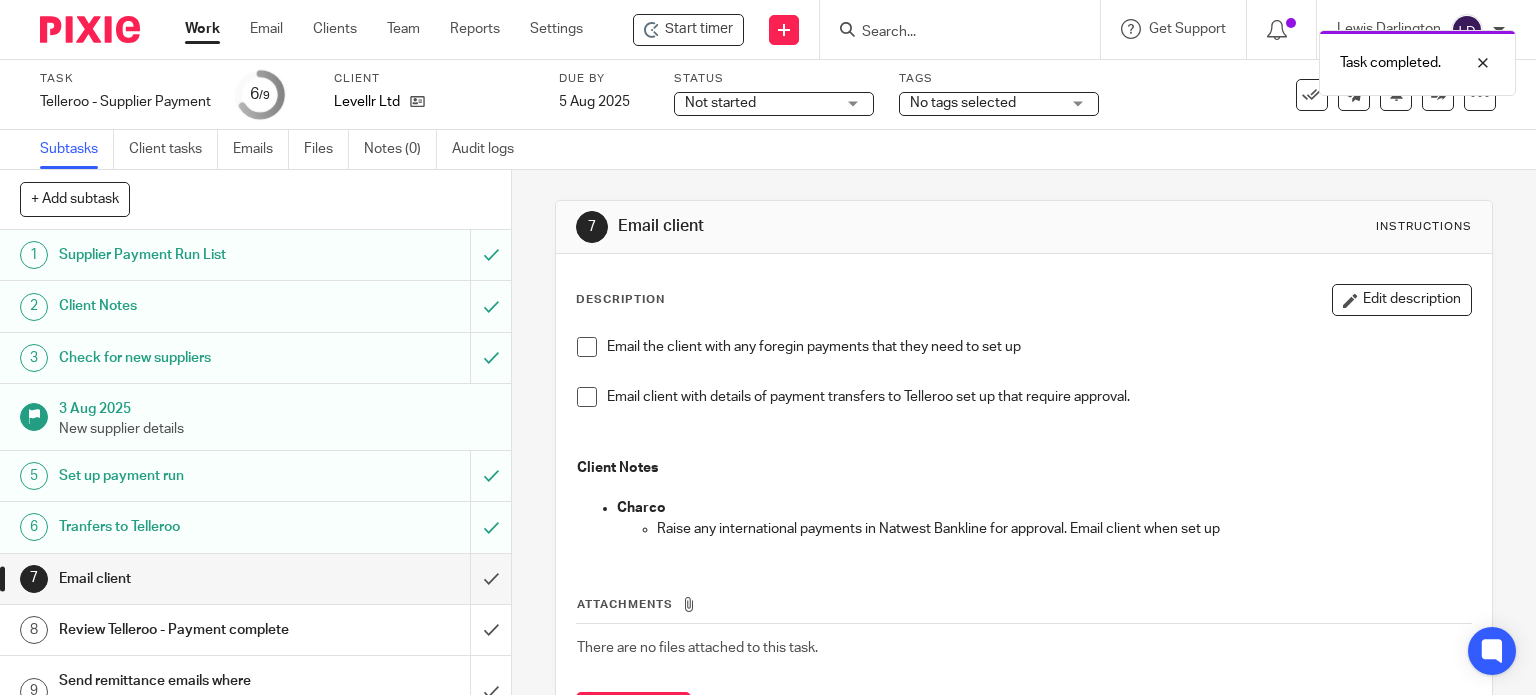 click on "Not started" at bounding box center (760, 103) 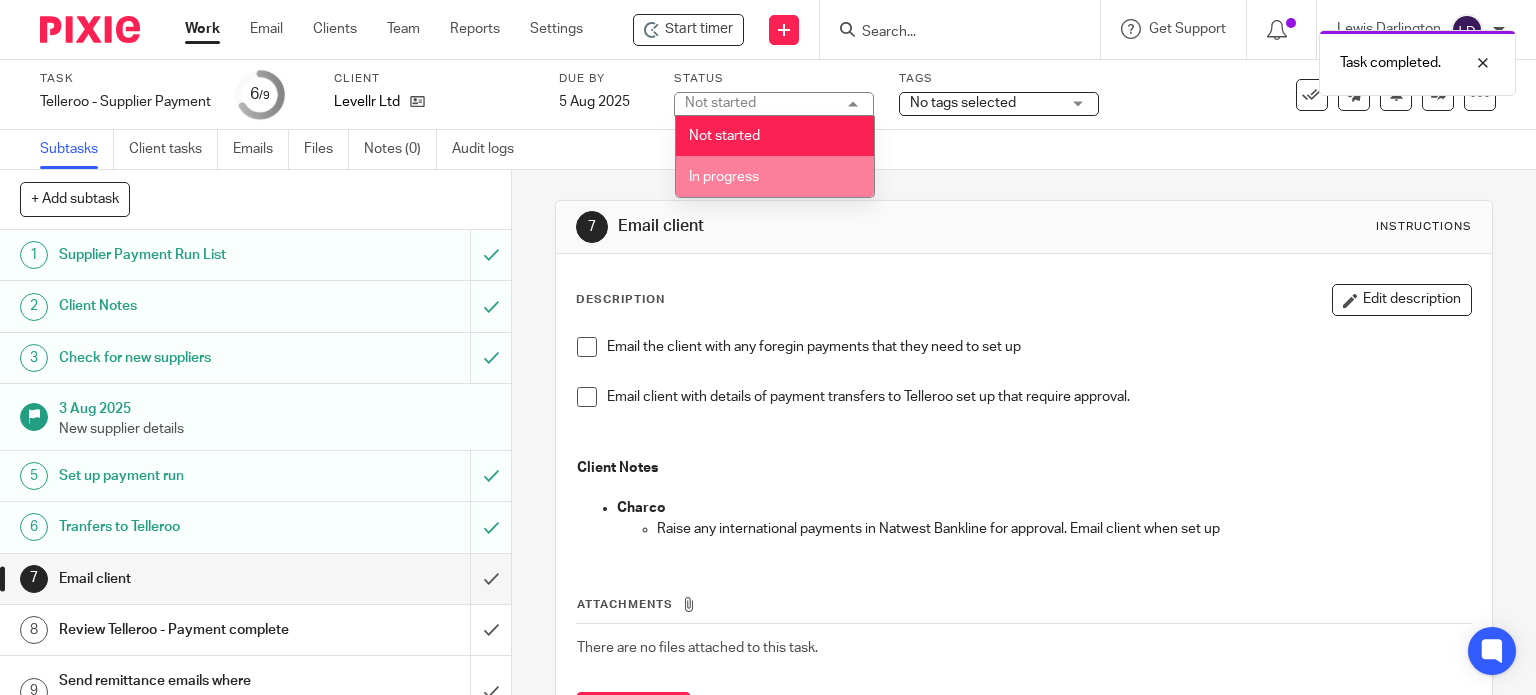 drag, startPoint x: 770, startPoint y: 176, endPoint x: 1099, endPoint y: 134, distance: 331.67 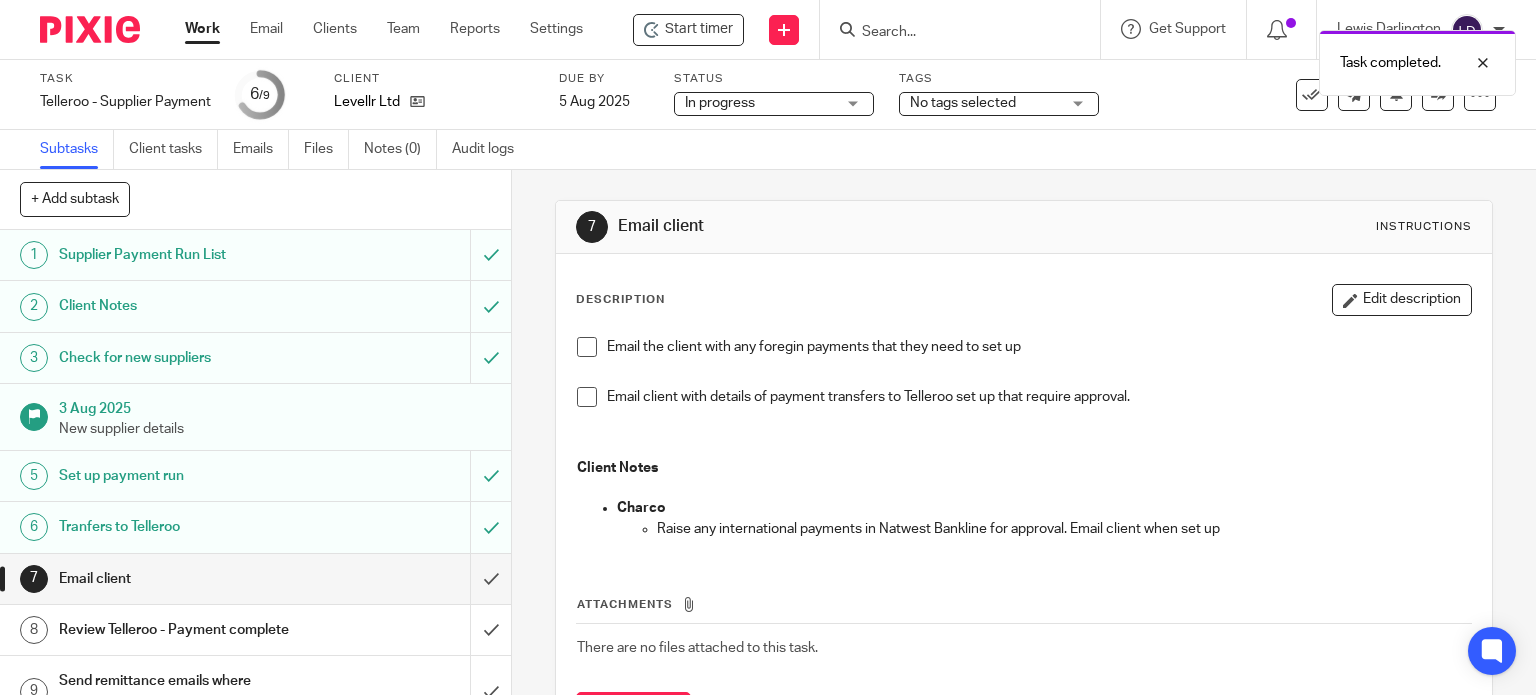drag, startPoint x: 1024, startPoint y: 99, endPoint x: 1042, endPoint y: 184, distance: 86.88498 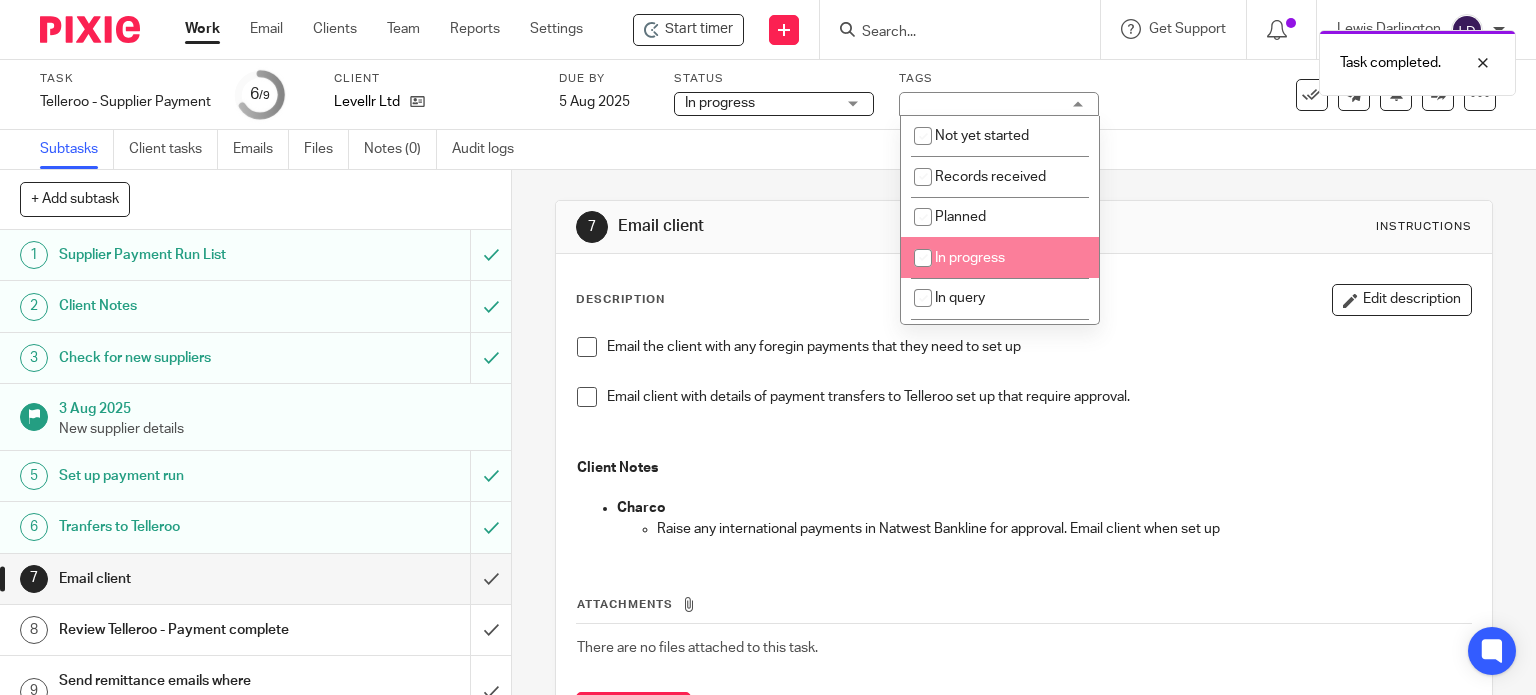 click on "In progress" at bounding box center (1000, 257) 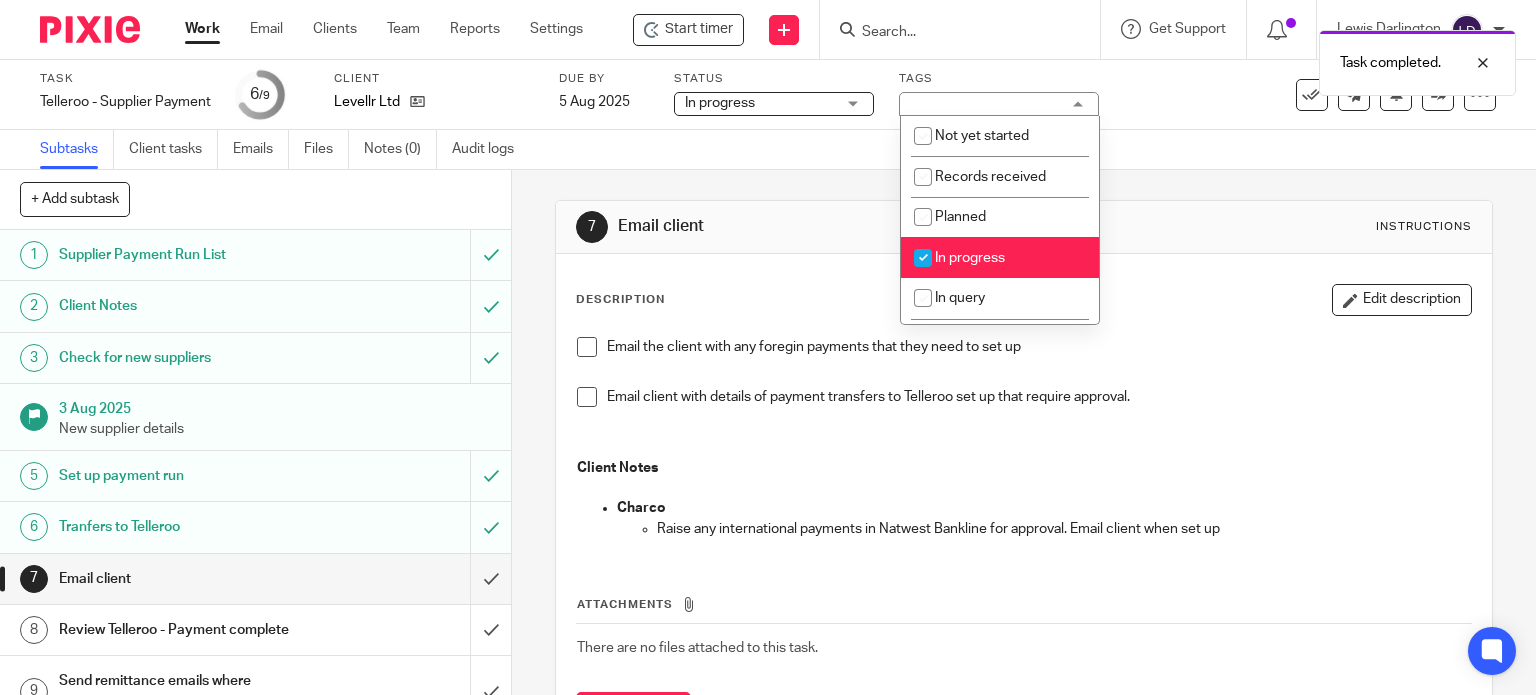 click on "In progress" at bounding box center [1000, 257] 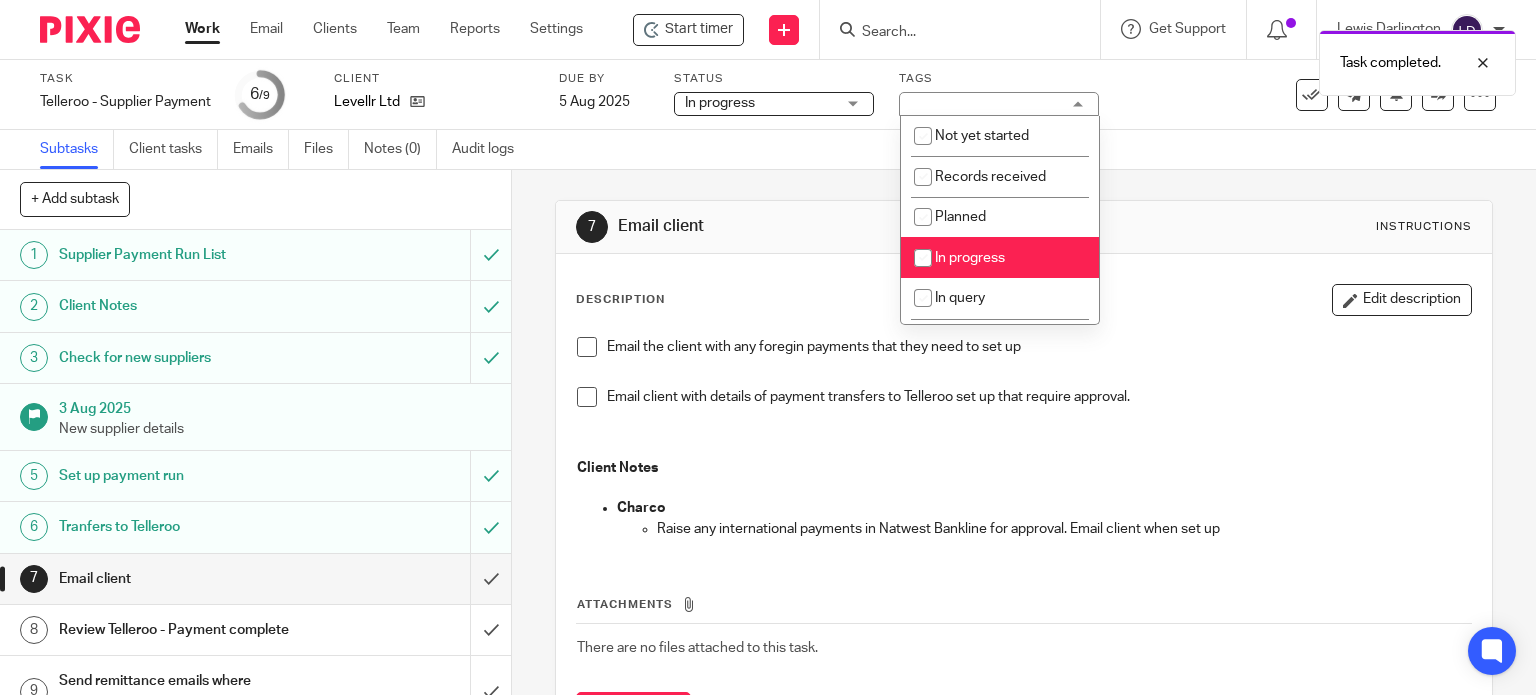 checkbox on "false" 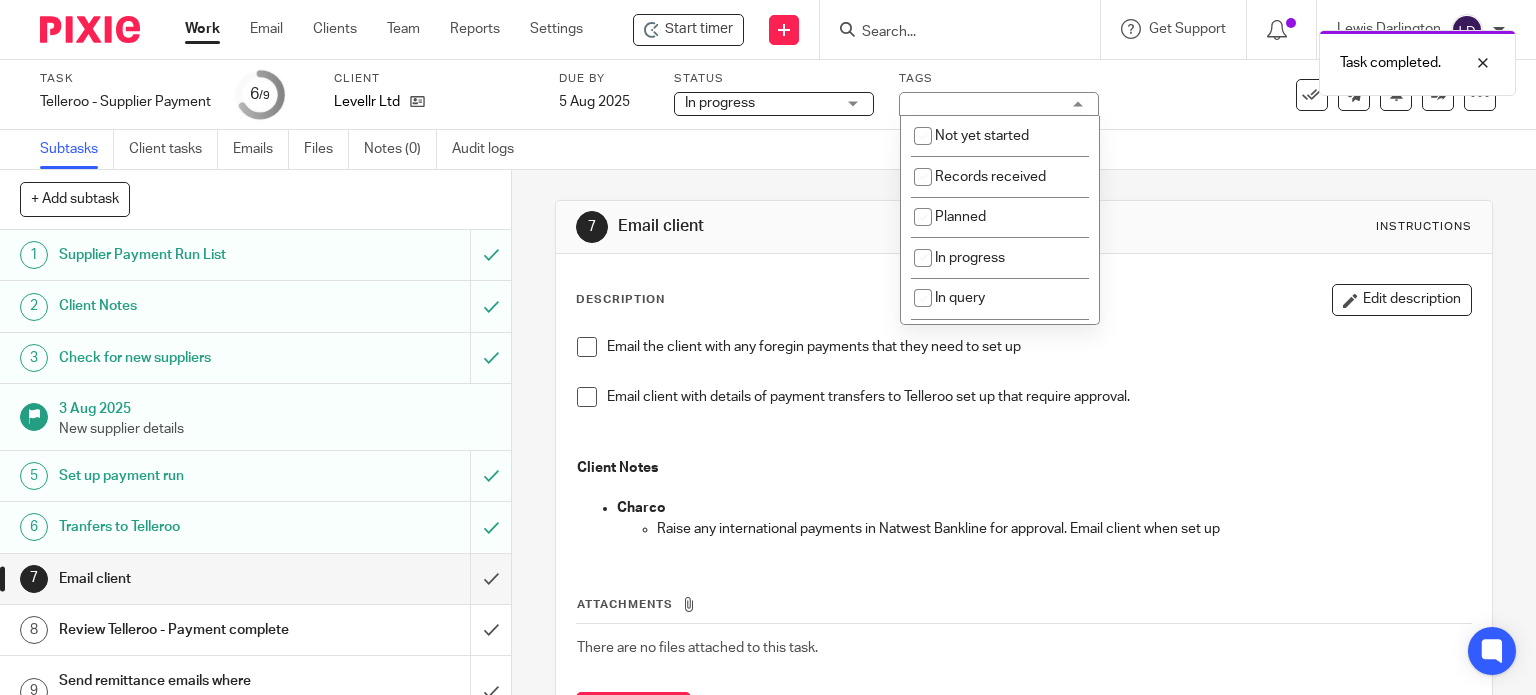 scroll, scrollTop: 166, scrollLeft: 0, axis: vertical 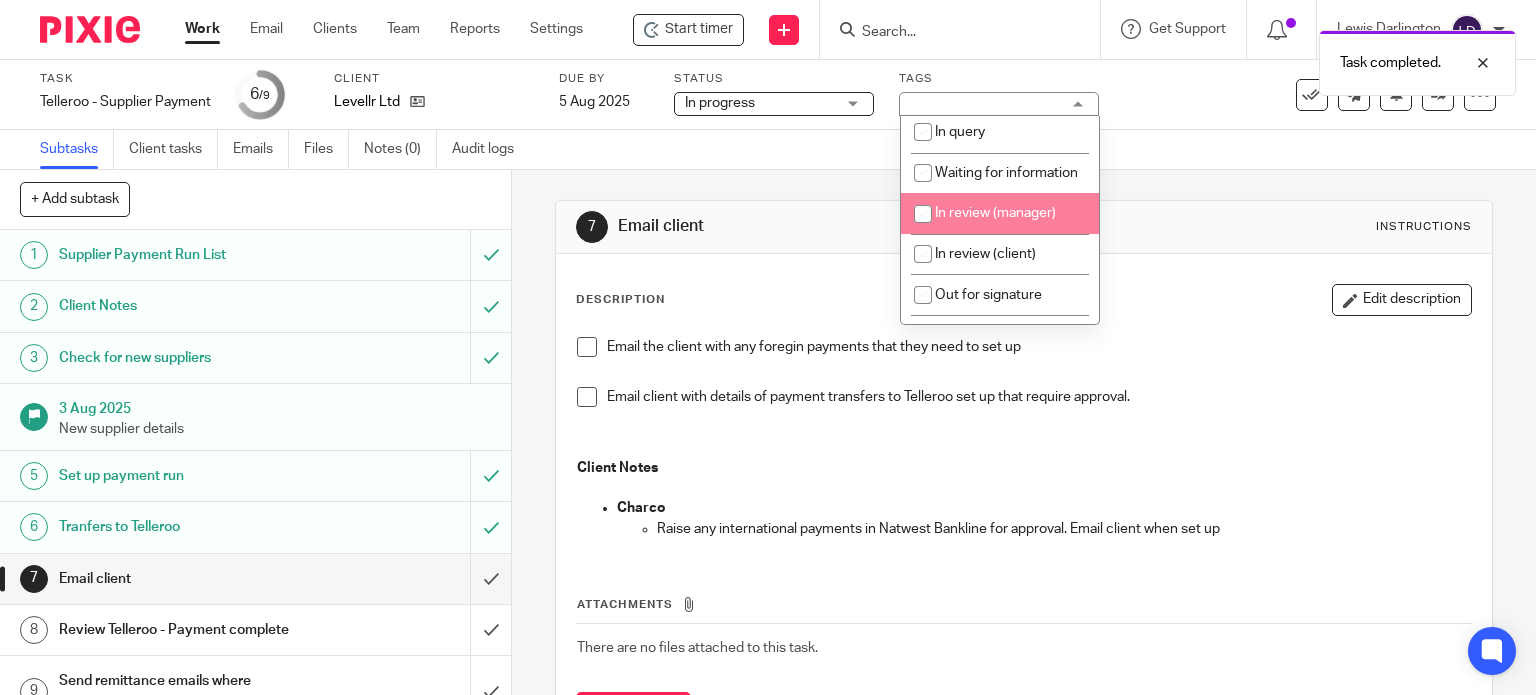 click on "In review (manager)" at bounding box center [1000, 213] 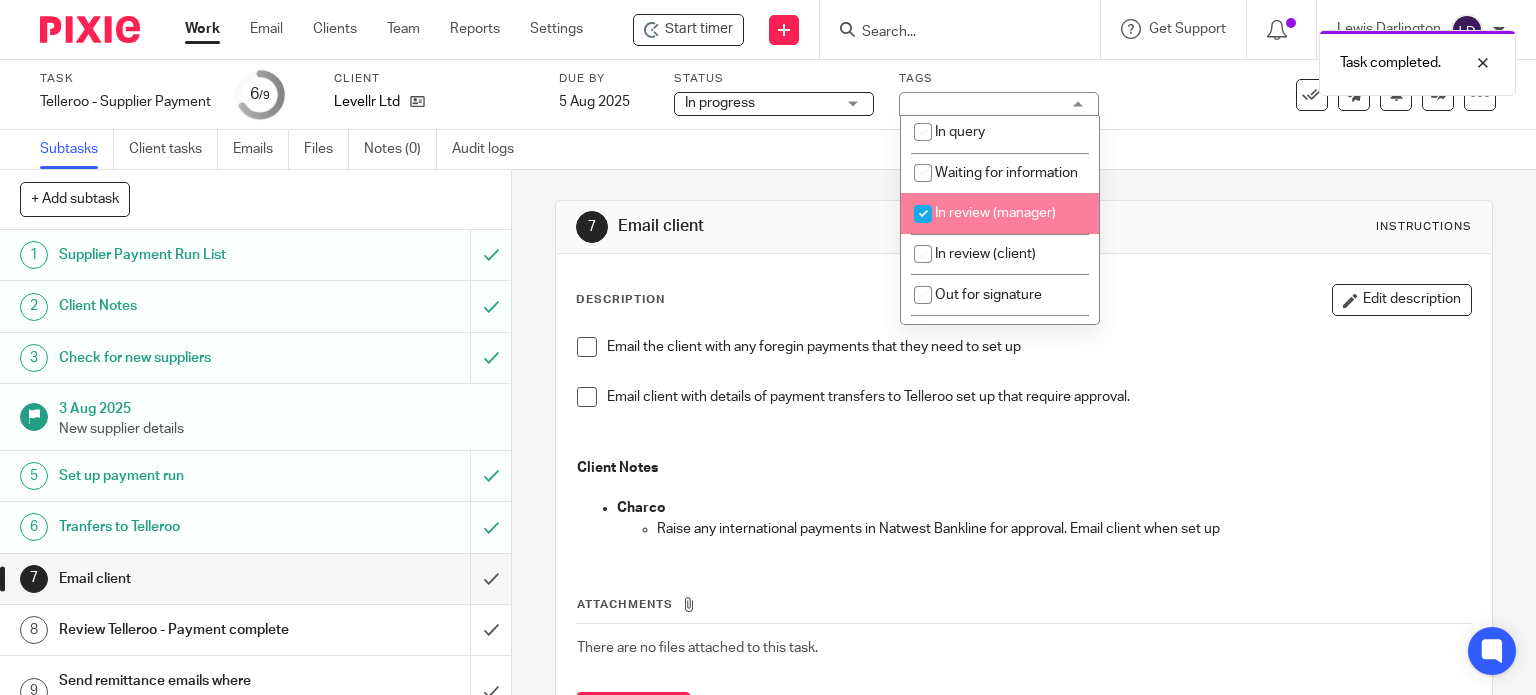 checkbox on "true" 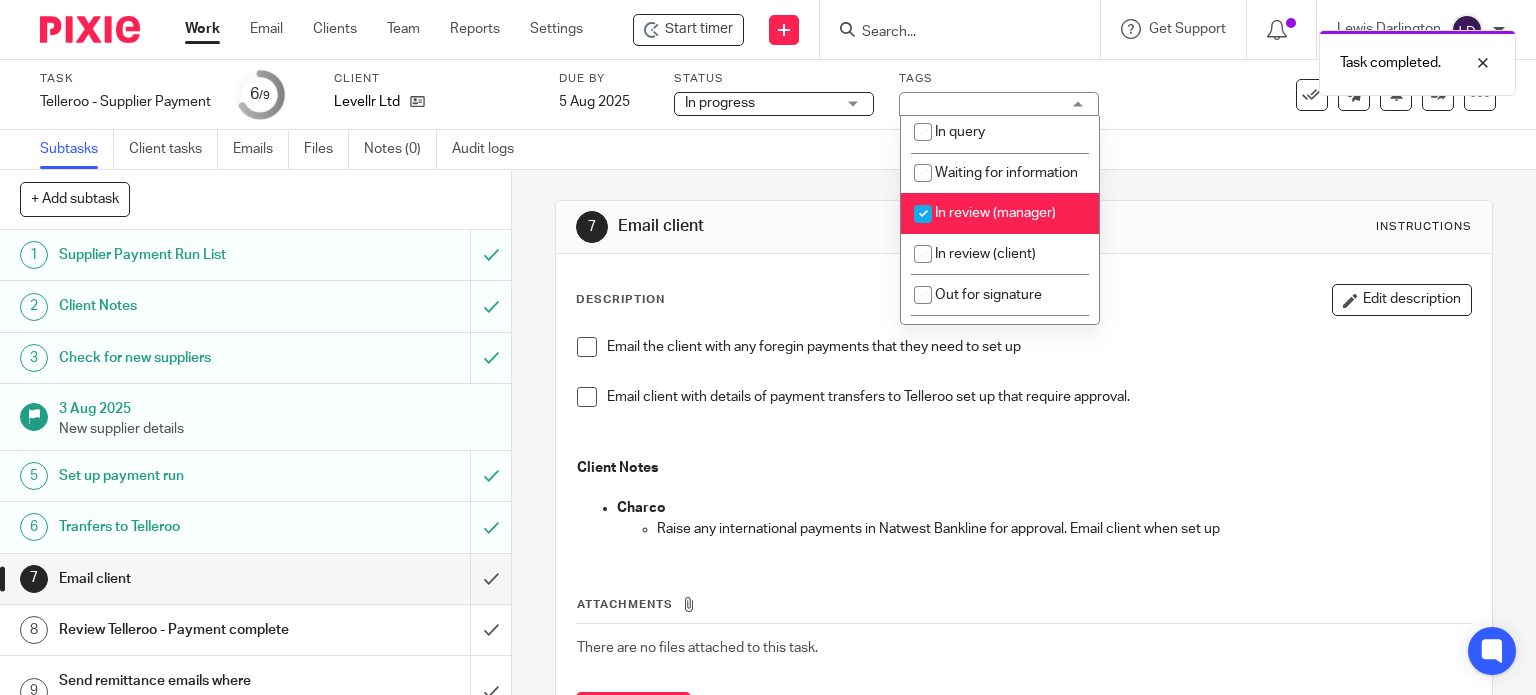 click on "In review (client)" at bounding box center (985, 254) 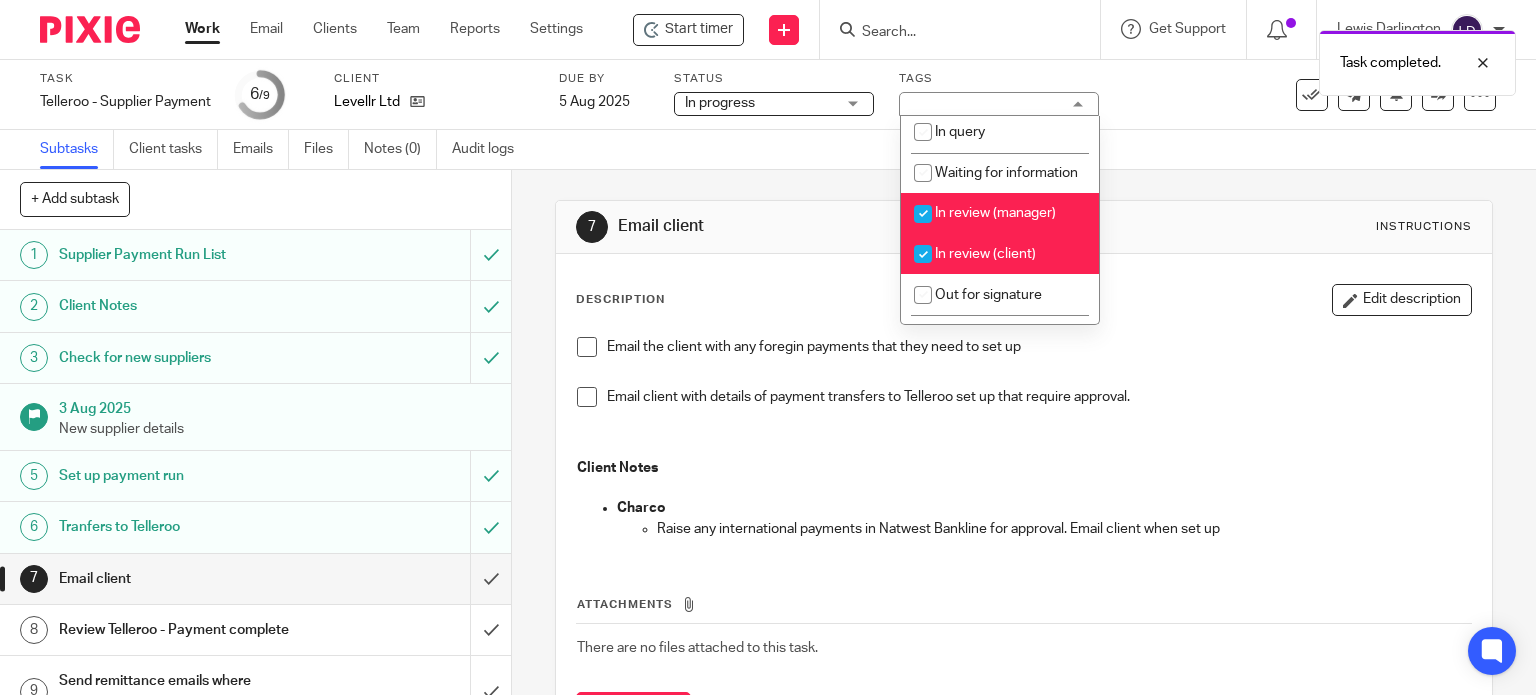 checkbox on "true" 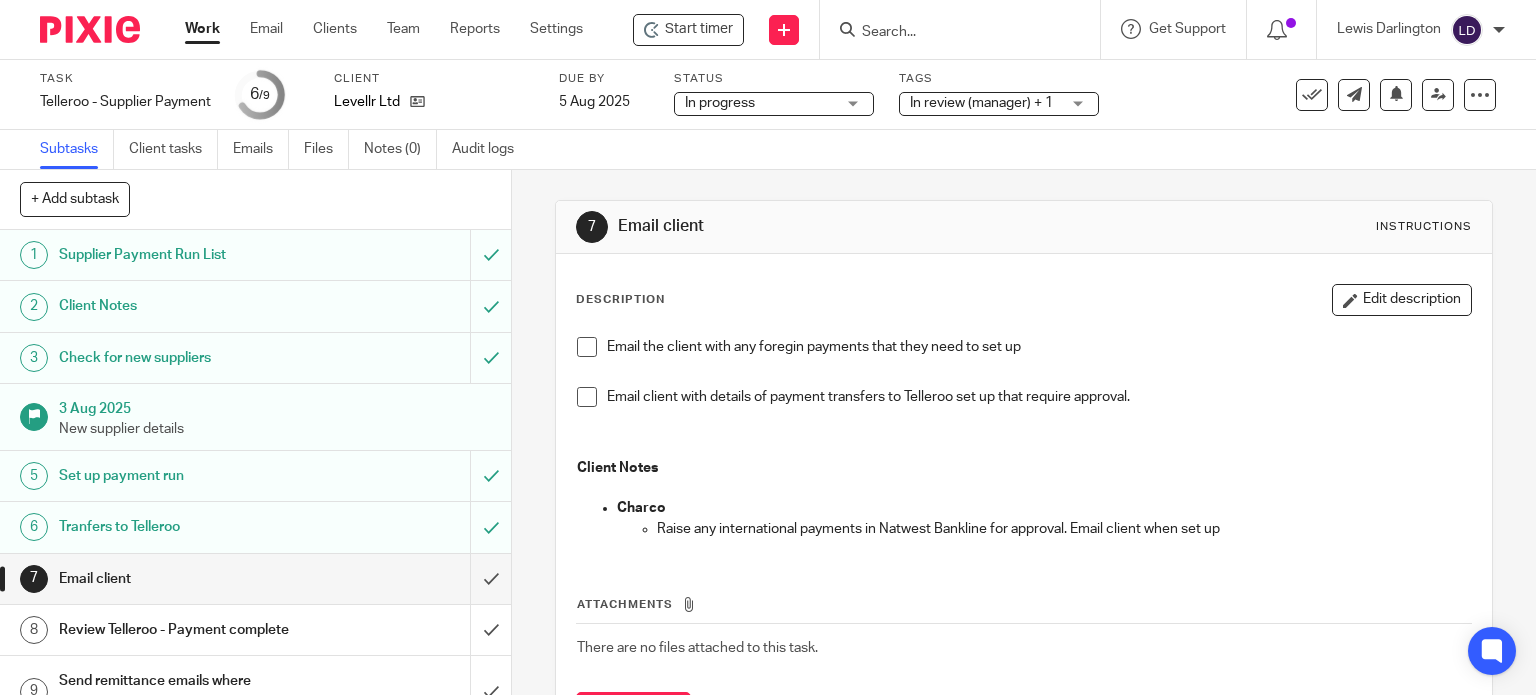 click on "Work" at bounding box center [202, 29] 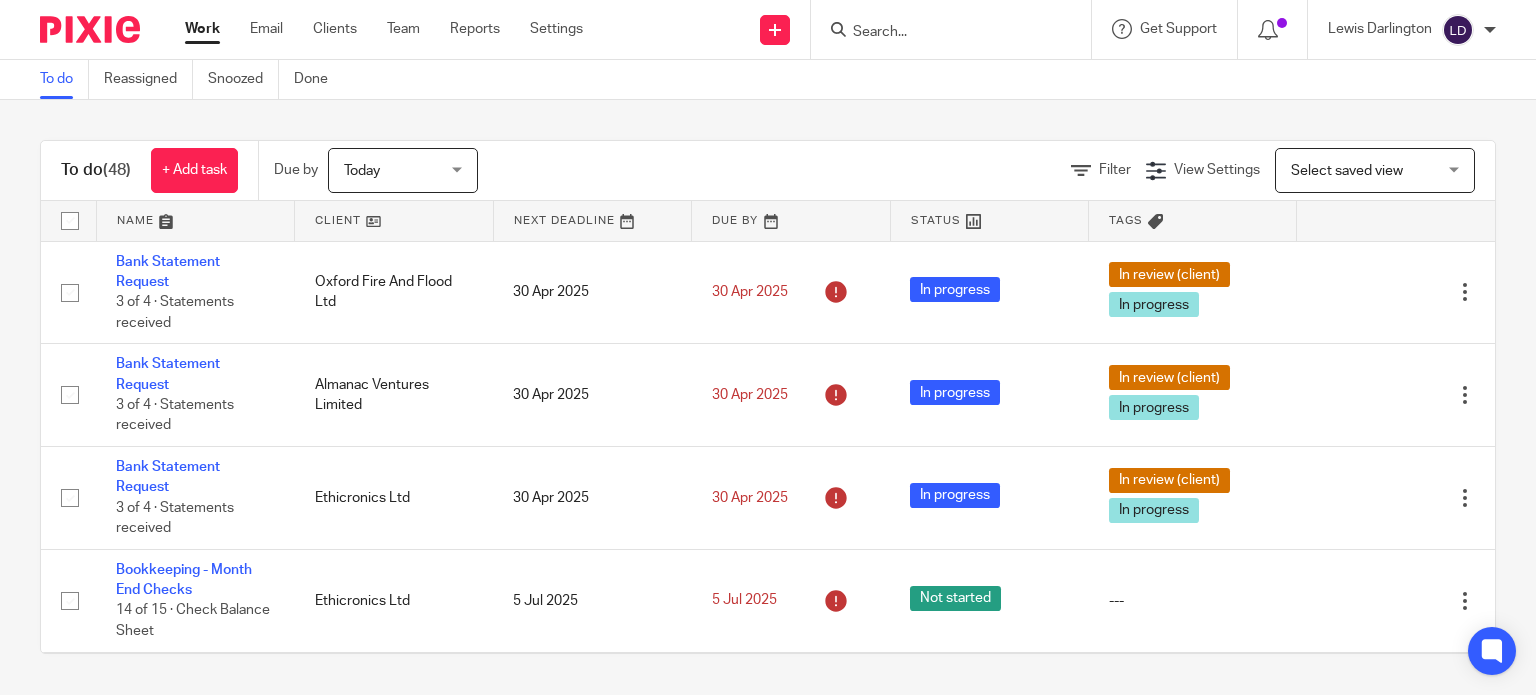 scroll, scrollTop: 0, scrollLeft: 0, axis: both 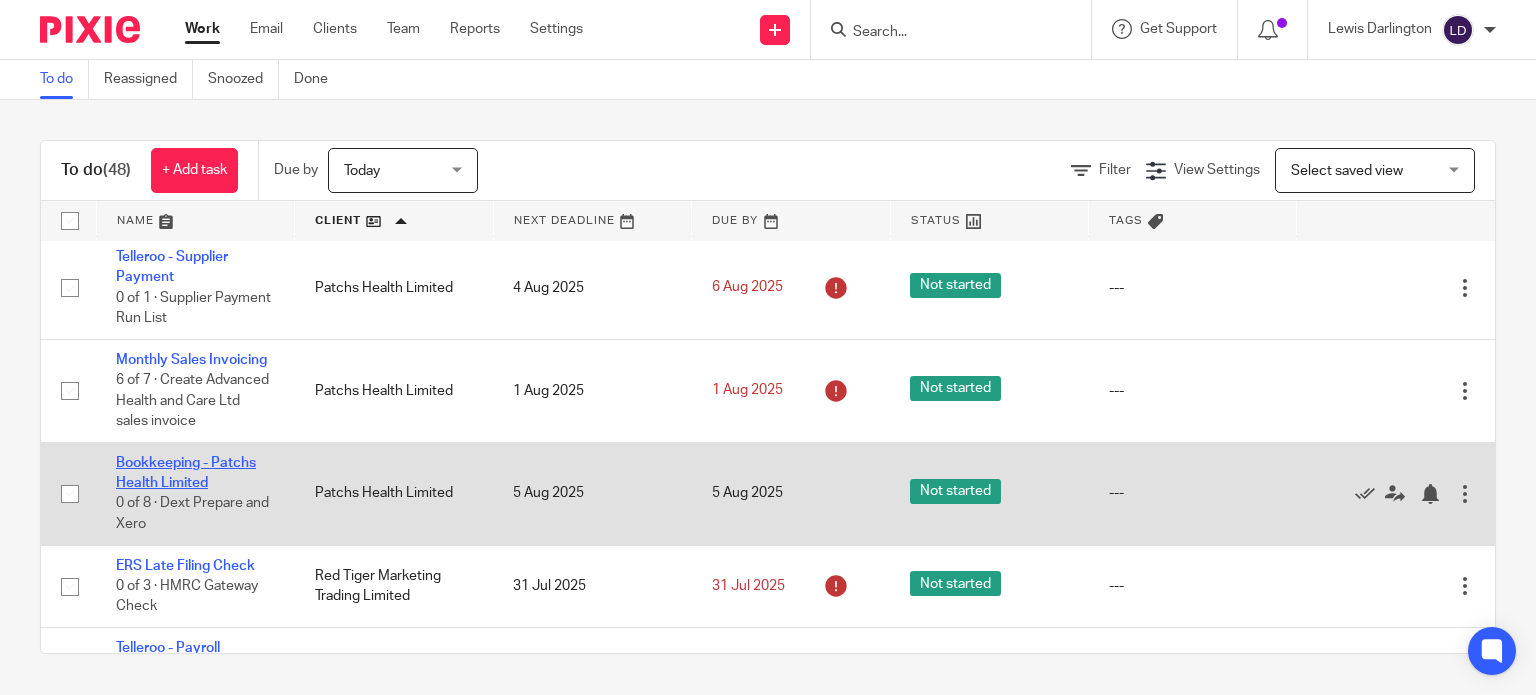 click on "Bookkeeping - Patchs Health Limited" at bounding box center (186, 473) 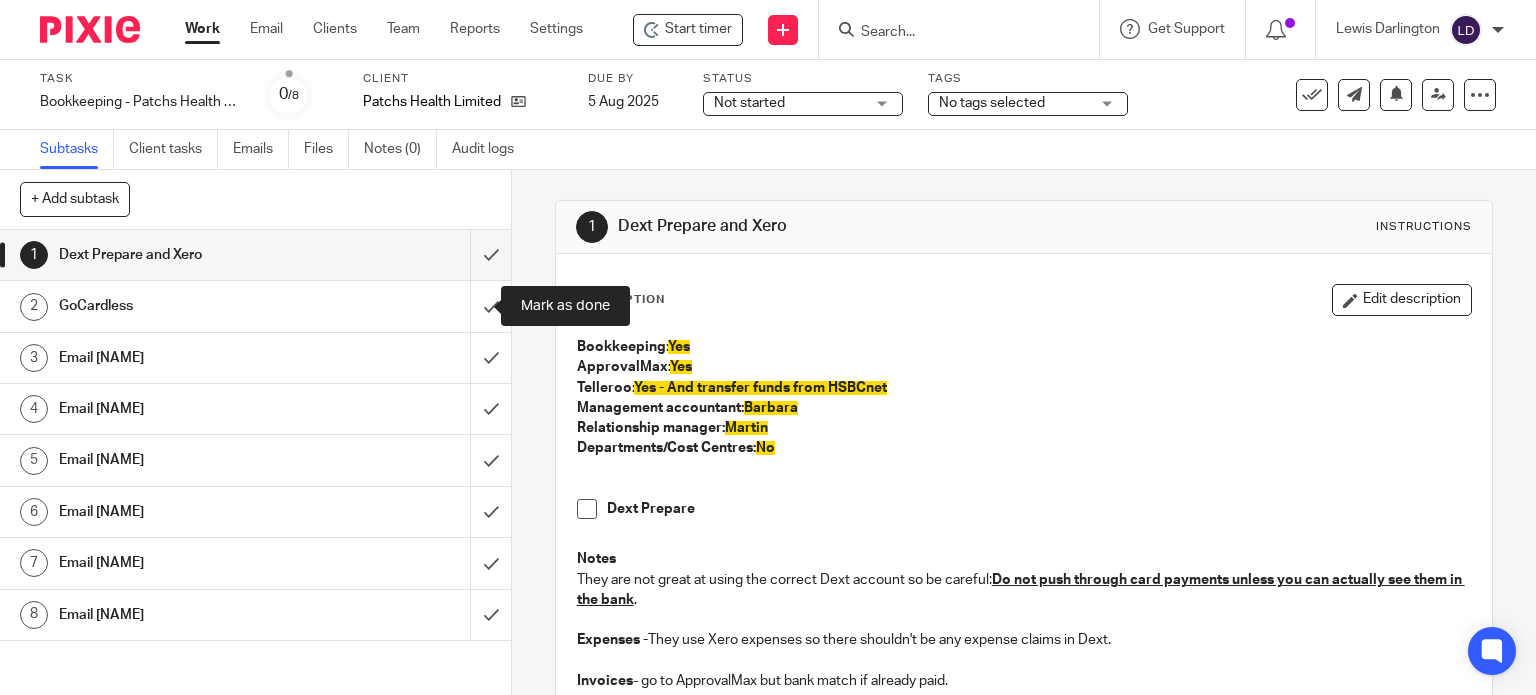 scroll, scrollTop: 0, scrollLeft: 0, axis: both 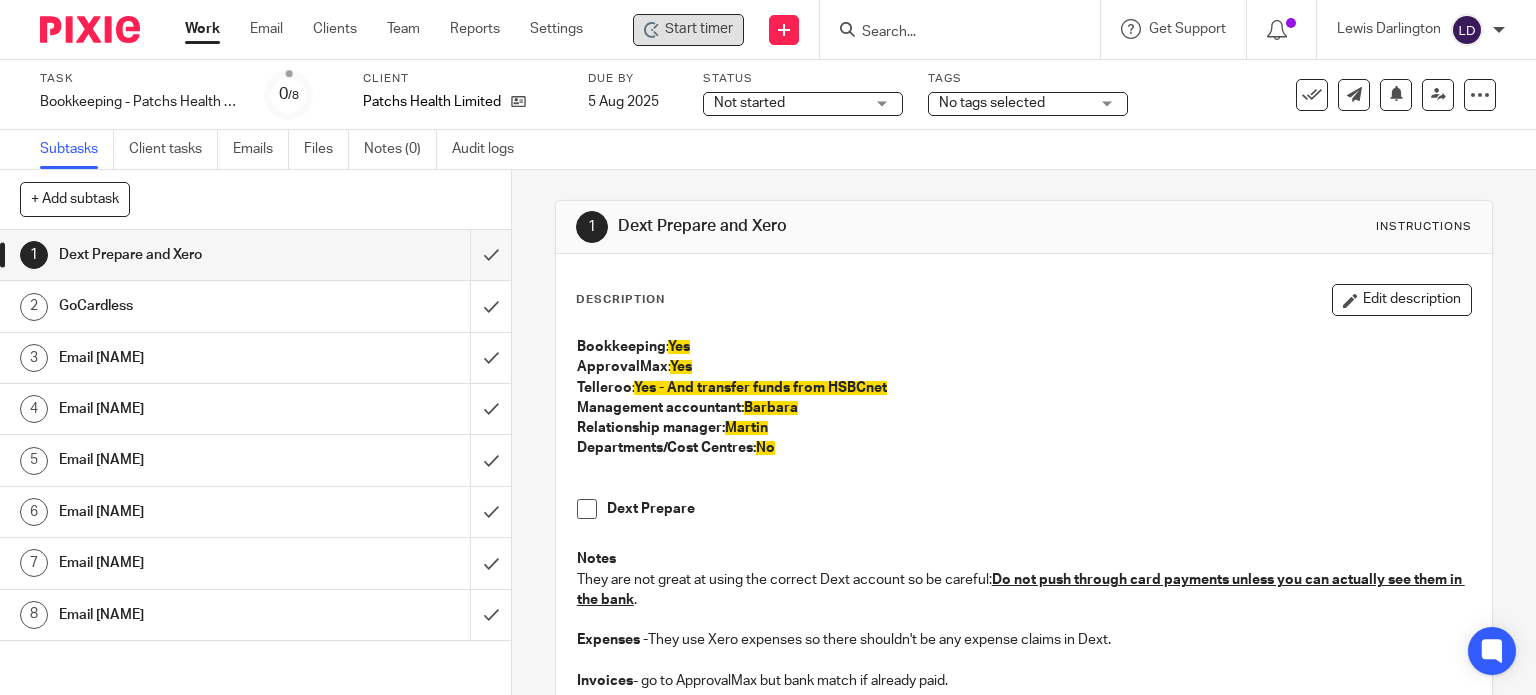click on "Start timer" at bounding box center (699, 29) 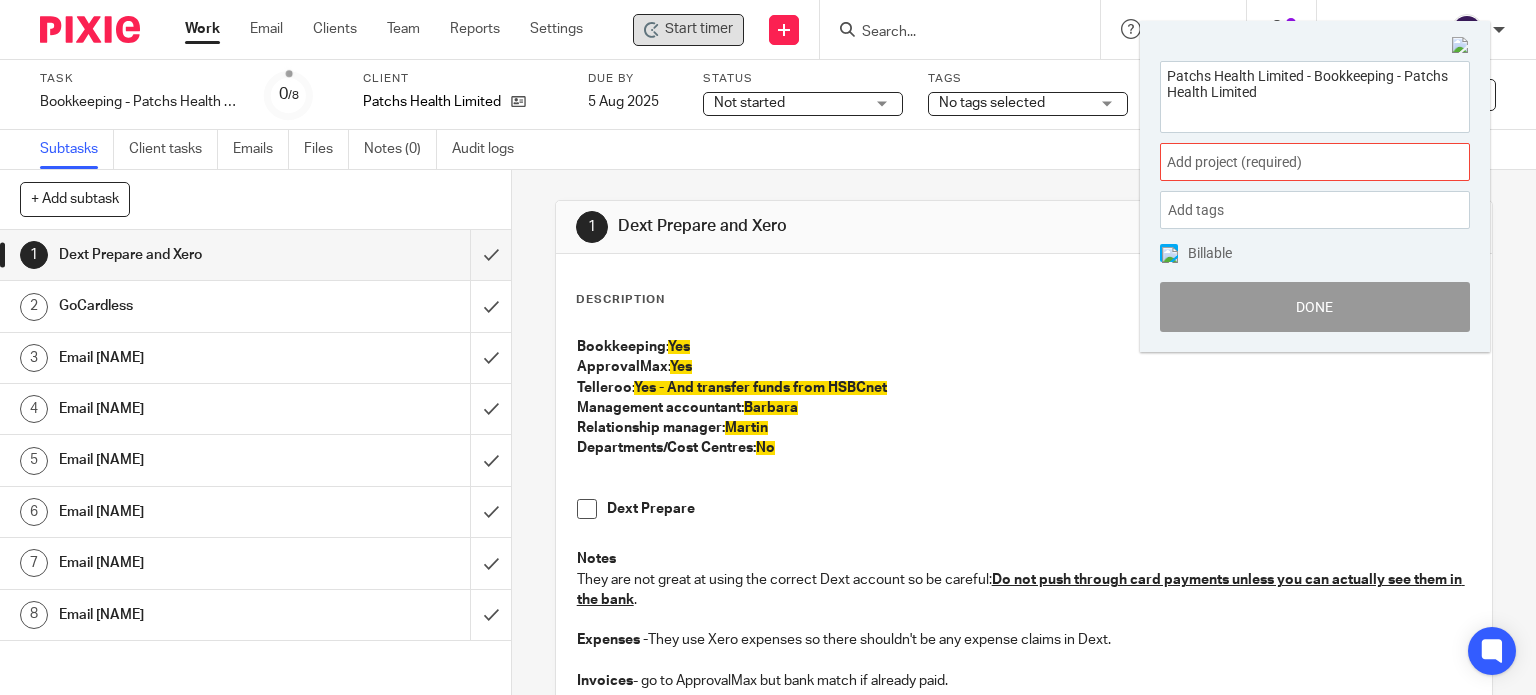 click on "Add project (required) :" at bounding box center [1293, 162] 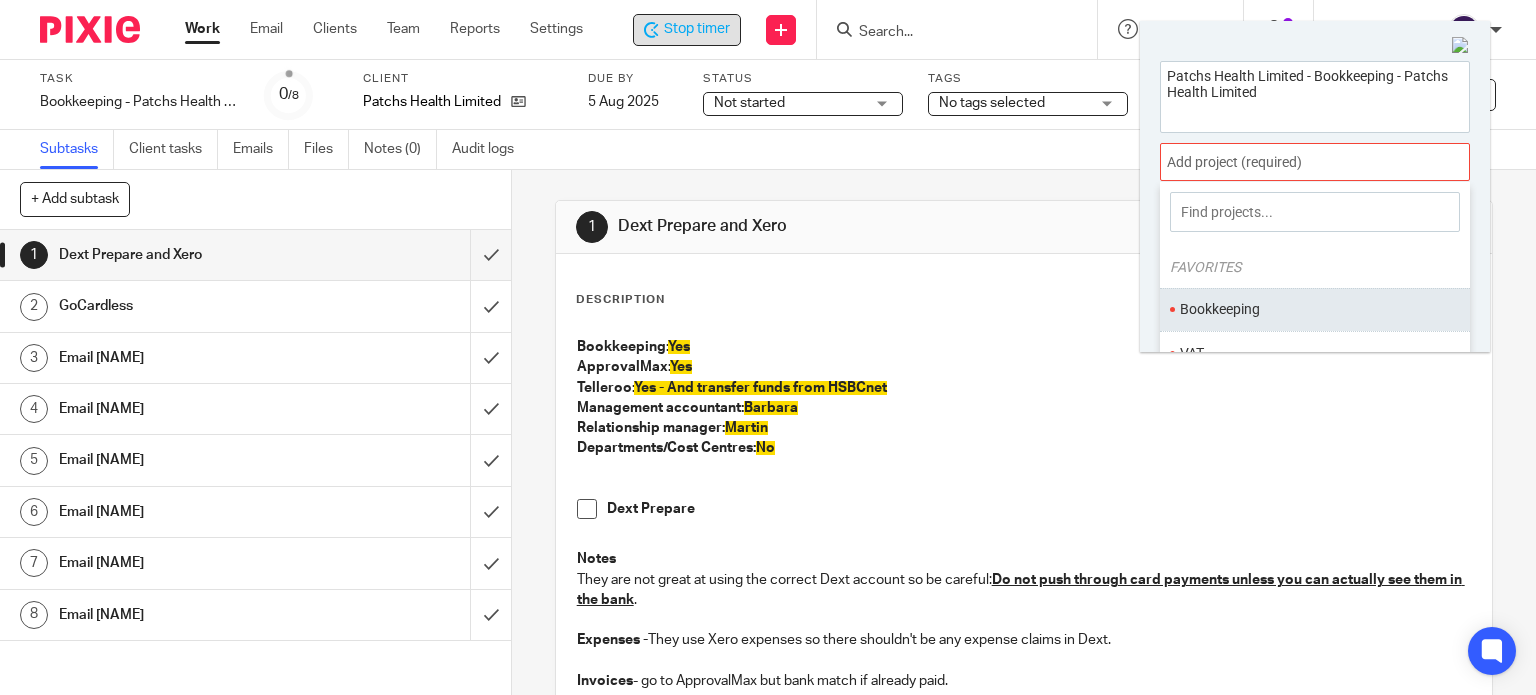 click on "Bookkeeping" at bounding box center (1310, 309) 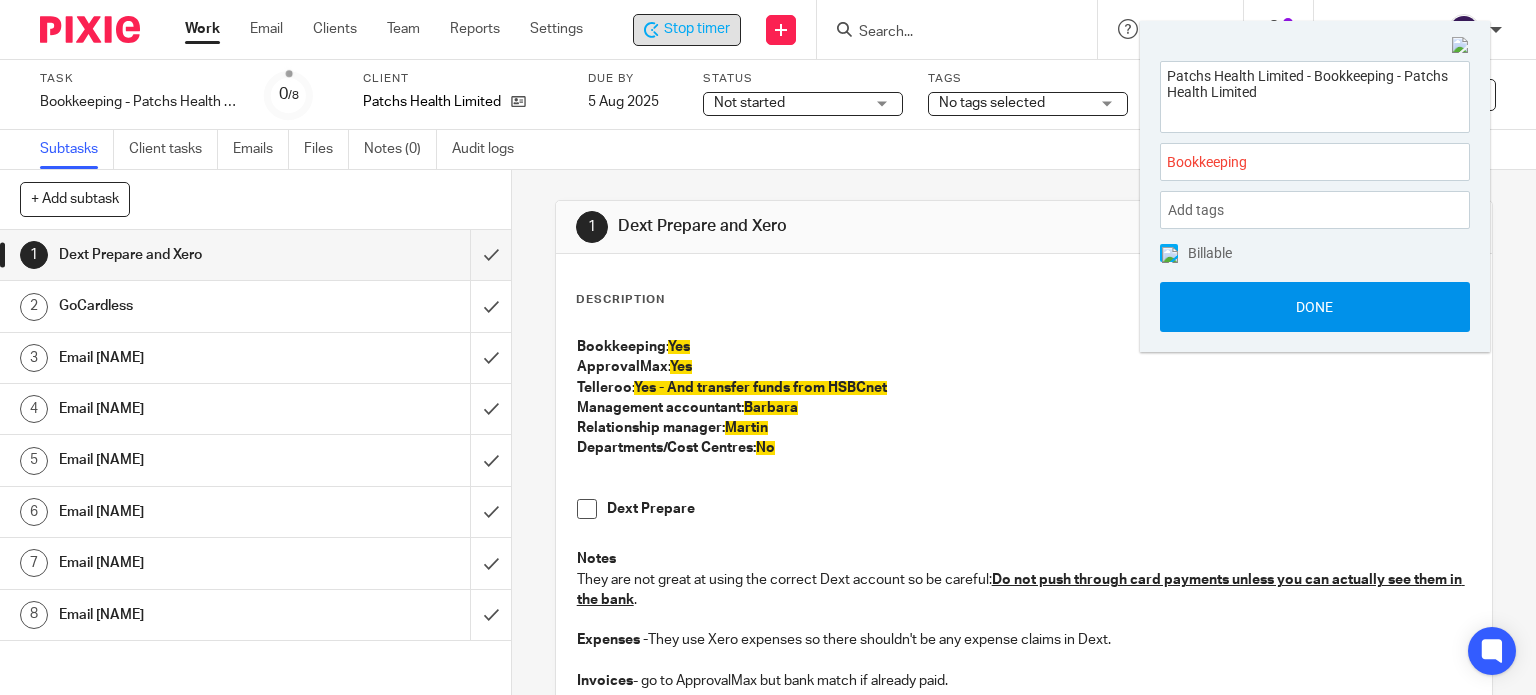 click on "Done" at bounding box center (1315, 307) 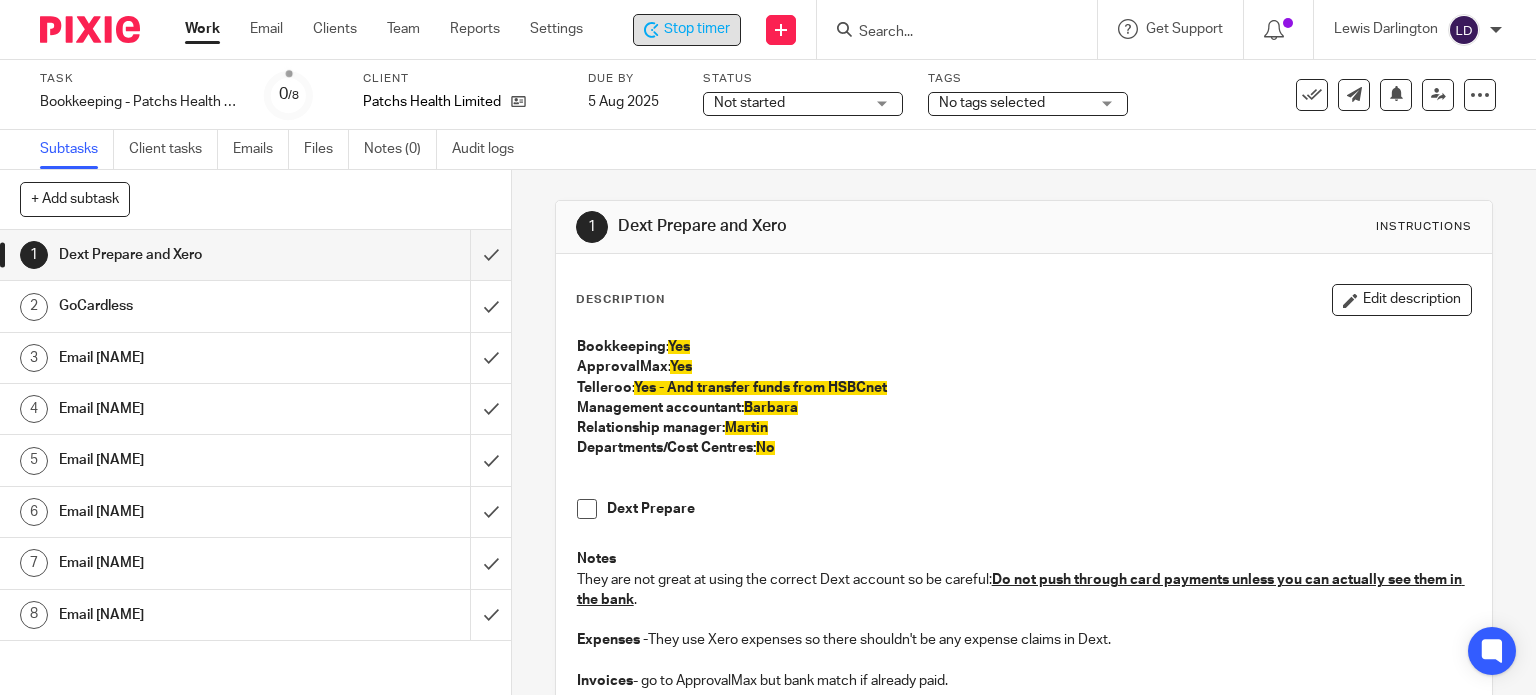 click on "Not started" at bounding box center (789, 103) 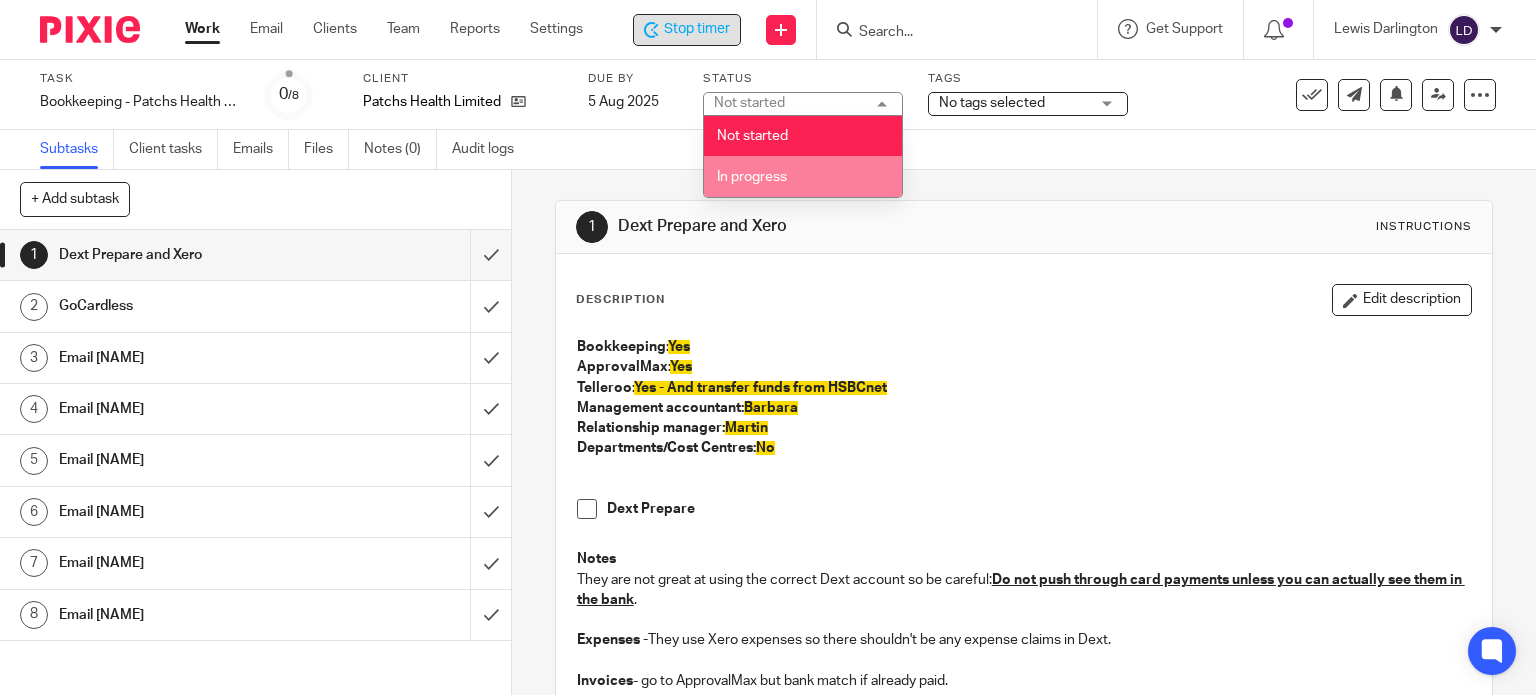 click on "In progress" at bounding box center [803, 176] 